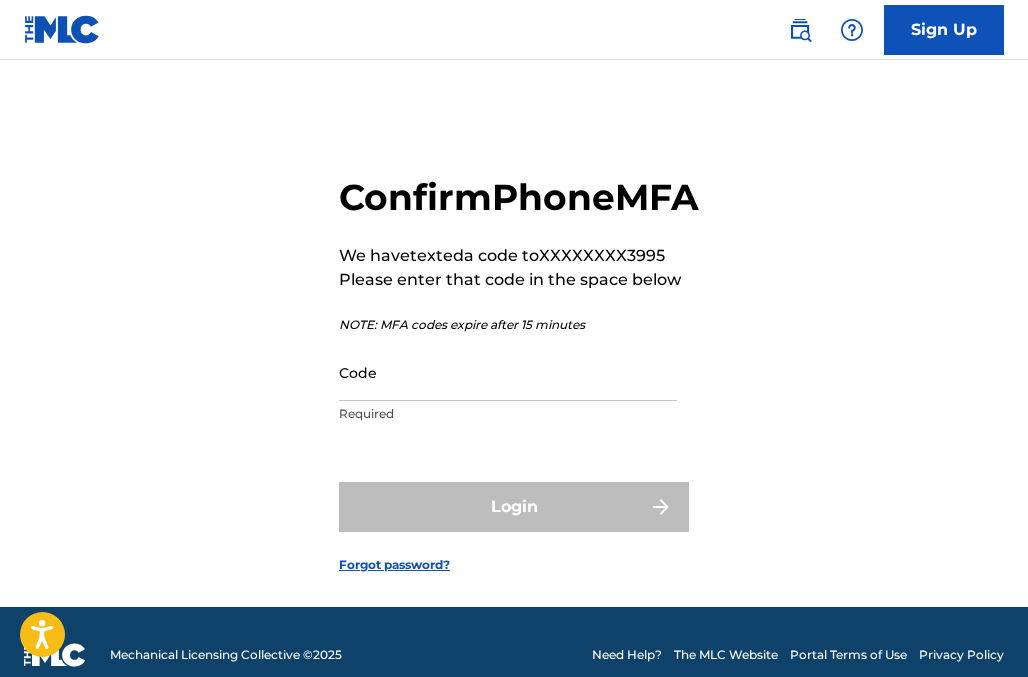 scroll, scrollTop: 0, scrollLeft: 0, axis: both 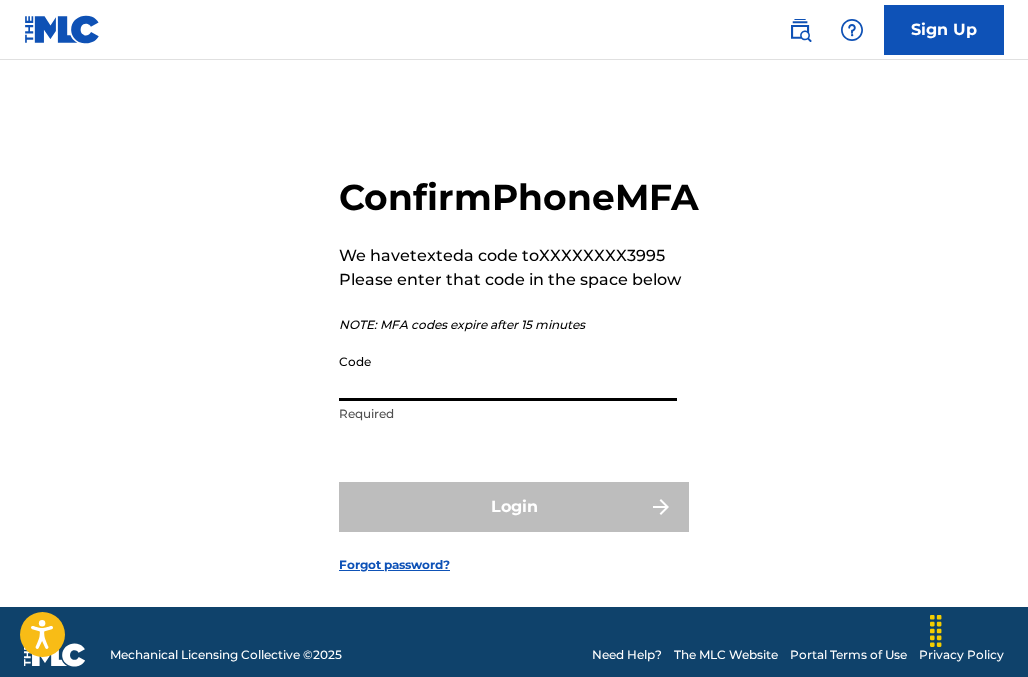 click on "Code" at bounding box center [508, 372] 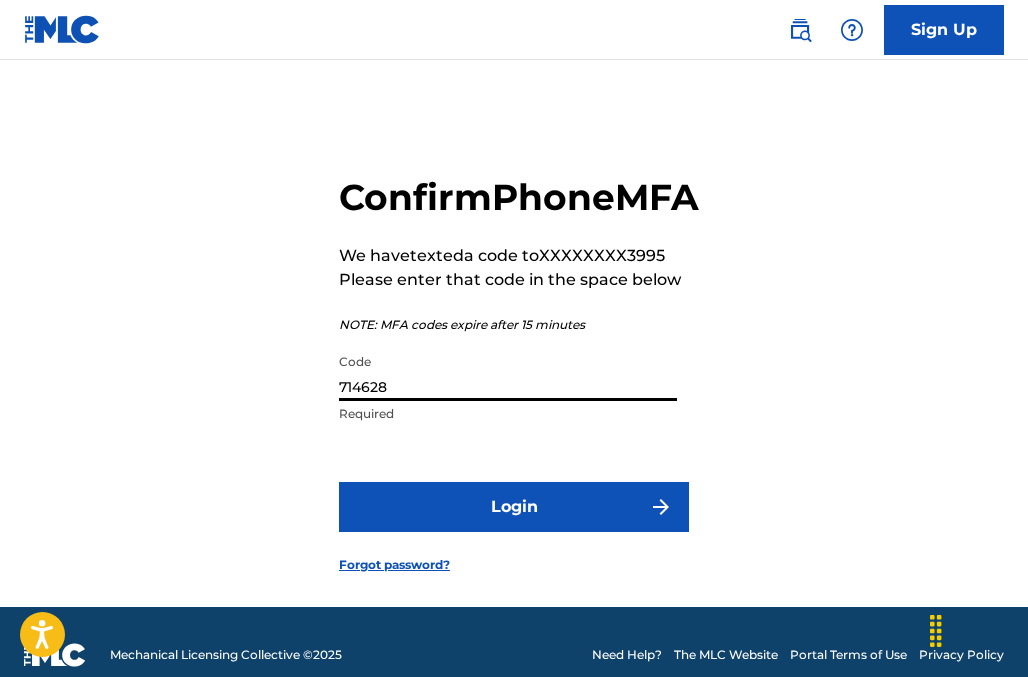 type on "714628" 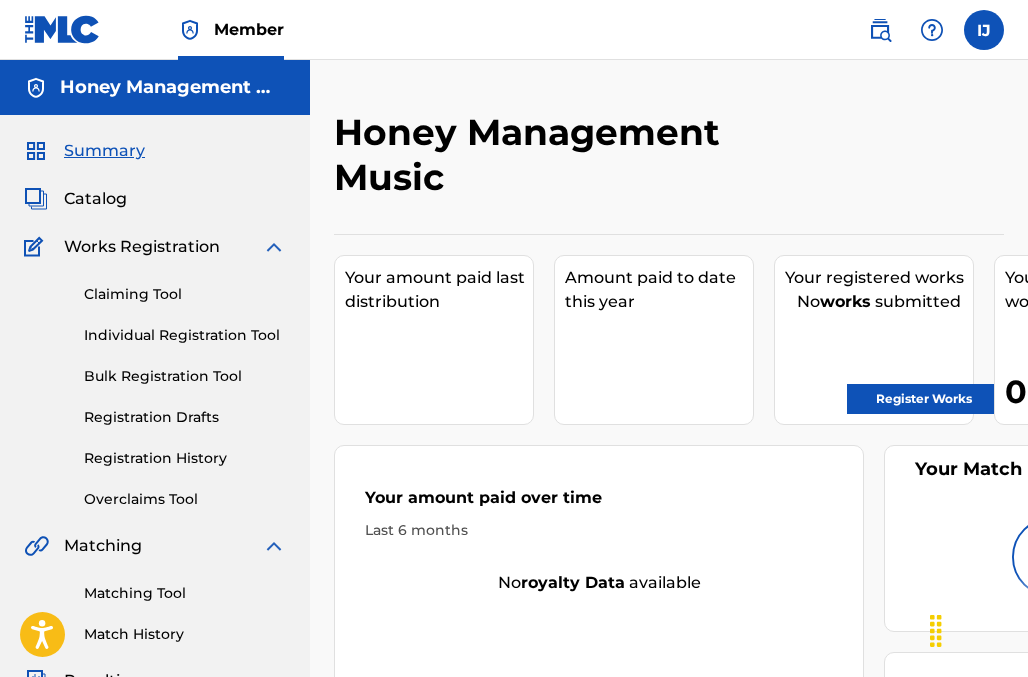 scroll, scrollTop: 0, scrollLeft: 0, axis: both 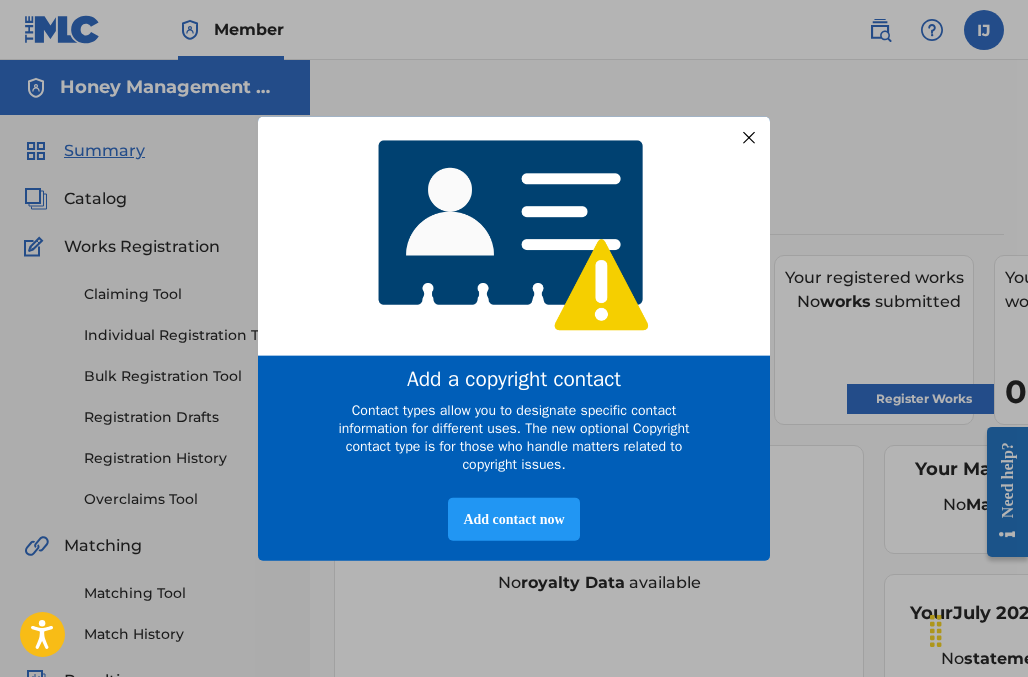 click at bounding box center (749, 137) 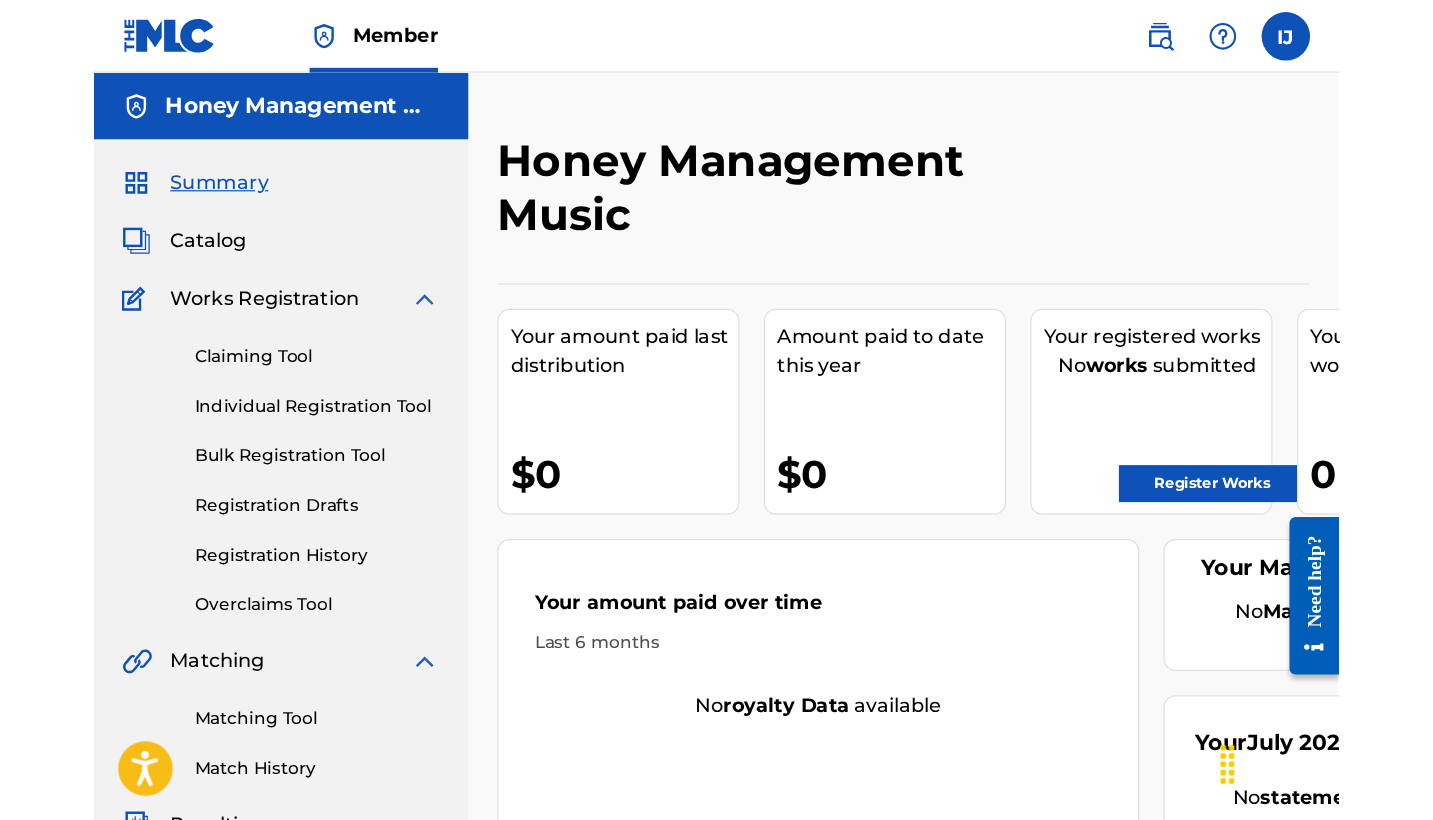scroll, scrollTop: 0, scrollLeft: 0, axis: both 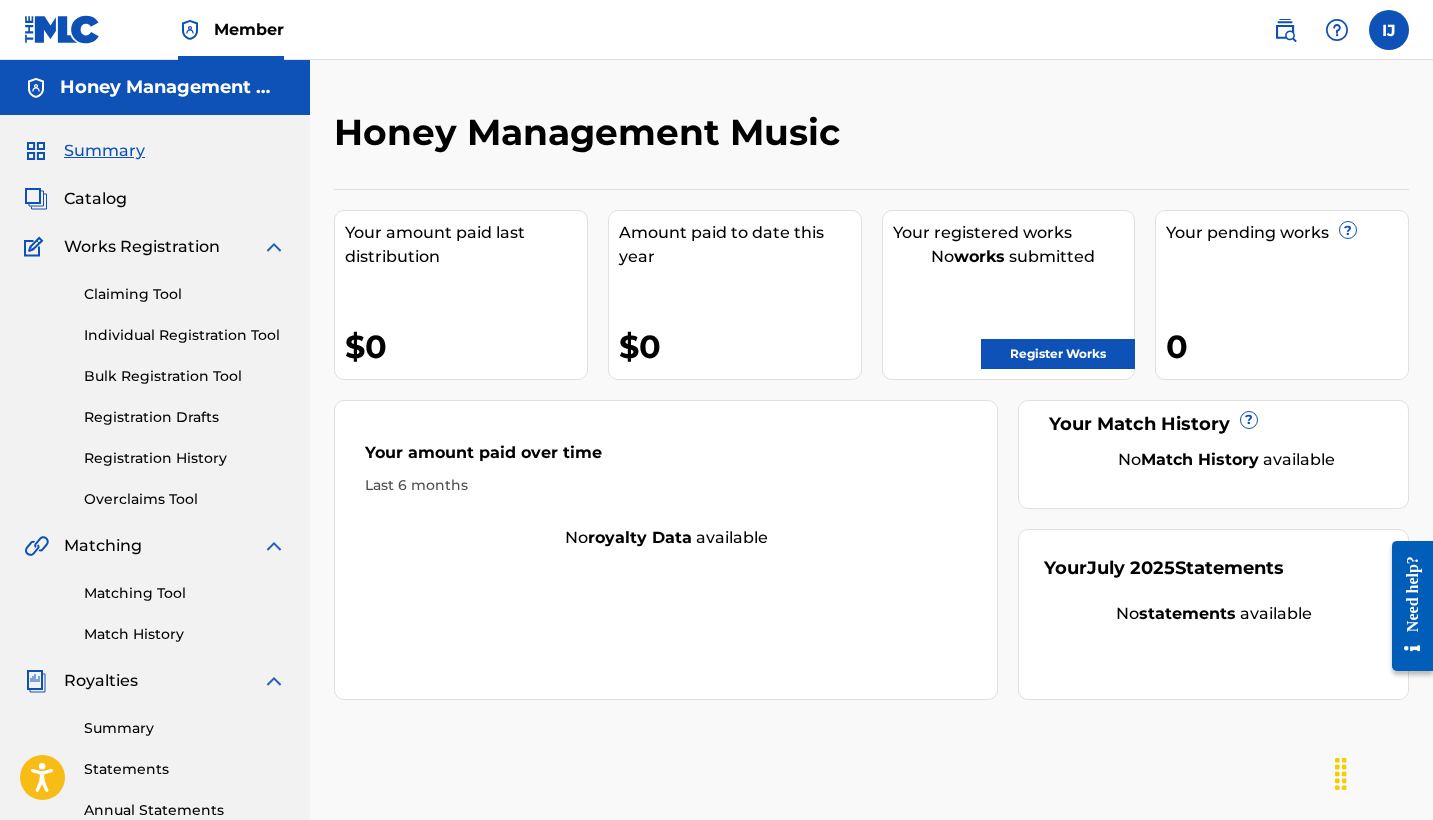 drag, startPoint x: 1194, startPoint y: 122, endPoint x: 224, endPoint y: 331, distance: 992.26056 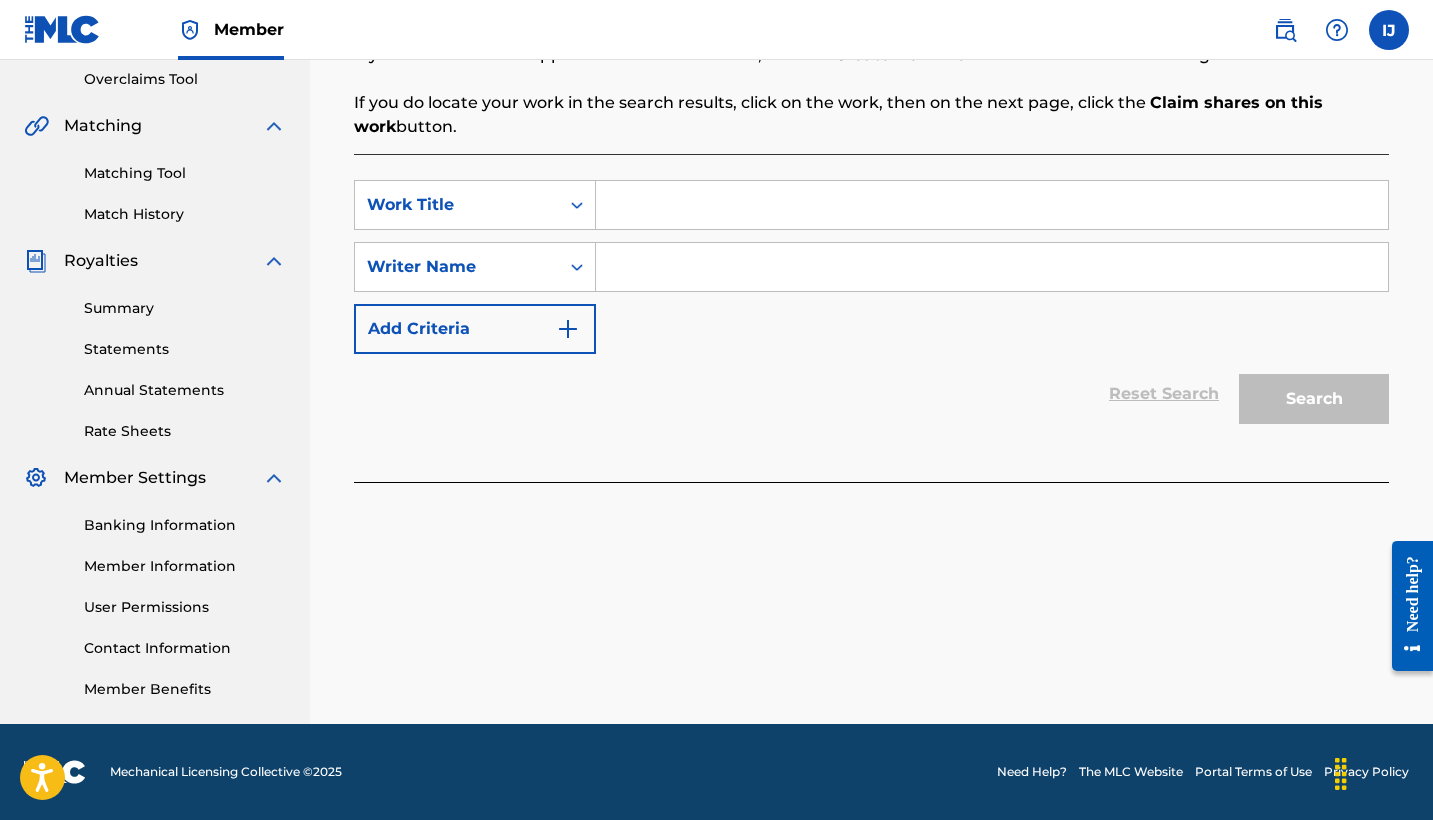 scroll, scrollTop: 420, scrollLeft: 0, axis: vertical 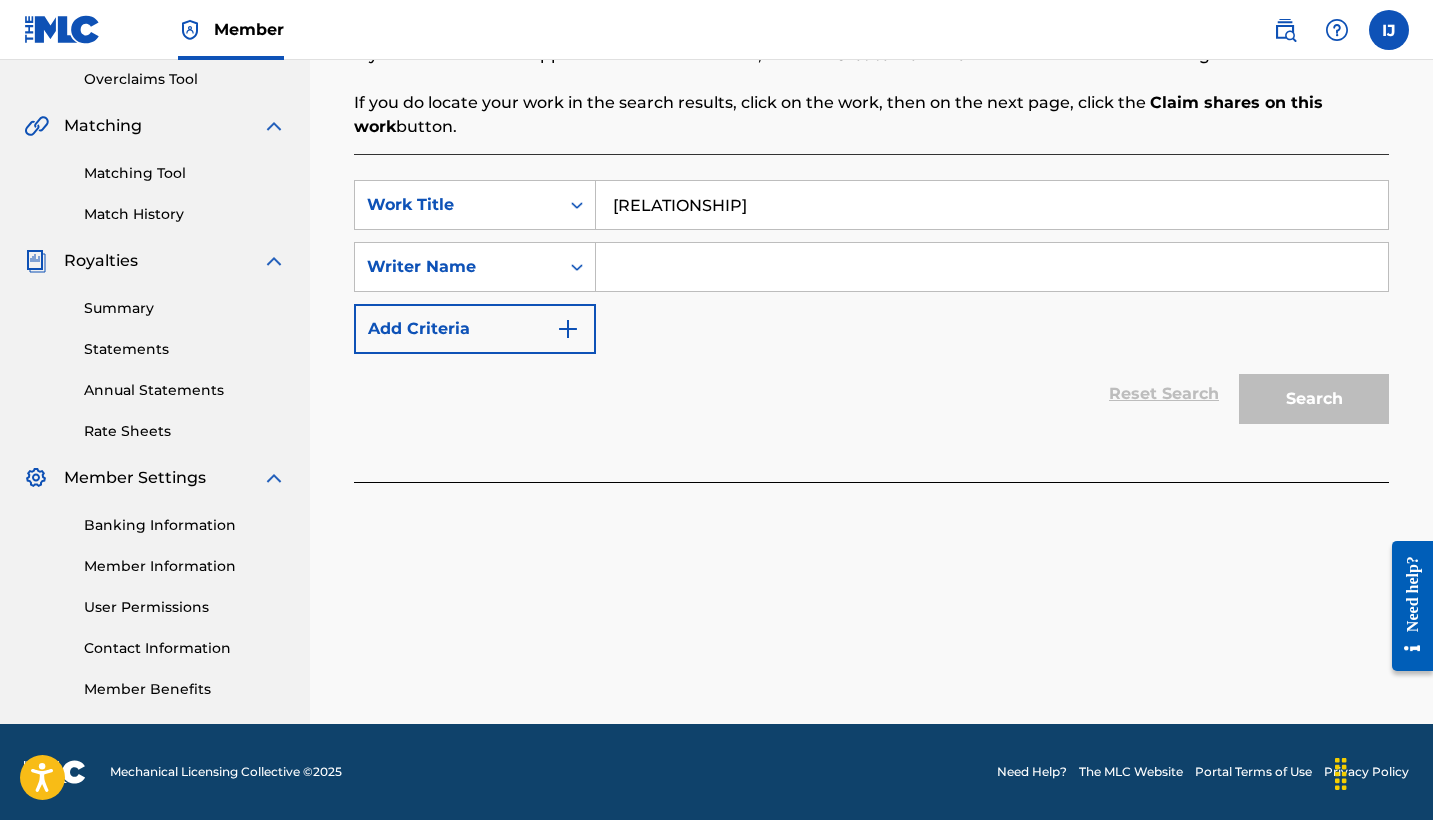type on "[RELATIONSHIP]" 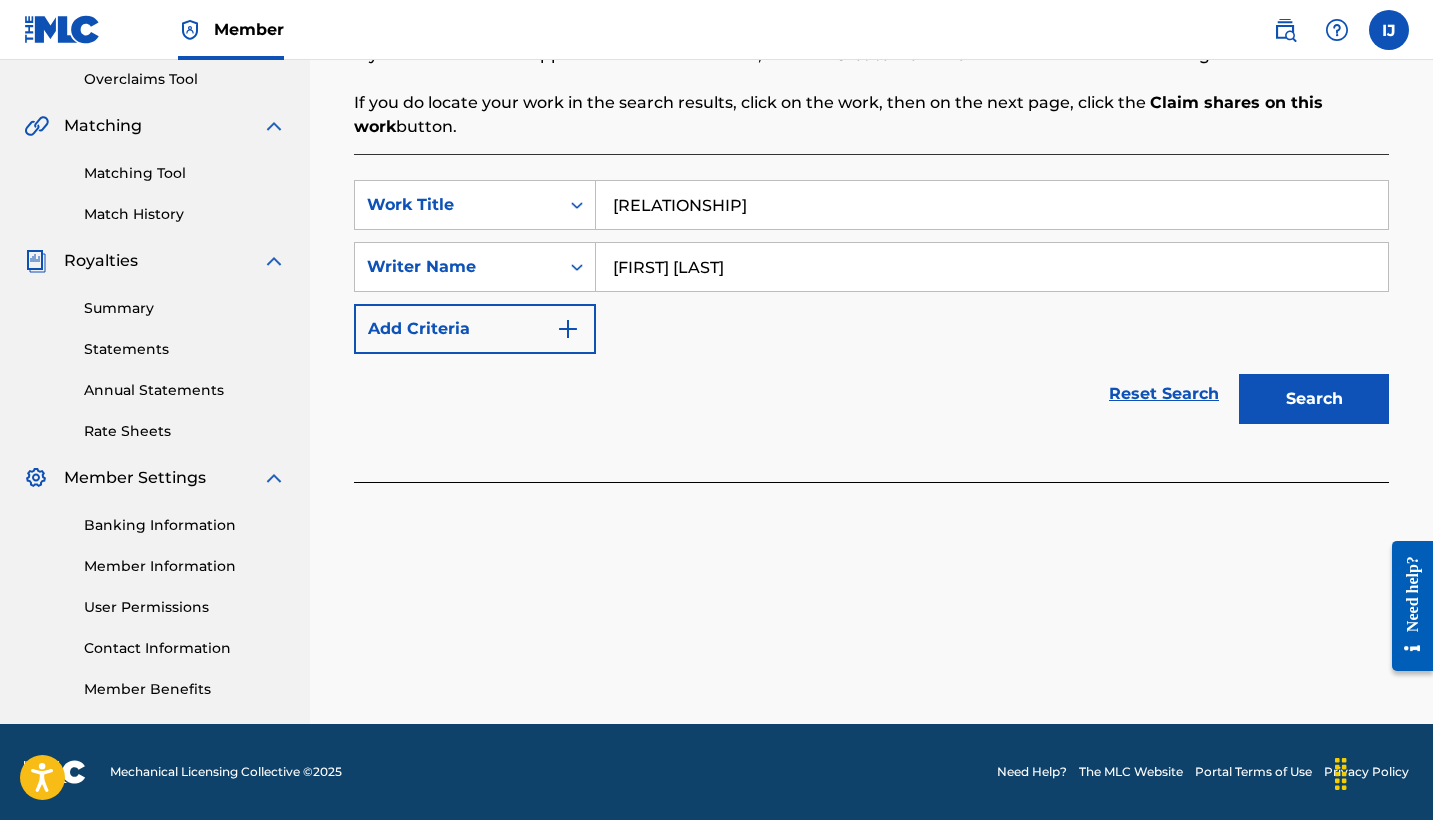 type on "[FIRST] [LAST]" 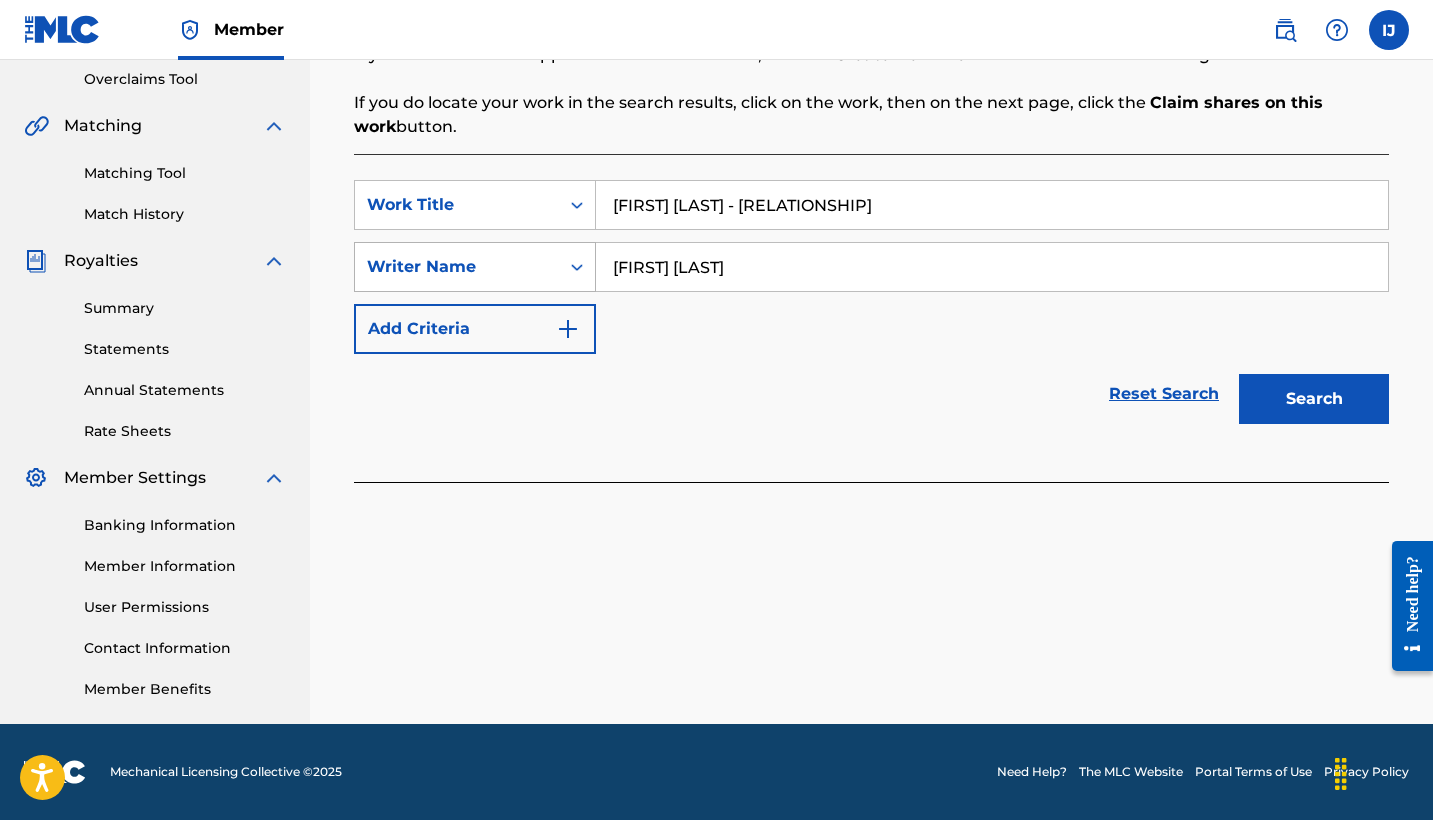 type on "[FIRST] [LAST] - [RELATIONSHIP]" 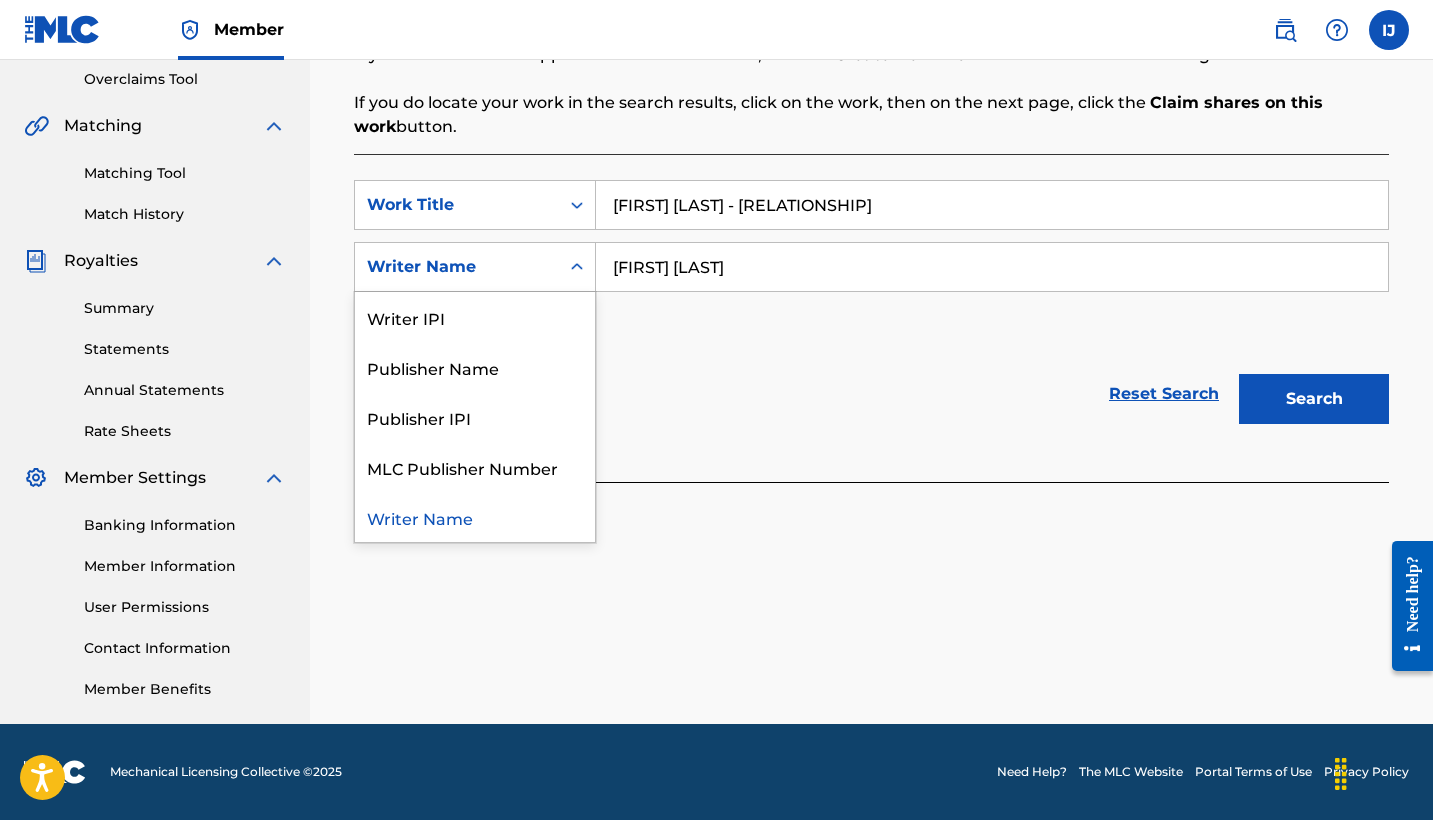 click at bounding box center (577, 267) 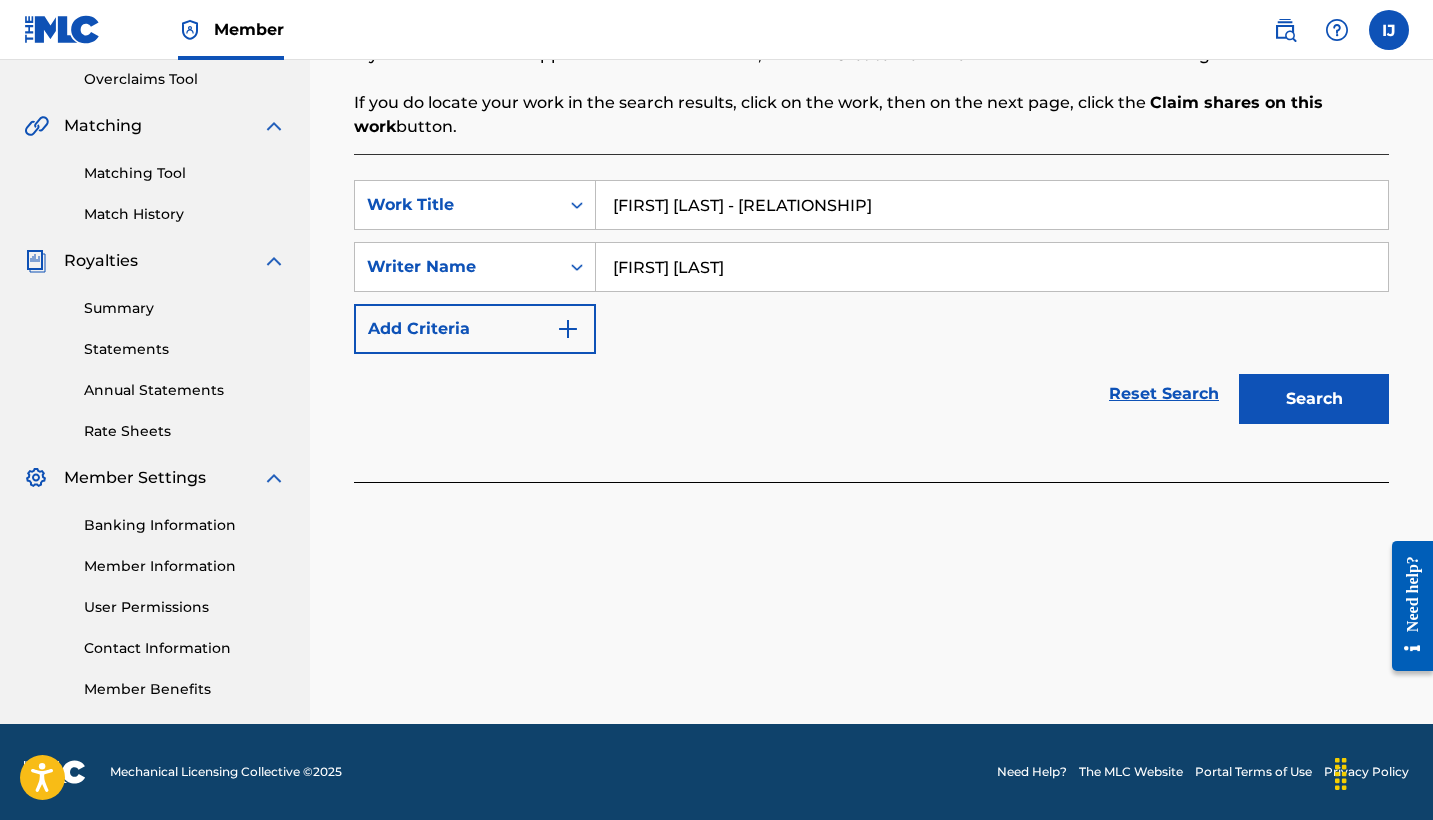 click at bounding box center [577, 267] 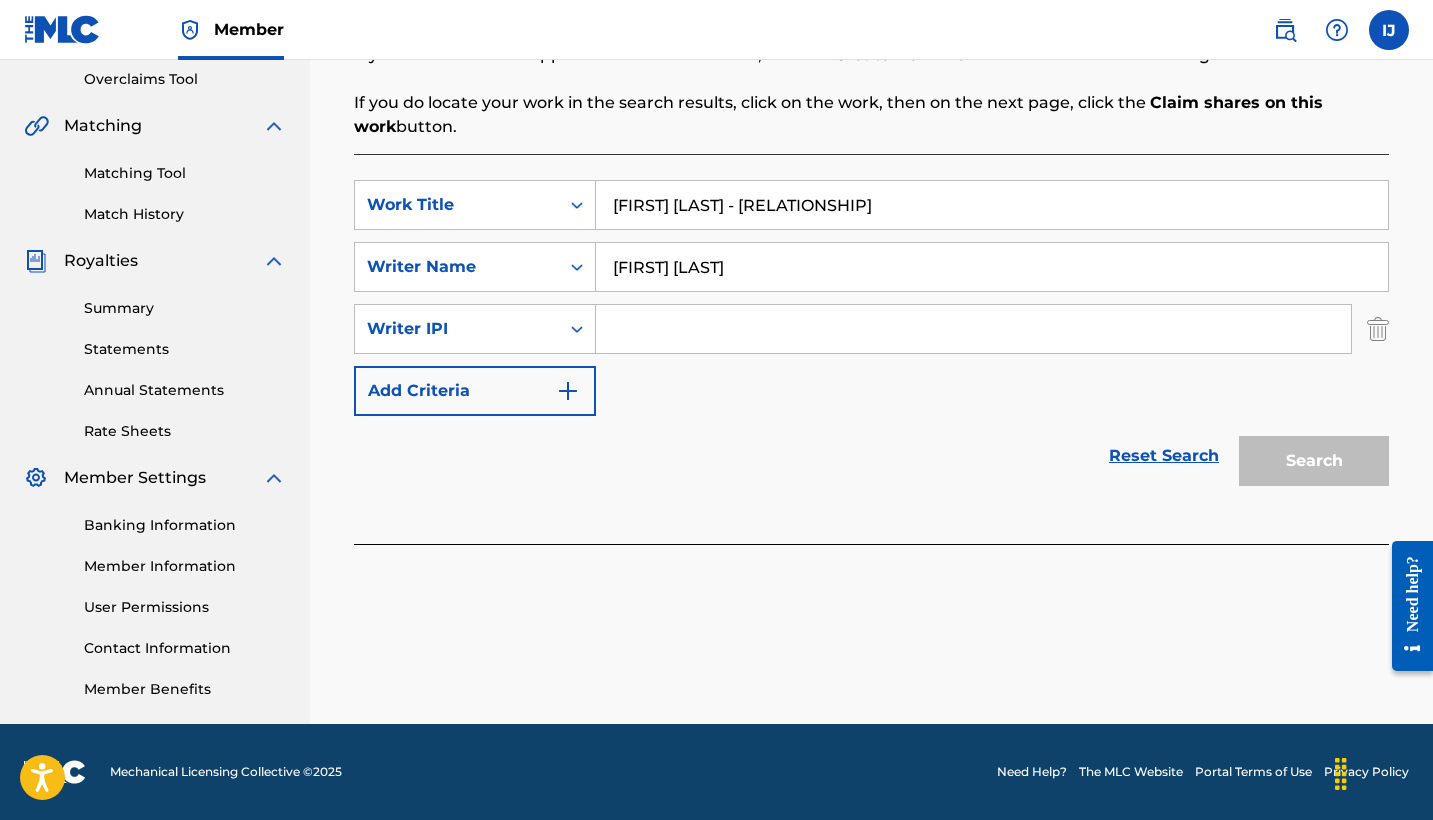 click at bounding box center (973, 329) 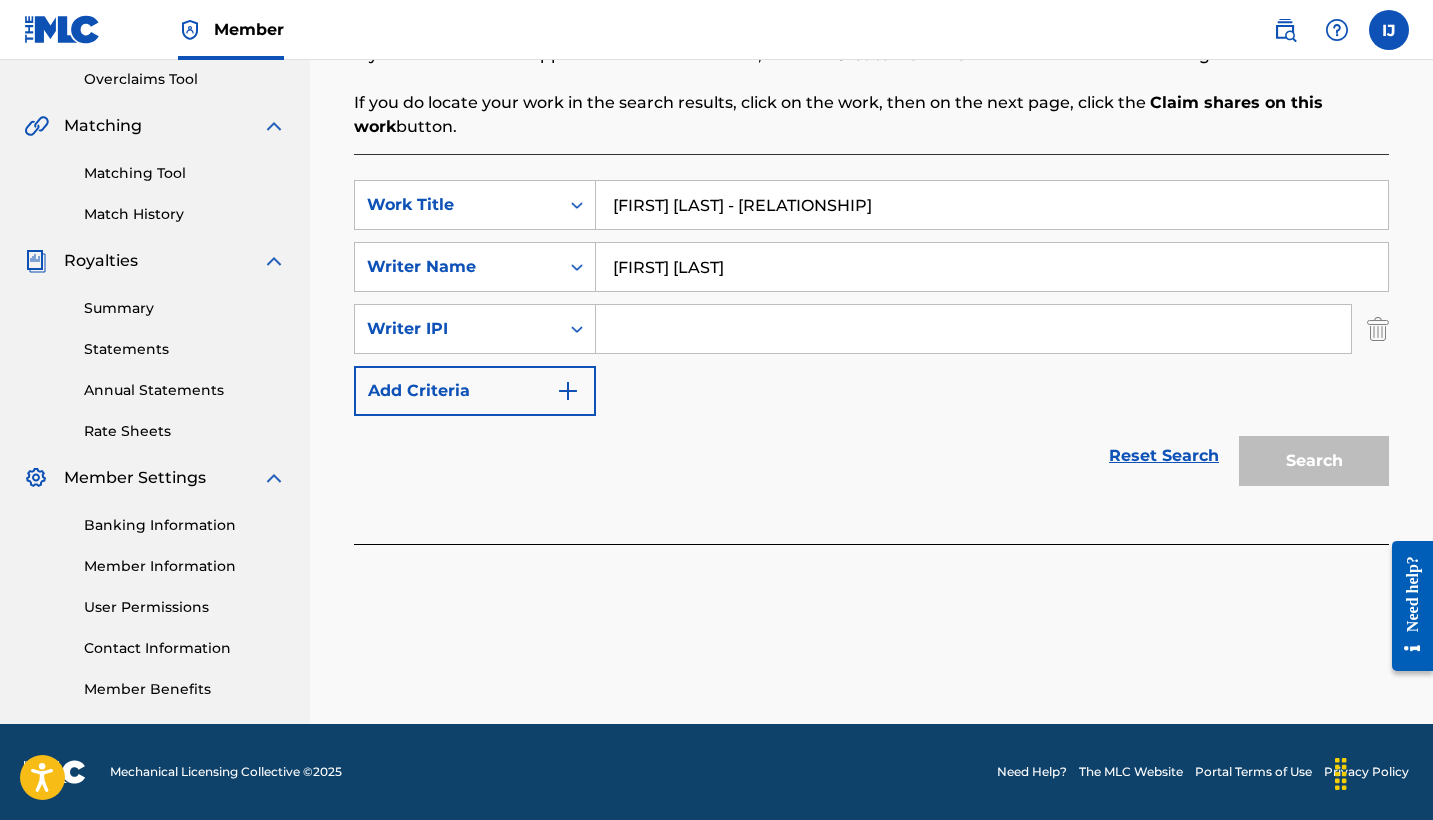 paste on "01027790654" 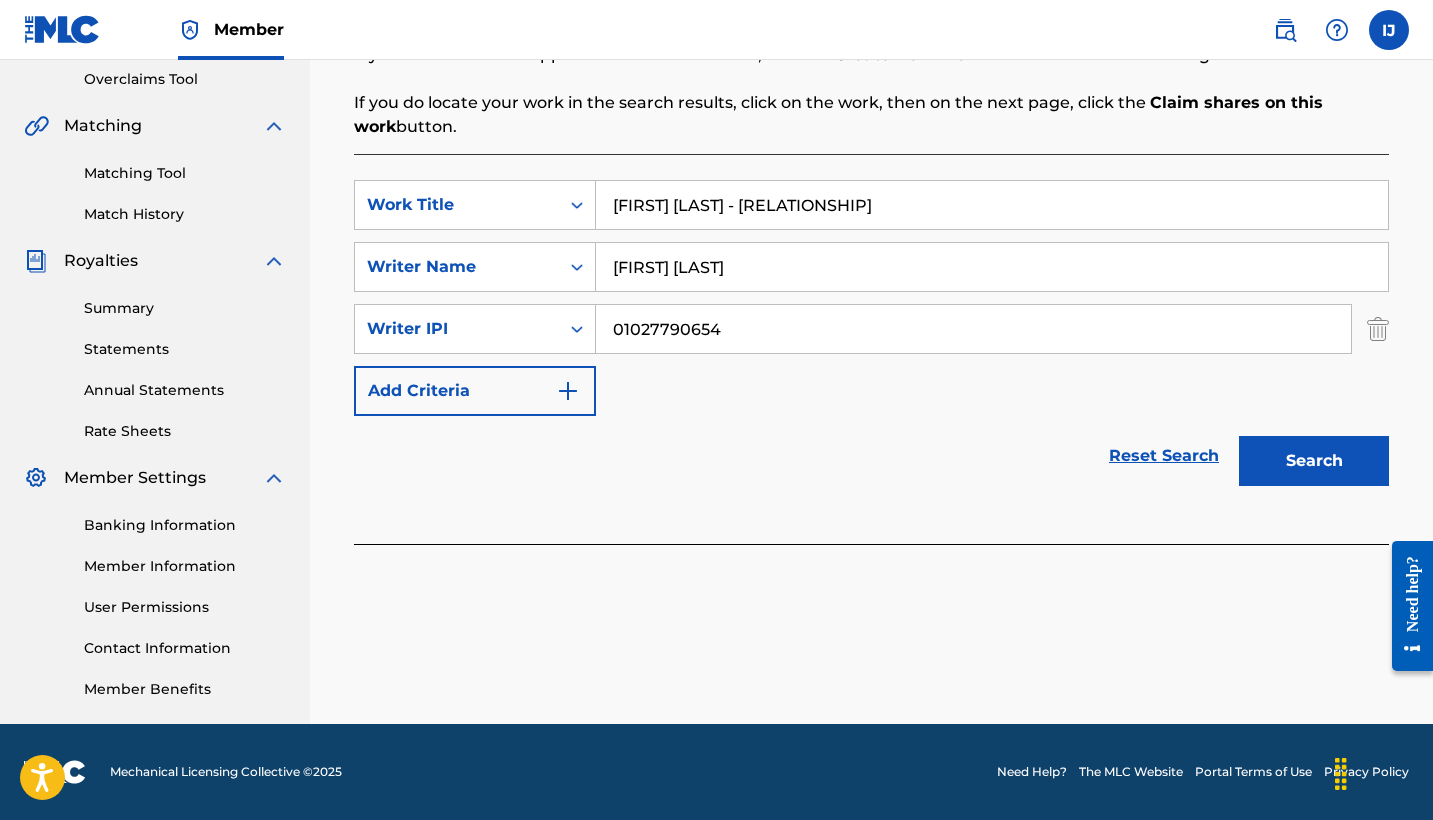 type on "01027790654" 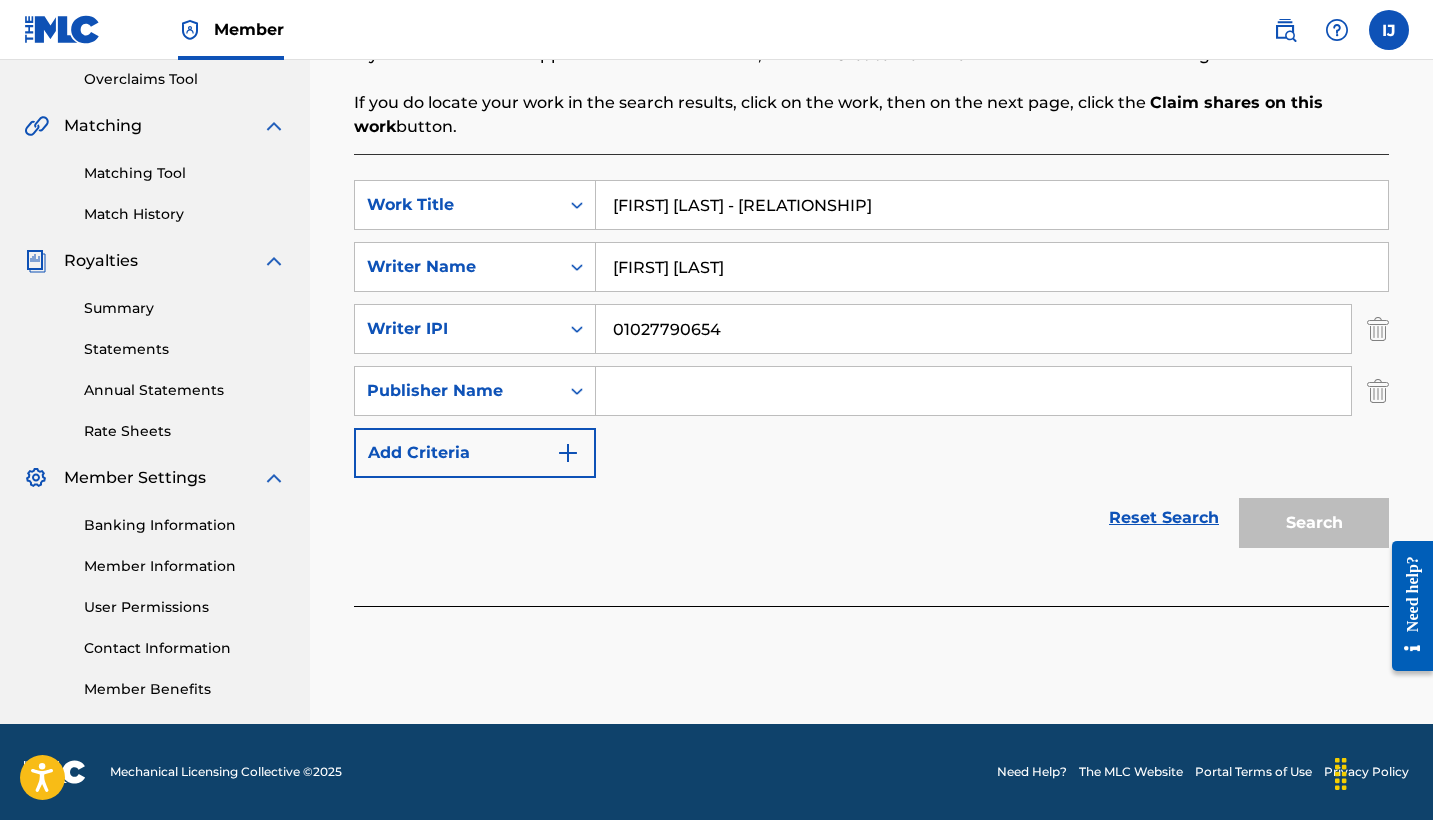 click at bounding box center [973, 391] 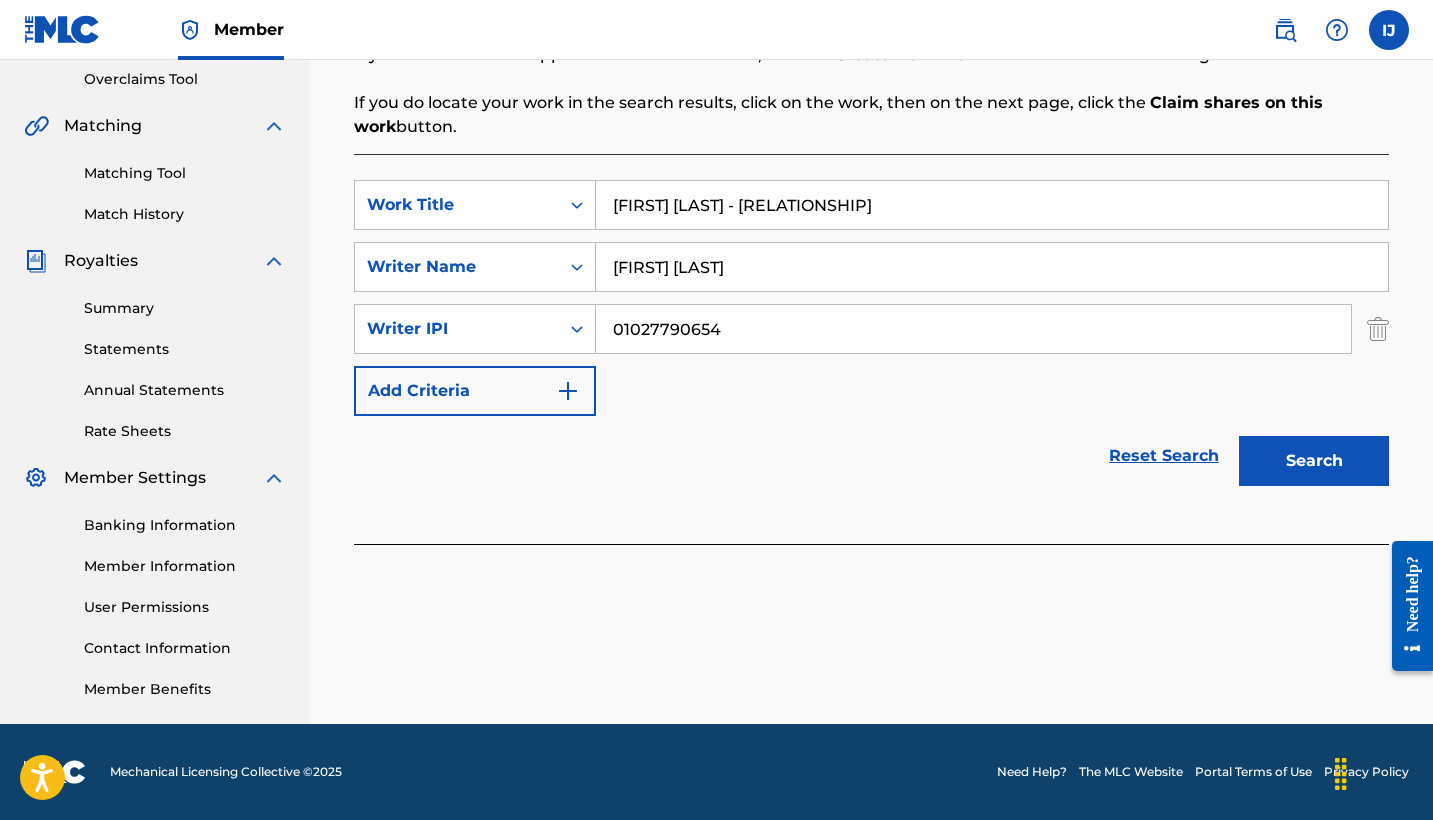 click on "Search" at bounding box center (1314, 461) 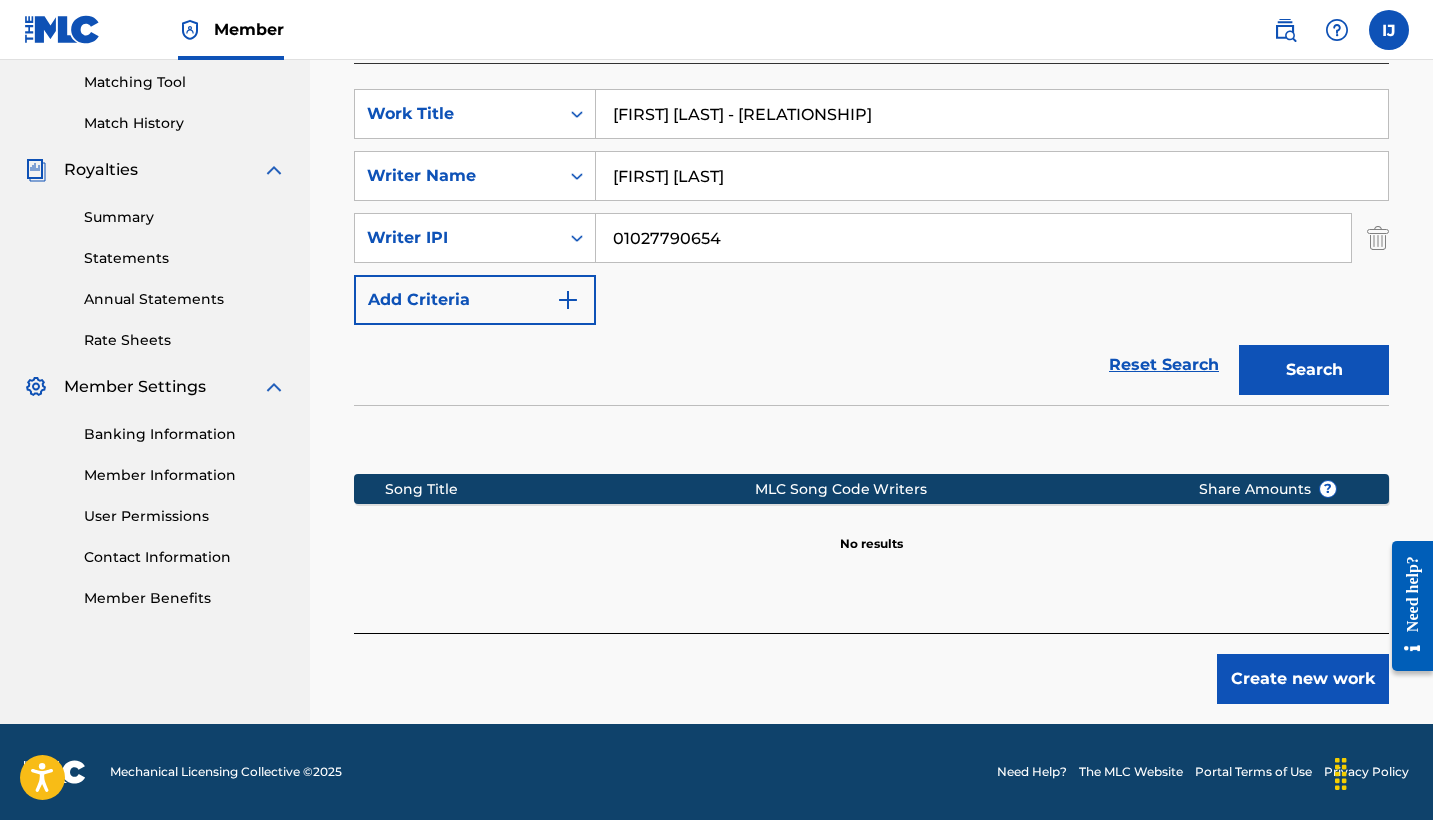 scroll, scrollTop: 511, scrollLeft: 0, axis: vertical 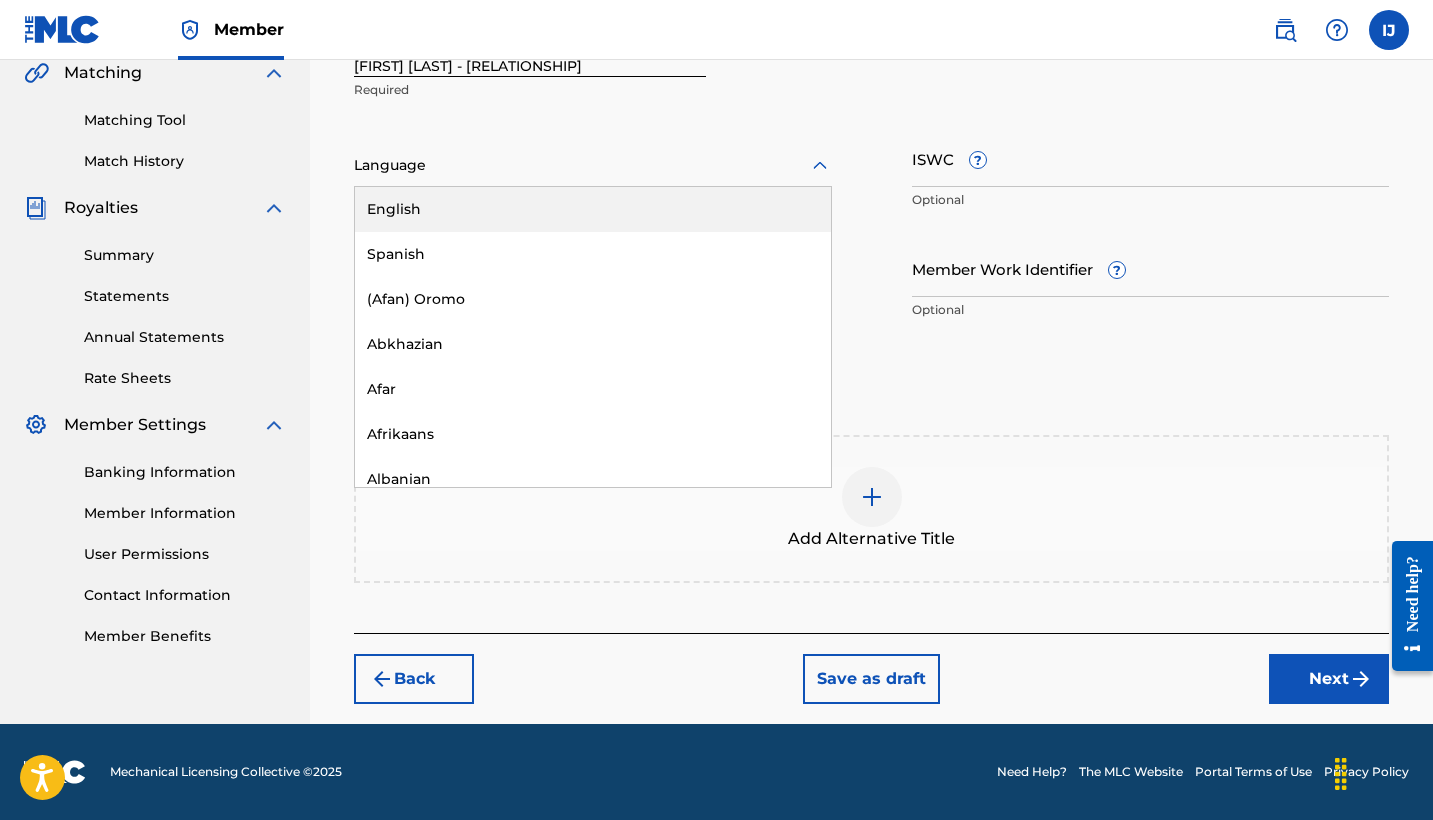 click at bounding box center [593, 165] 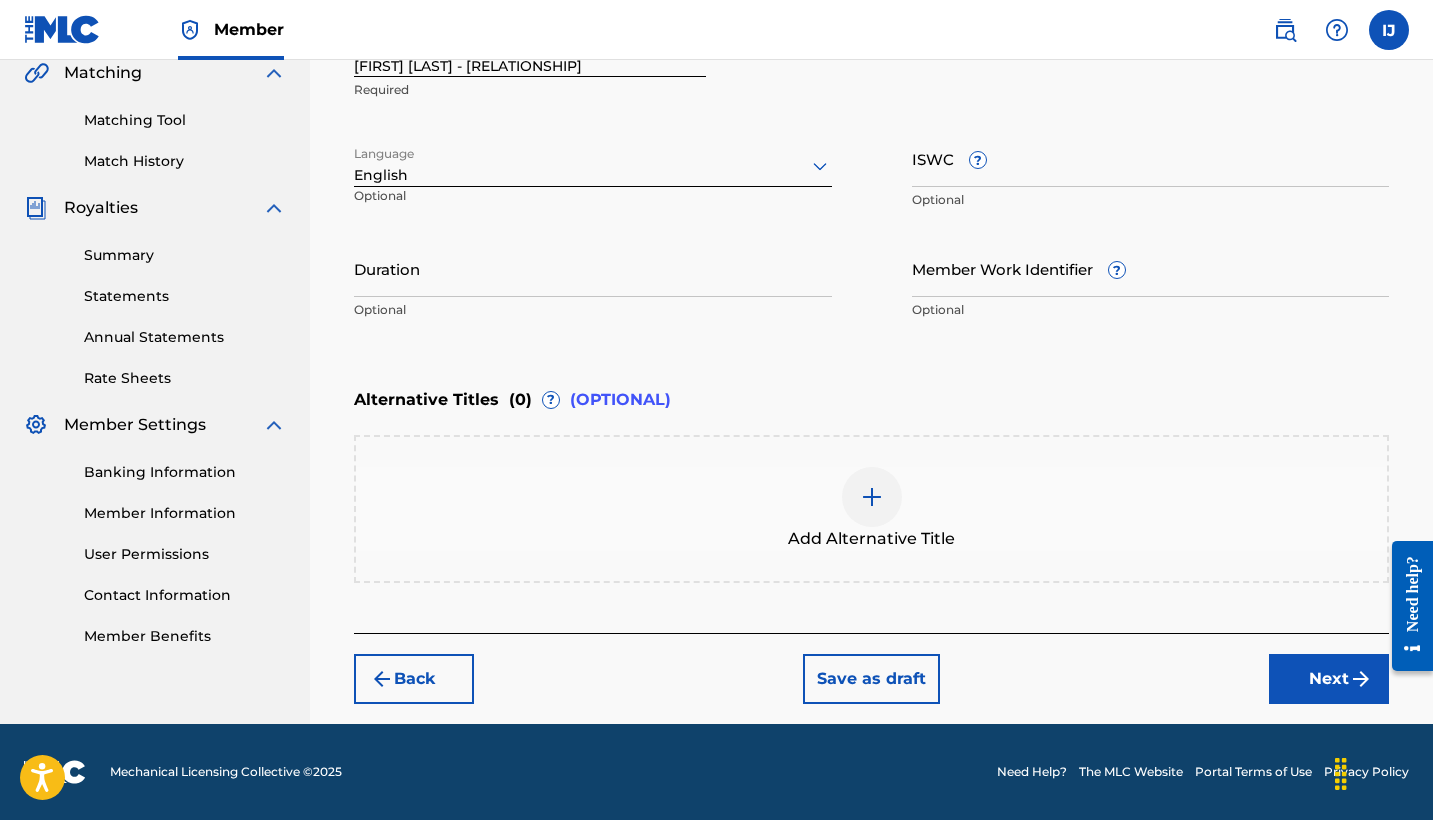 scroll, scrollTop: 473, scrollLeft: 0, axis: vertical 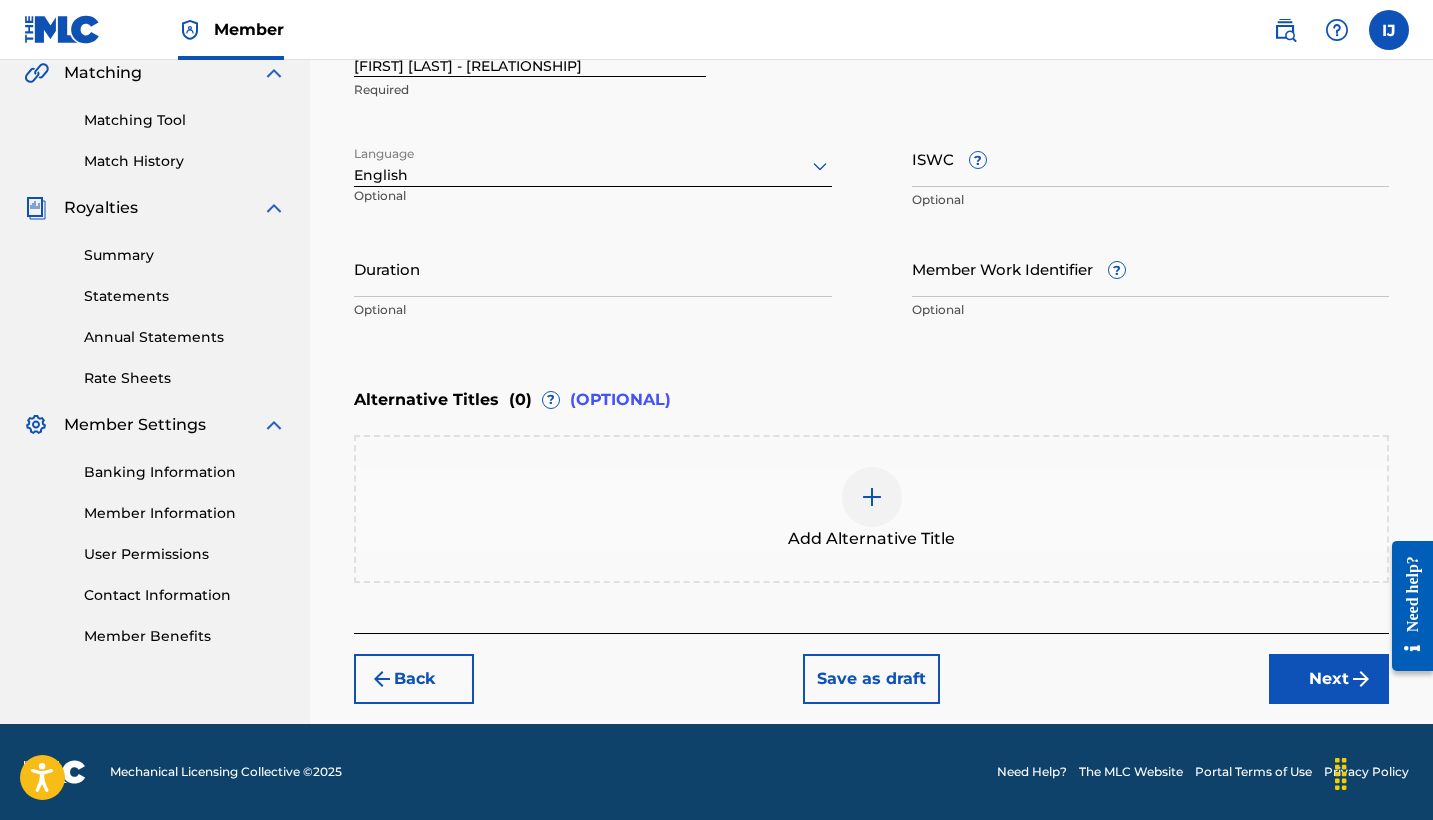 click at bounding box center [872, 497] 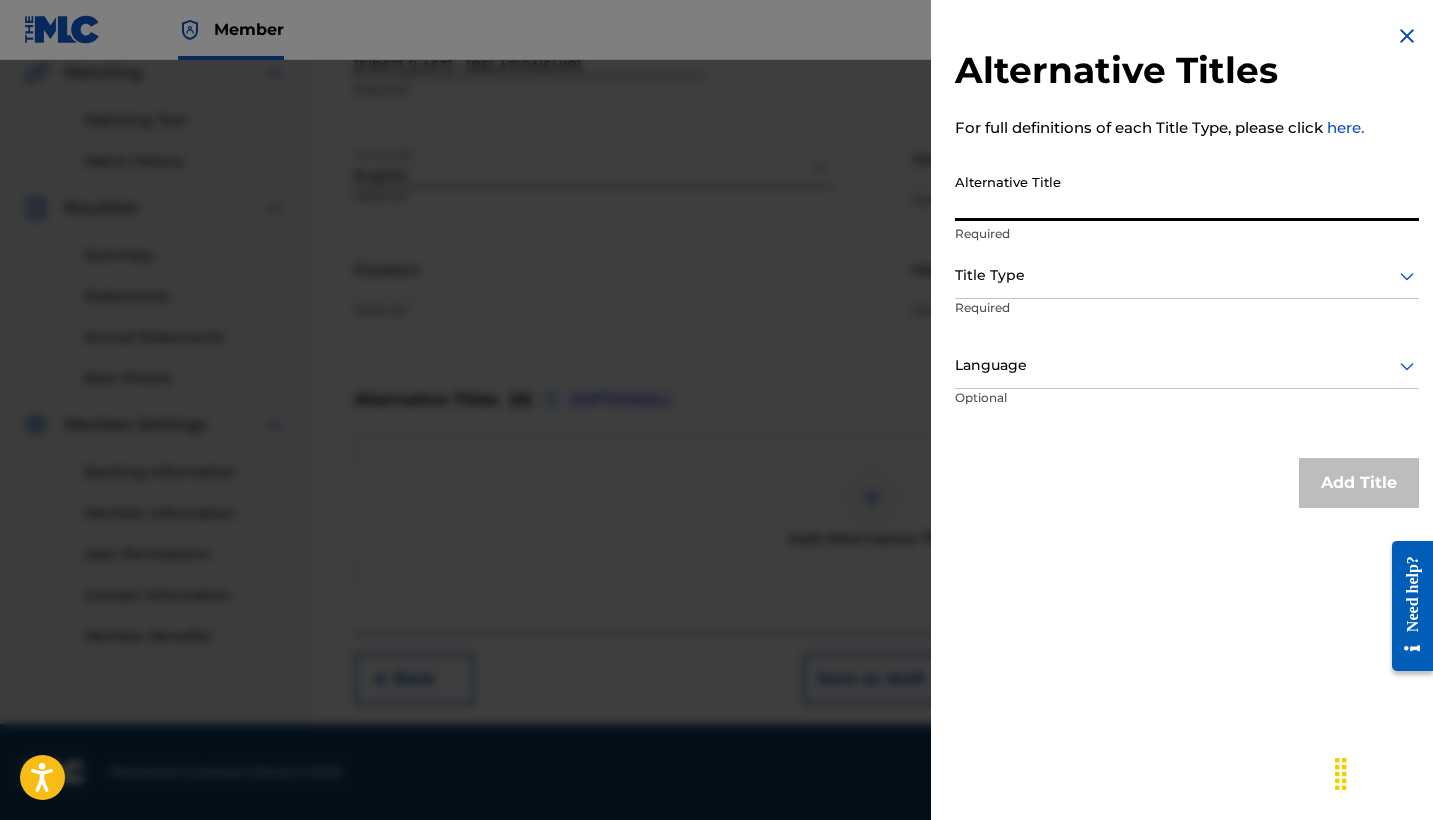 click on "Alternative Title" at bounding box center [1187, 192] 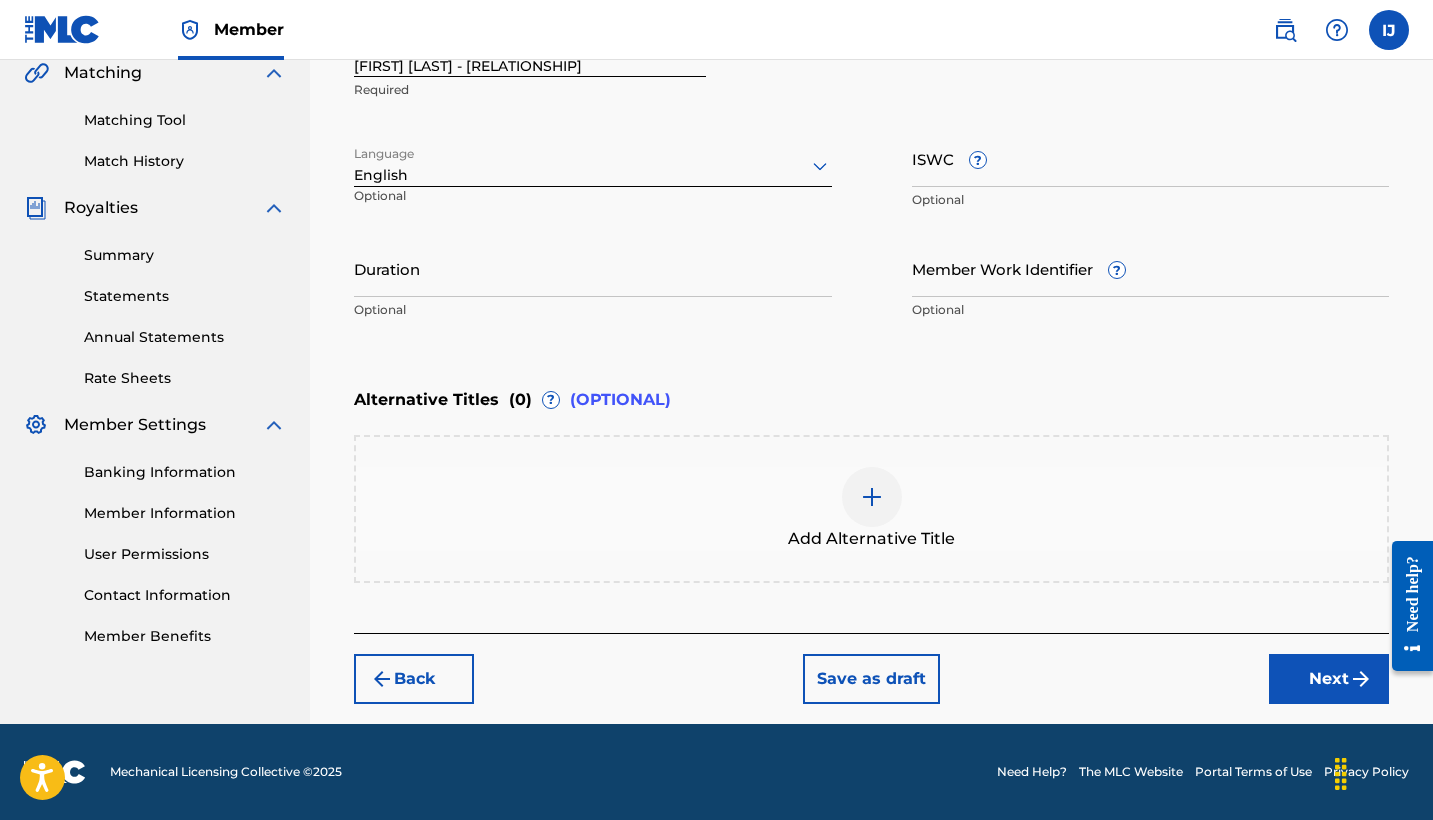 click on "Add Alternative Title" at bounding box center (871, 509) 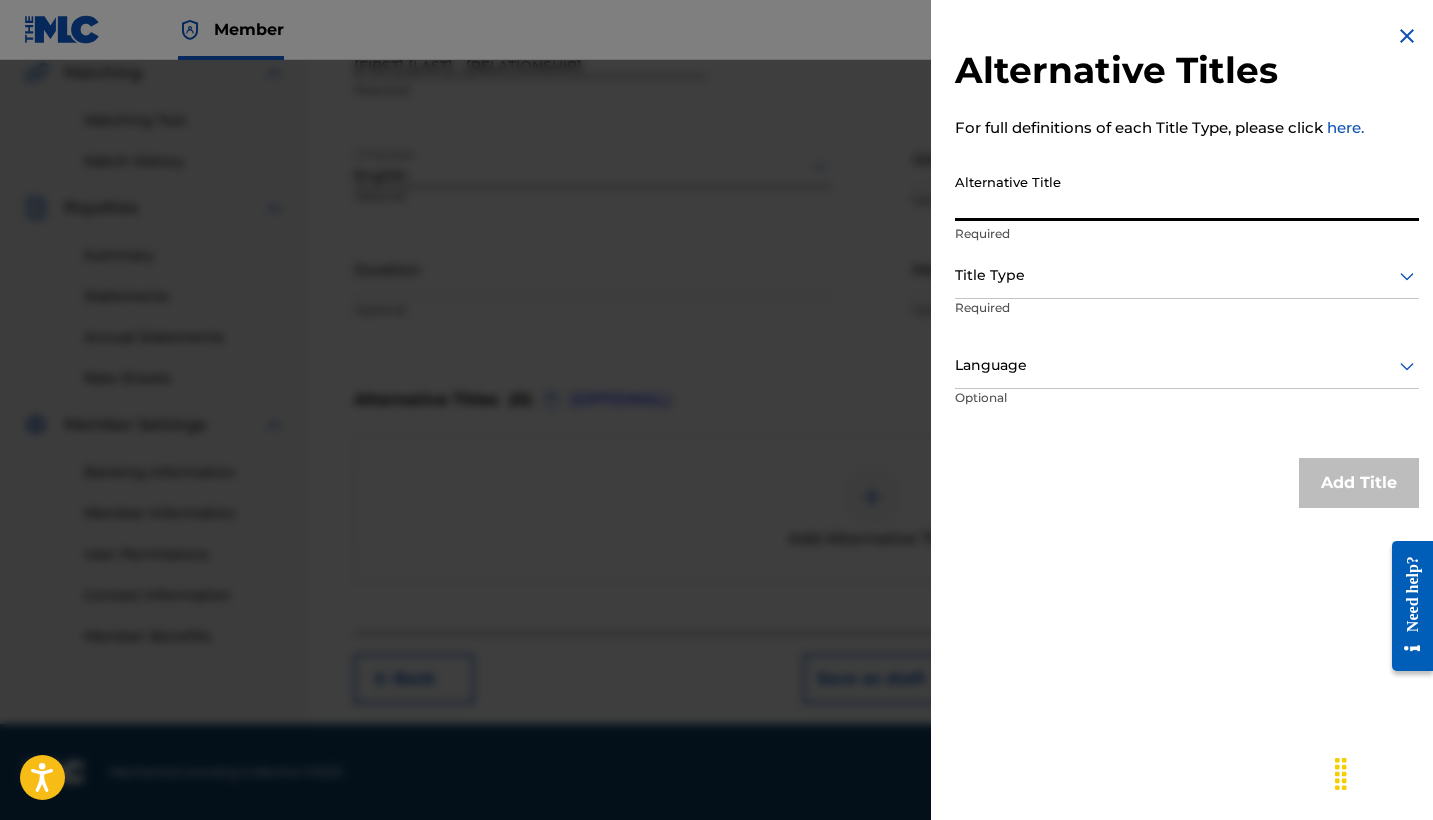 click on "Alternative Title" at bounding box center [1187, 192] 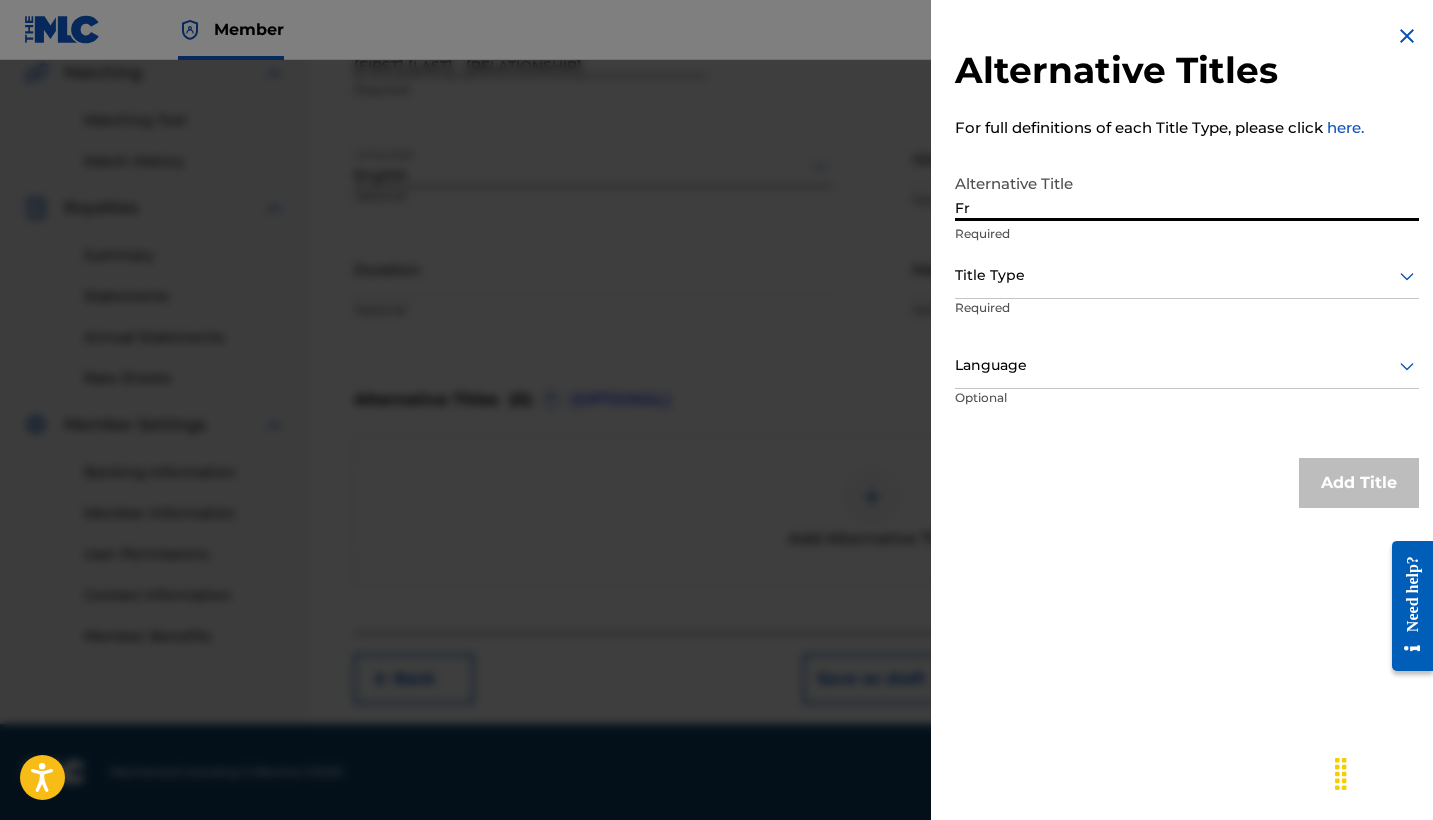 type on "F" 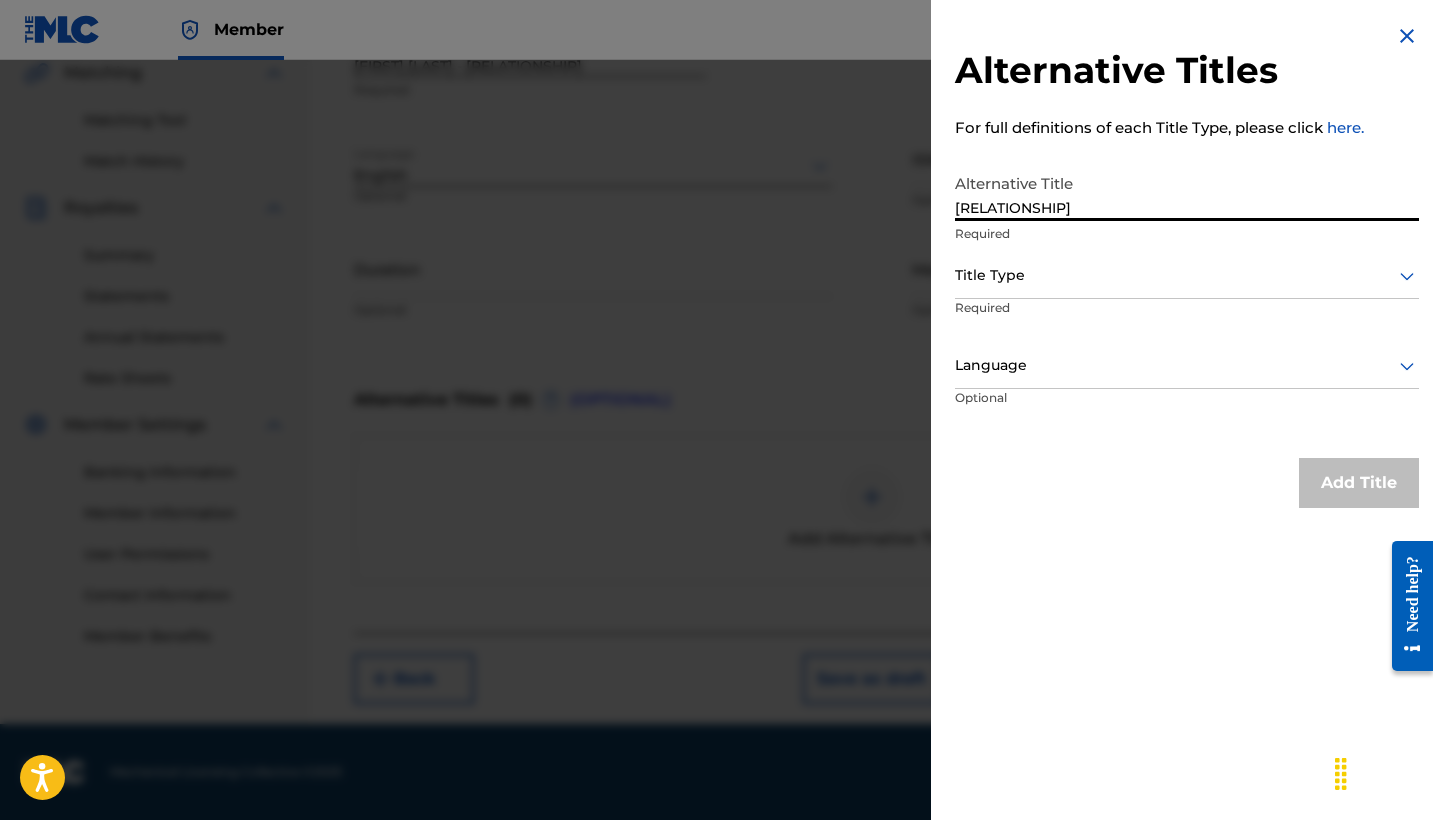 type on "[RELATIONSHIP]" 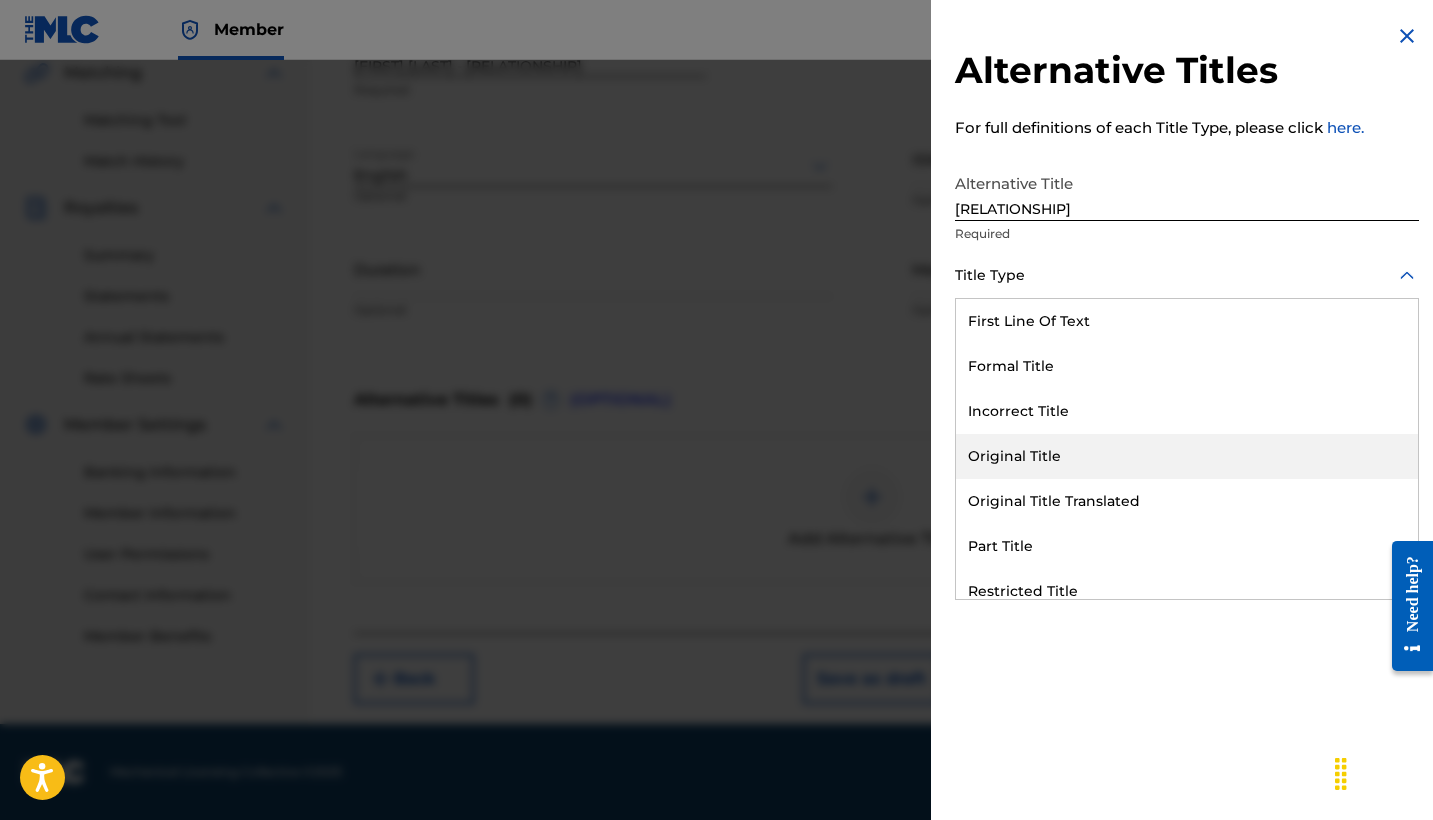 click on "Original Title" at bounding box center [1187, 456] 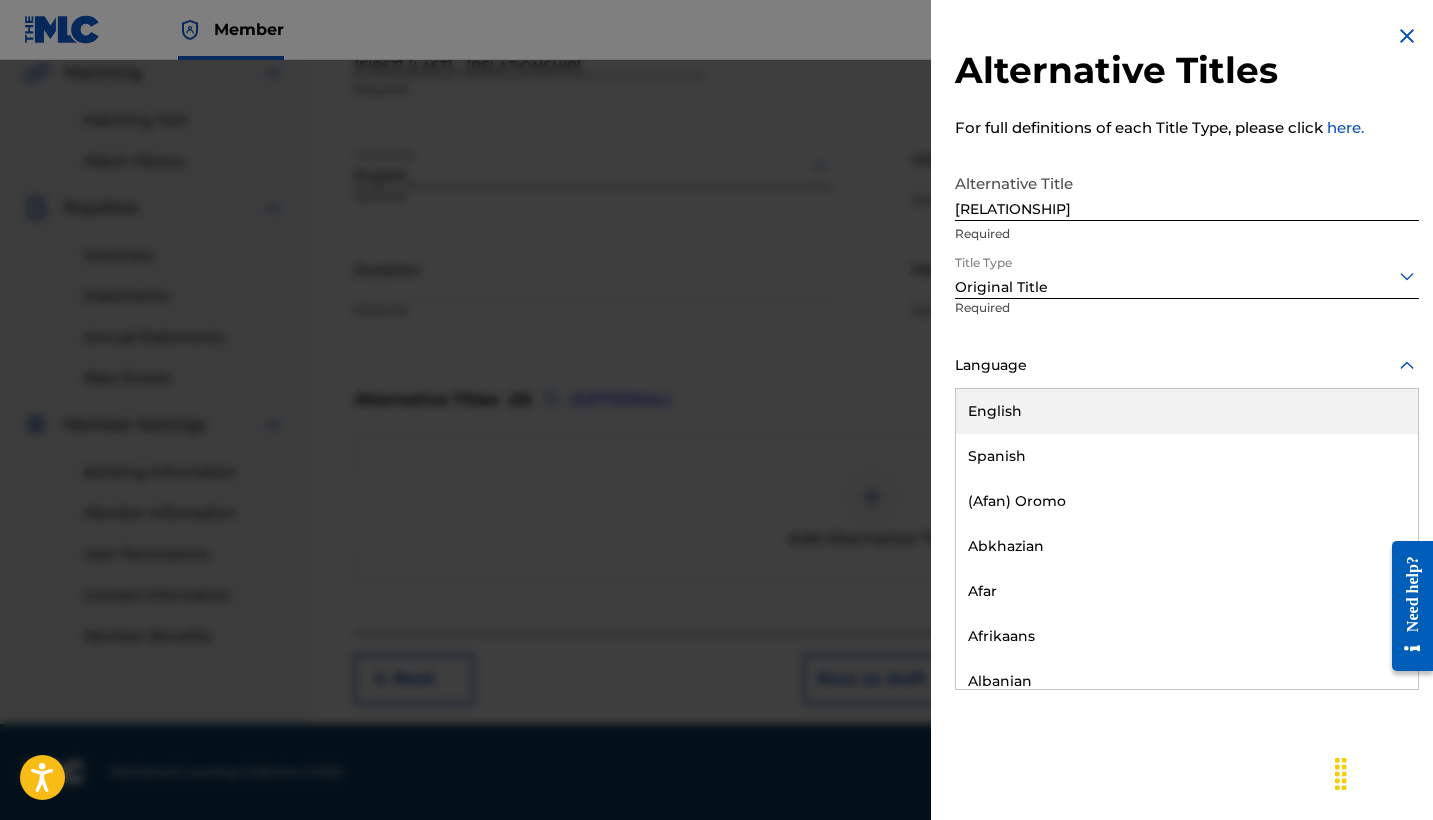 click at bounding box center (1187, 365) 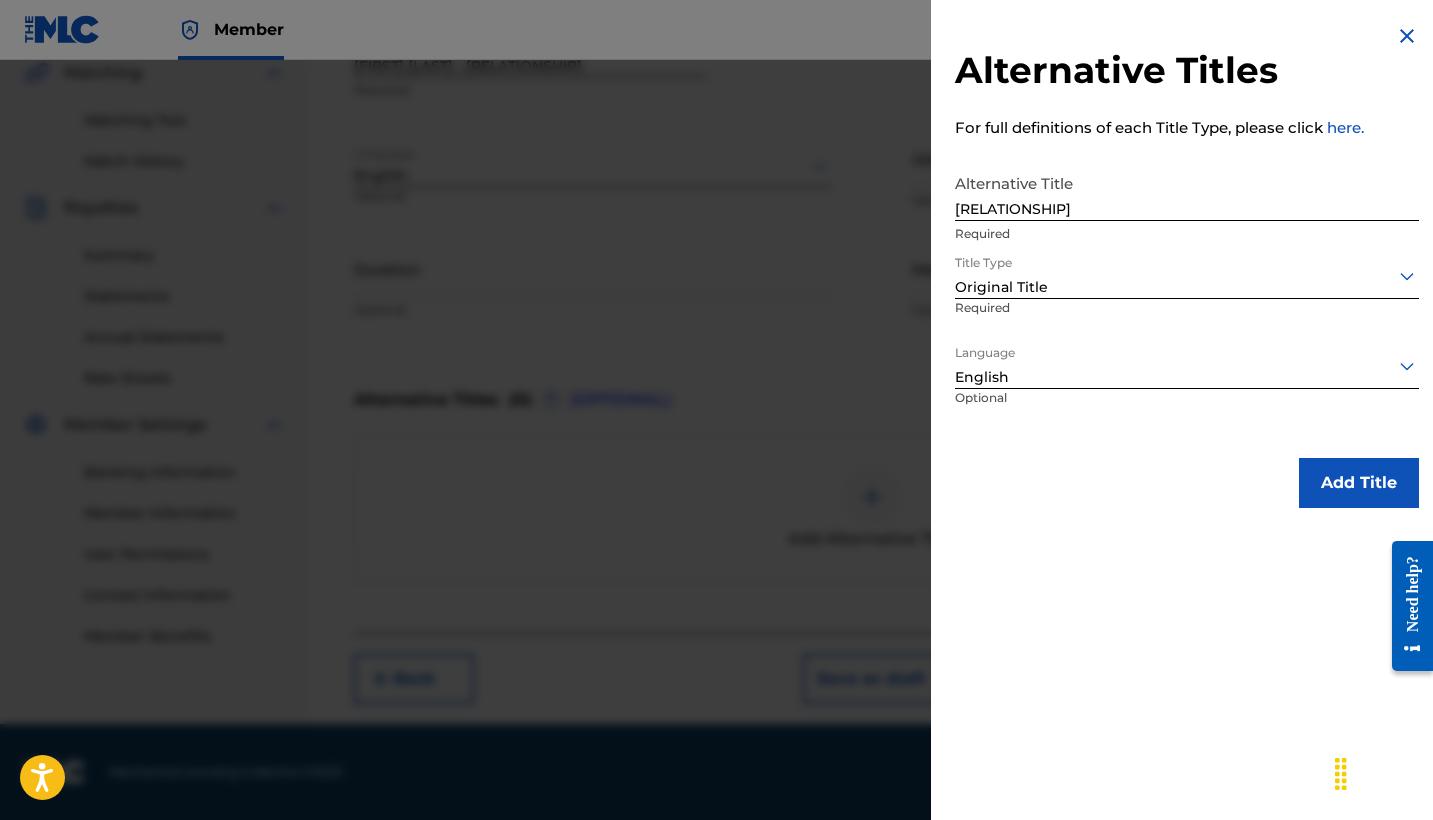 click on "Alternative Titles For full definitions of each Title Type, please click   here. Alternative Title   [RELATIONSHIP] Required Title Type Original Title Required Language option English, selected. English Optional Add Title" at bounding box center [1187, 266] 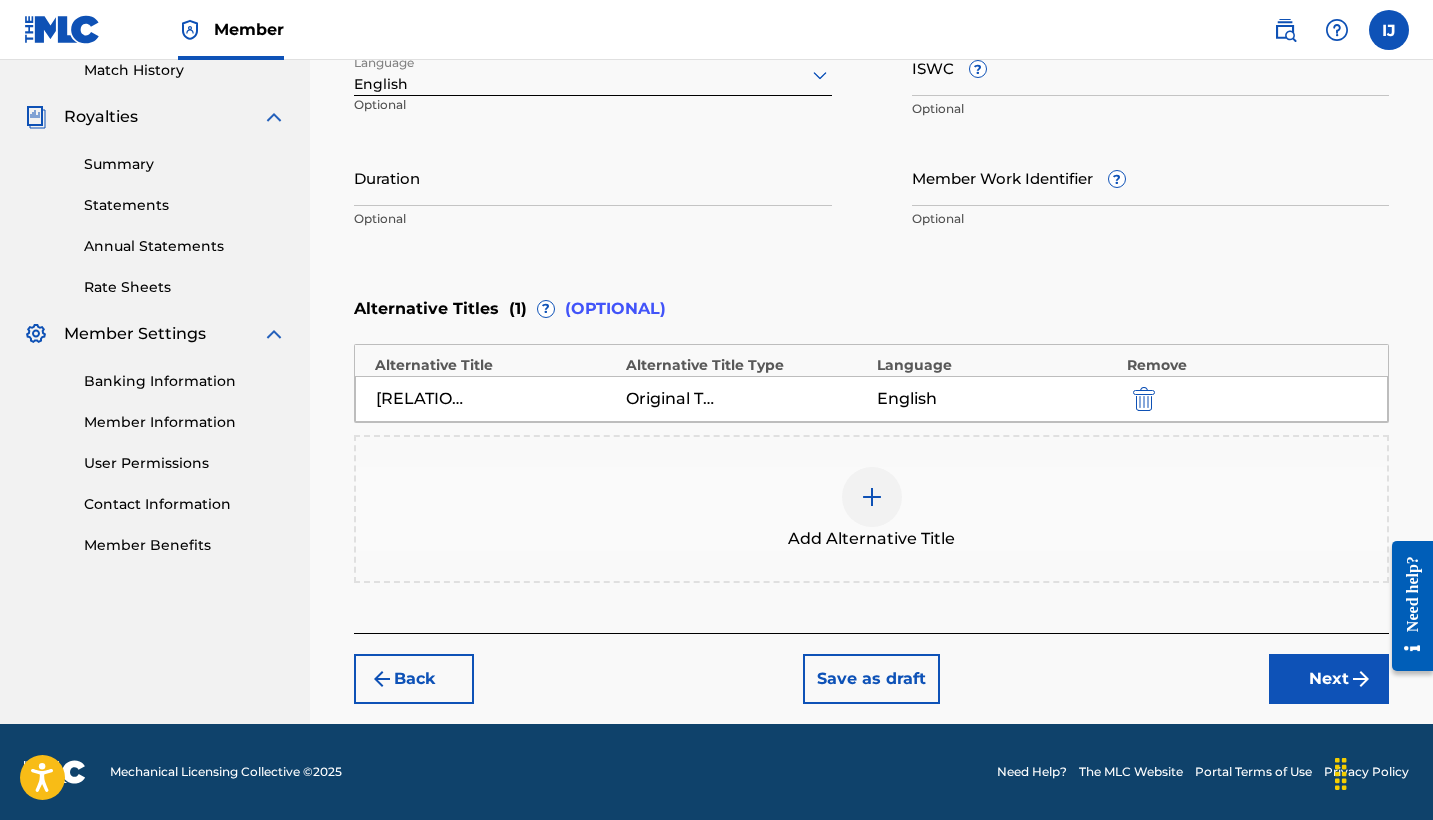 scroll, scrollTop: 563, scrollLeft: 0, axis: vertical 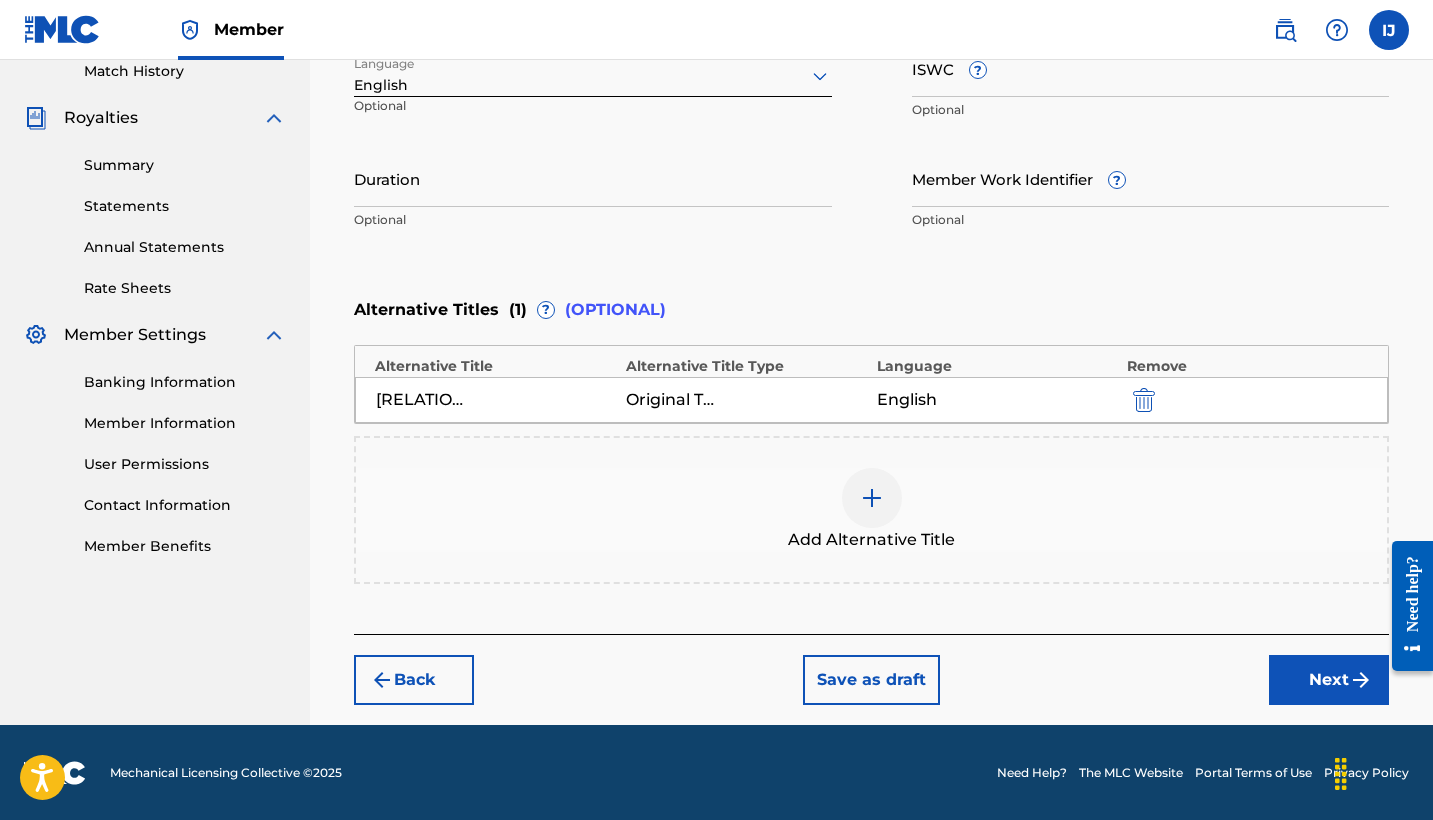 click on "Next" at bounding box center (1329, 680) 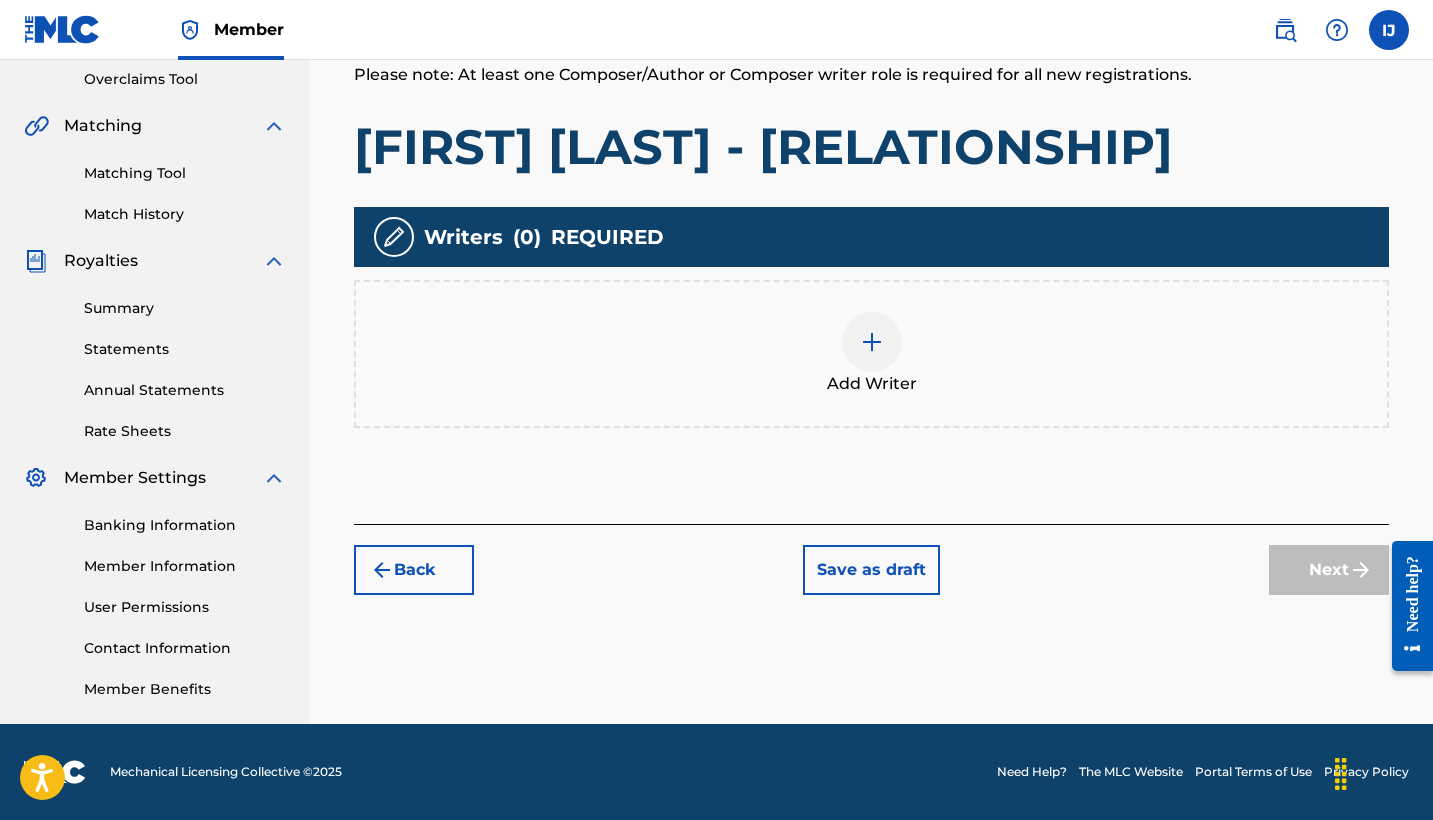 click at bounding box center [872, 342] 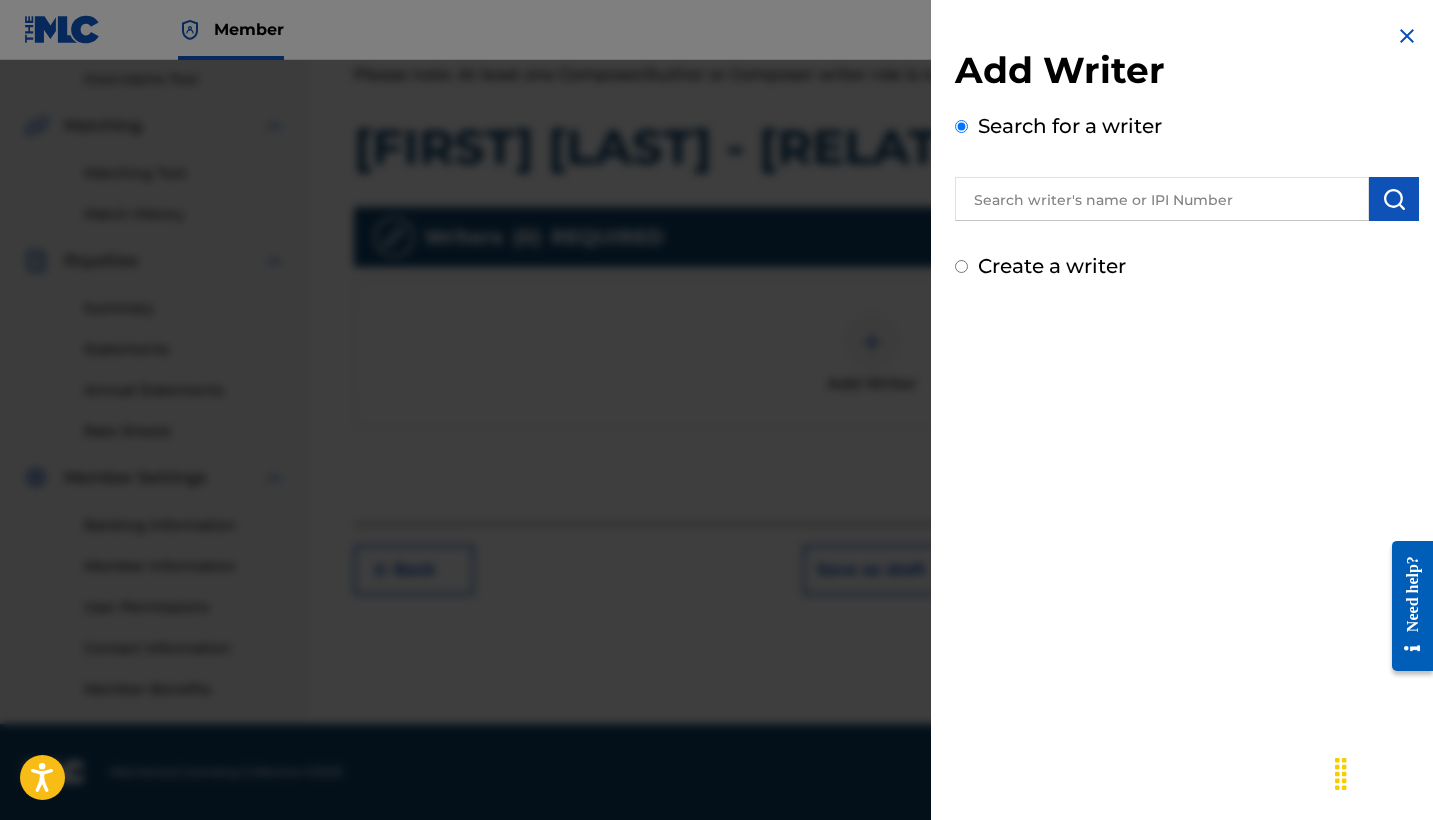 click at bounding box center [1407, 36] 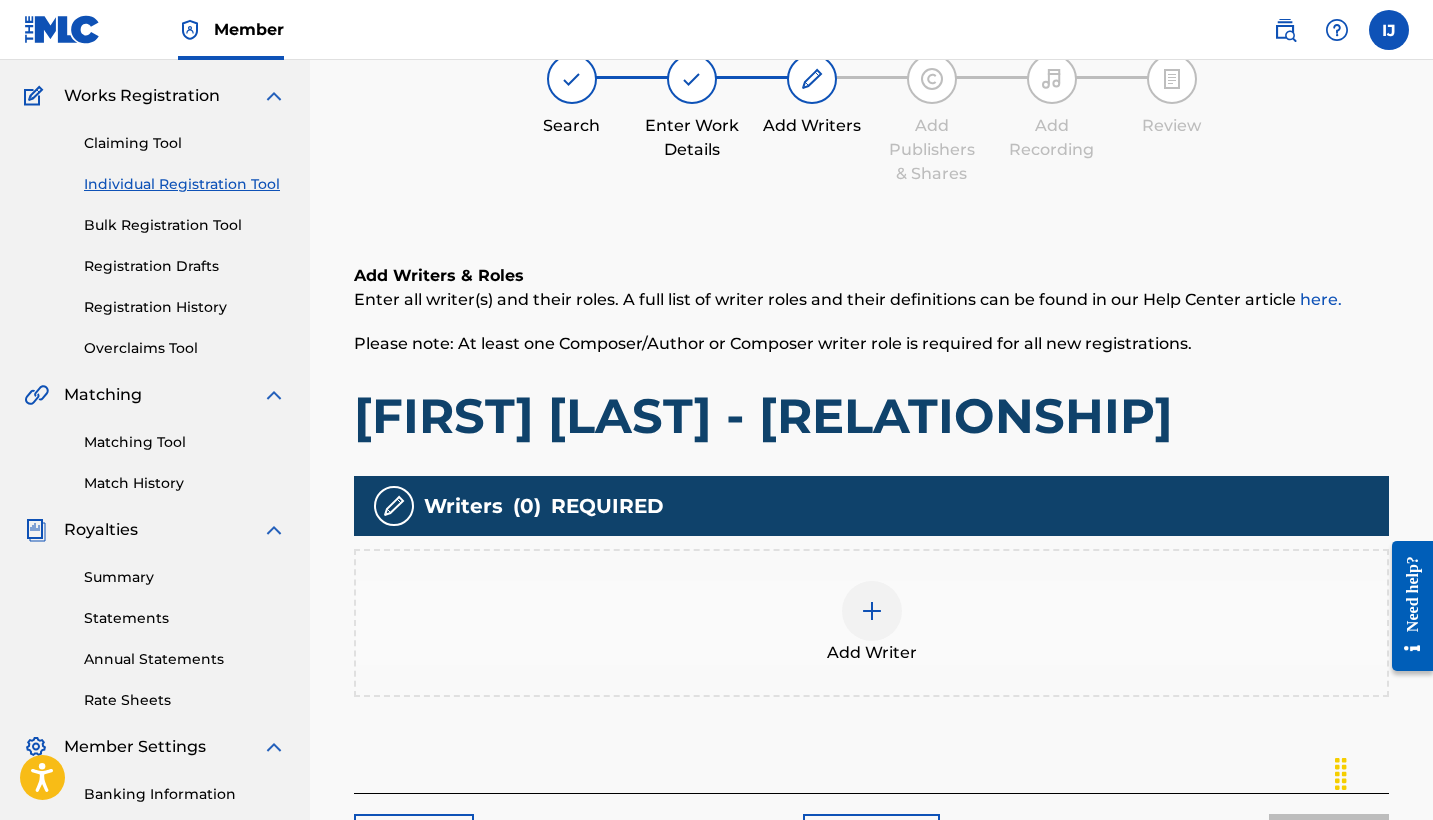 scroll, scrollTop: 386, scrollLeft: 0, axis: vertical 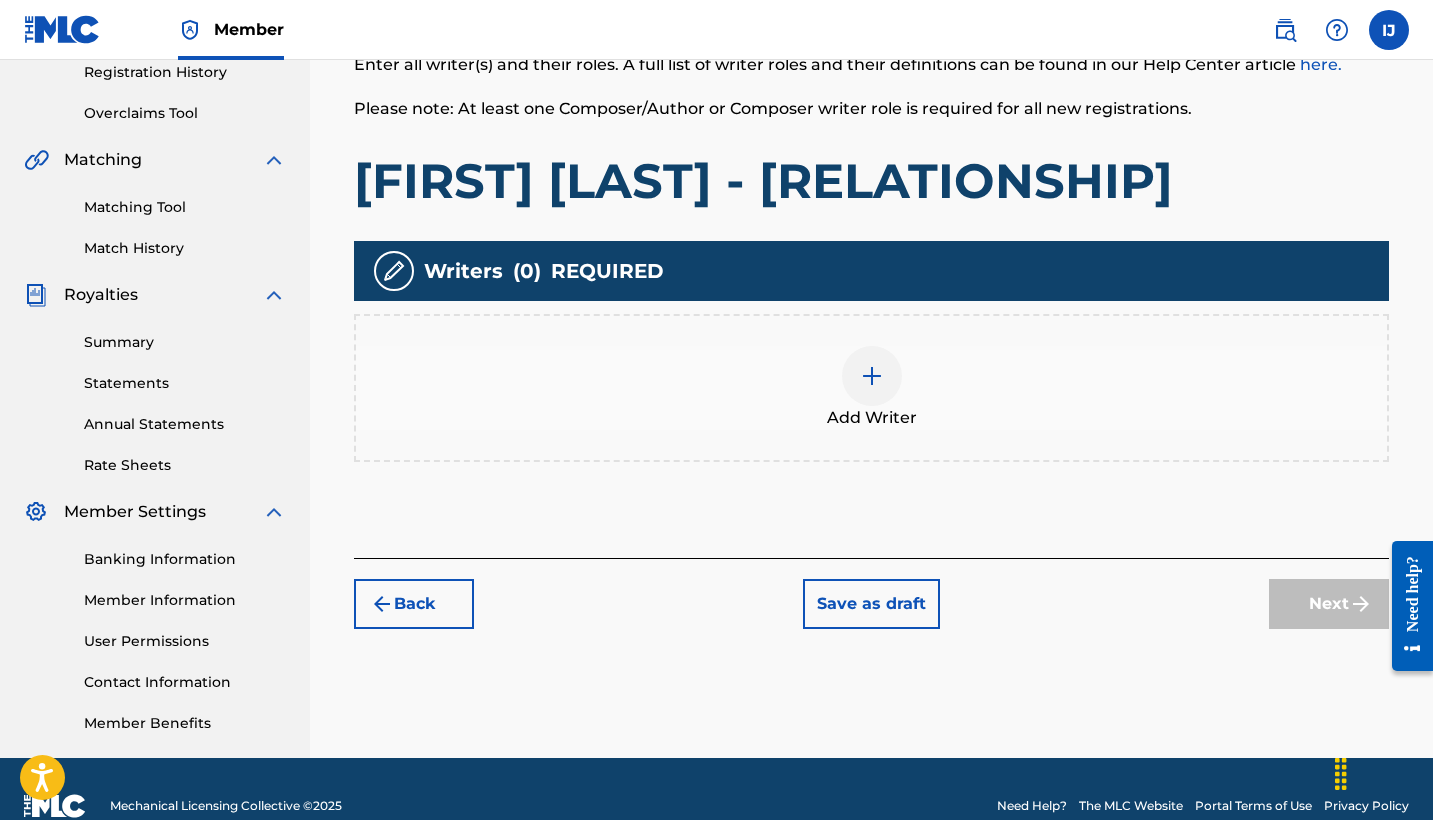 click at bounding box center (872, 376) 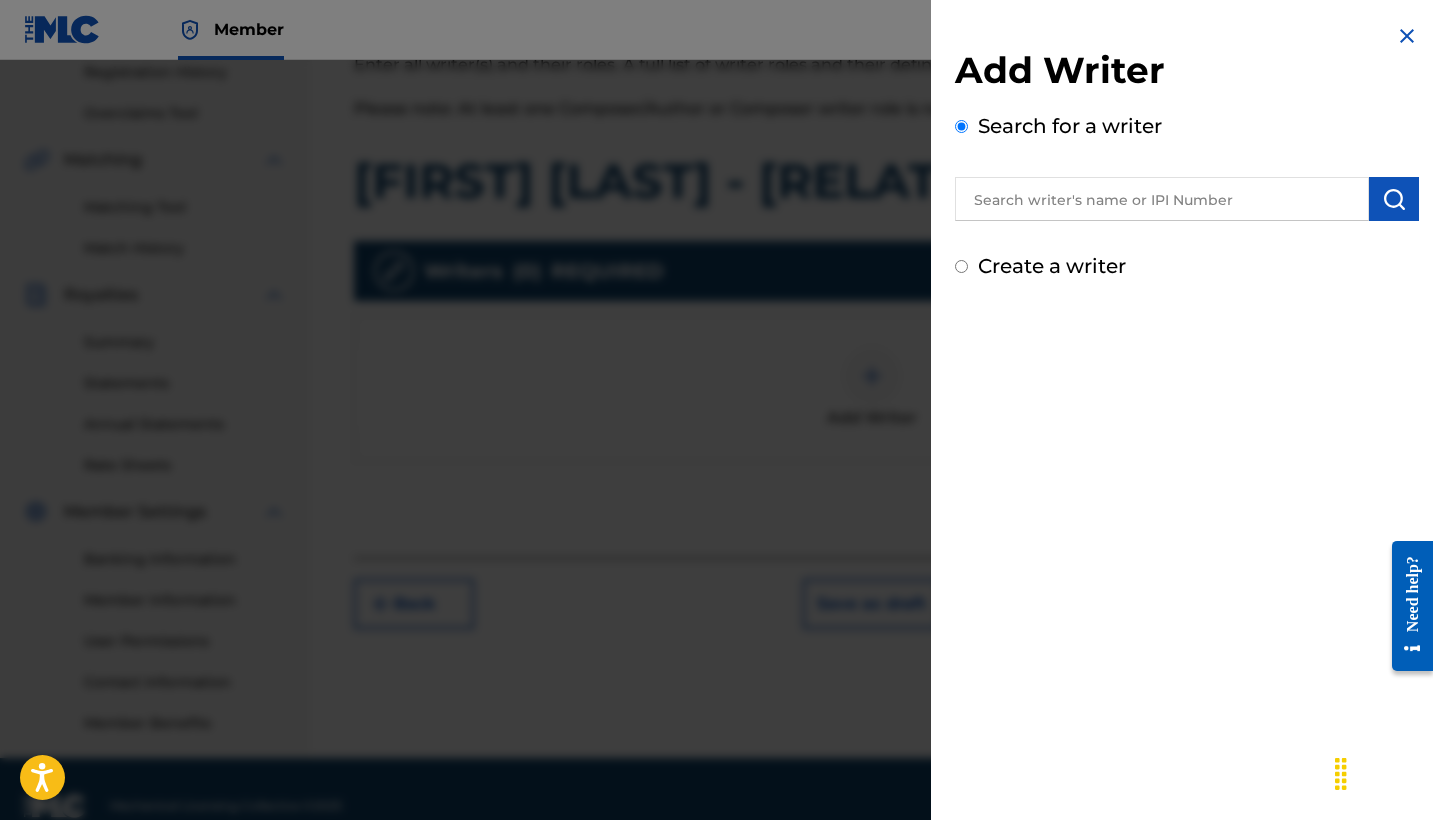 click at bounding box center (1162, 199) 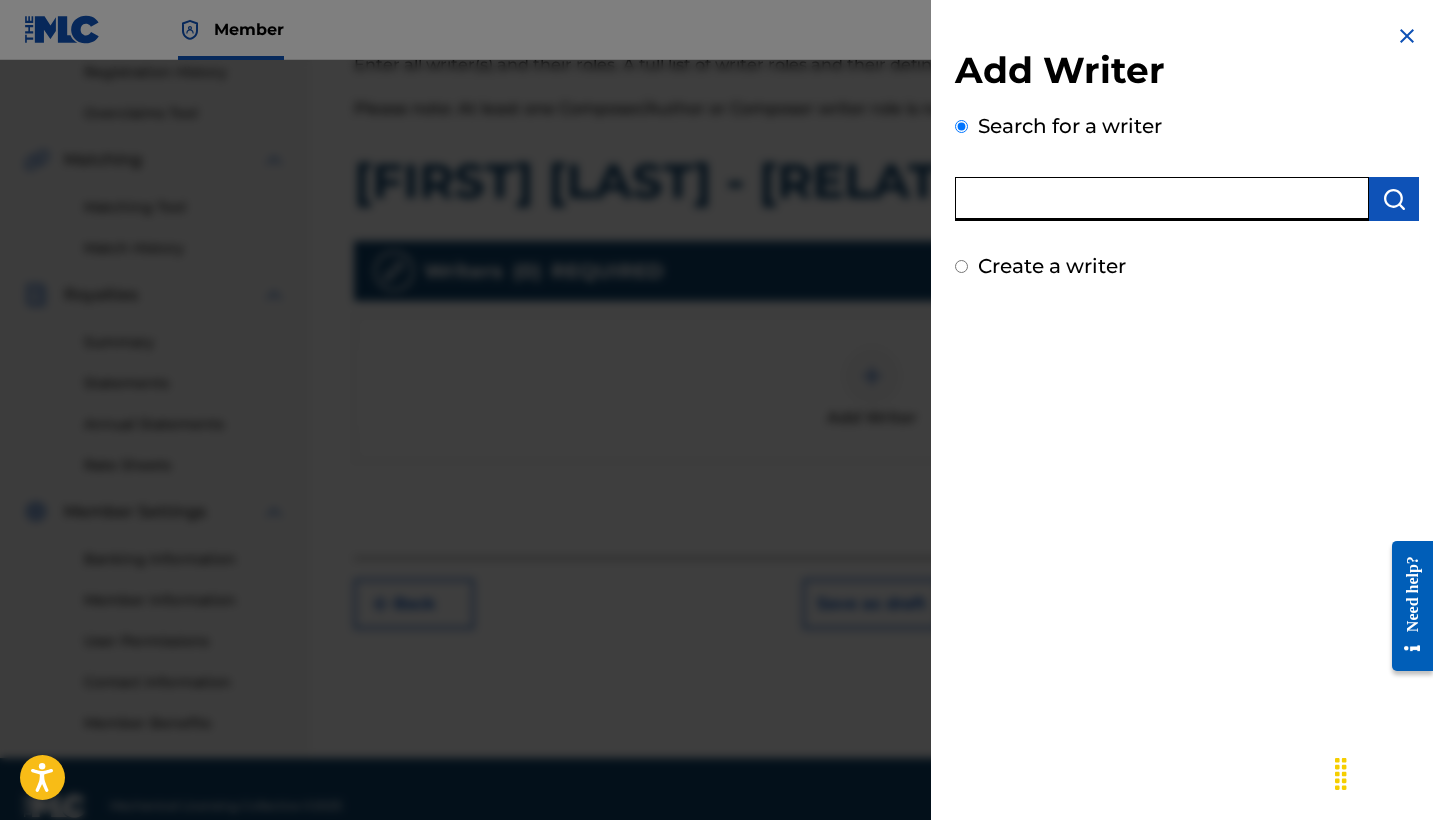 click on "Add Writer Search for a writer Create a writer" at bounding box center (1187, 410) 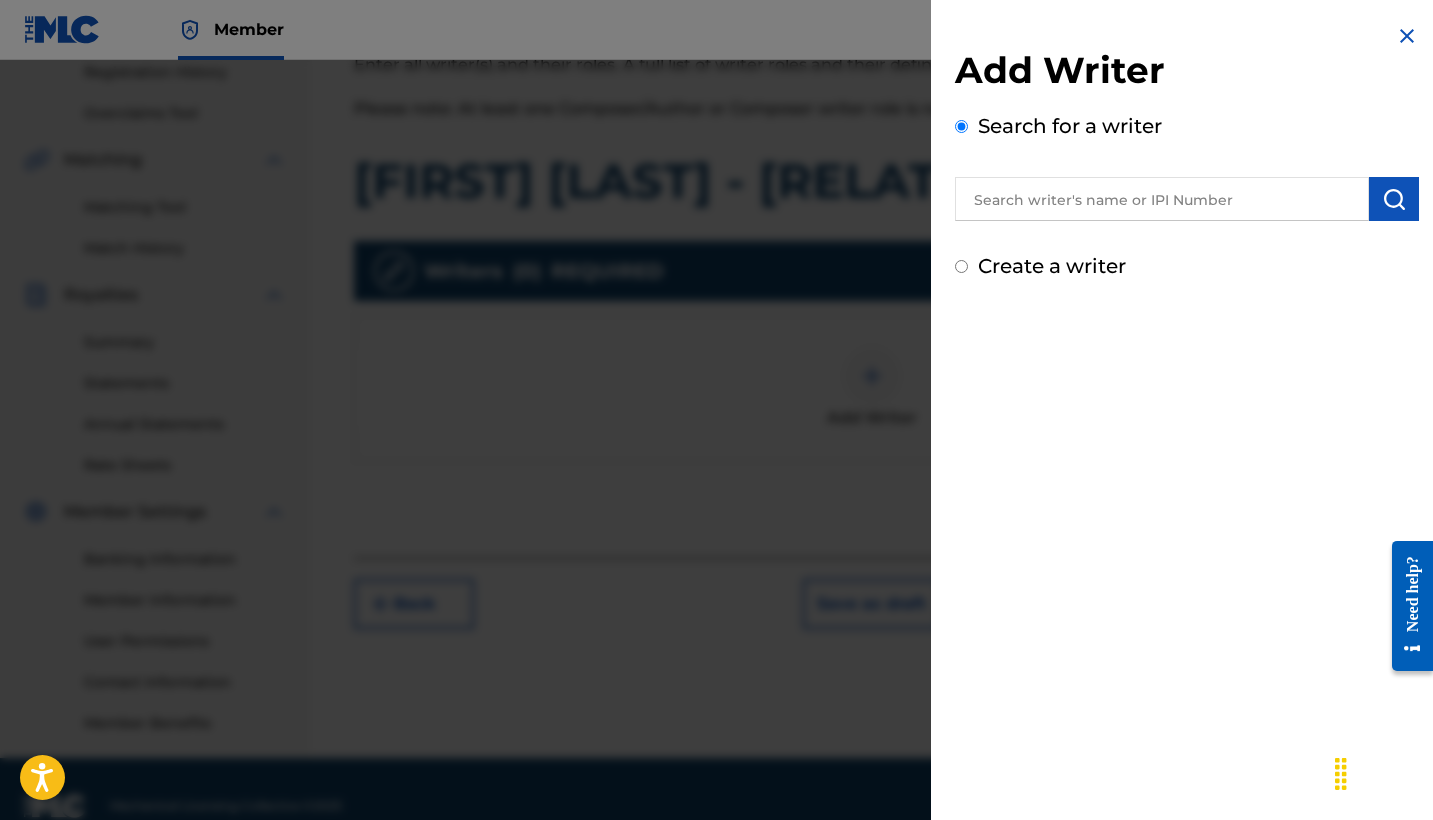 click on "Create a writer" at bounding box center (1052, 266) 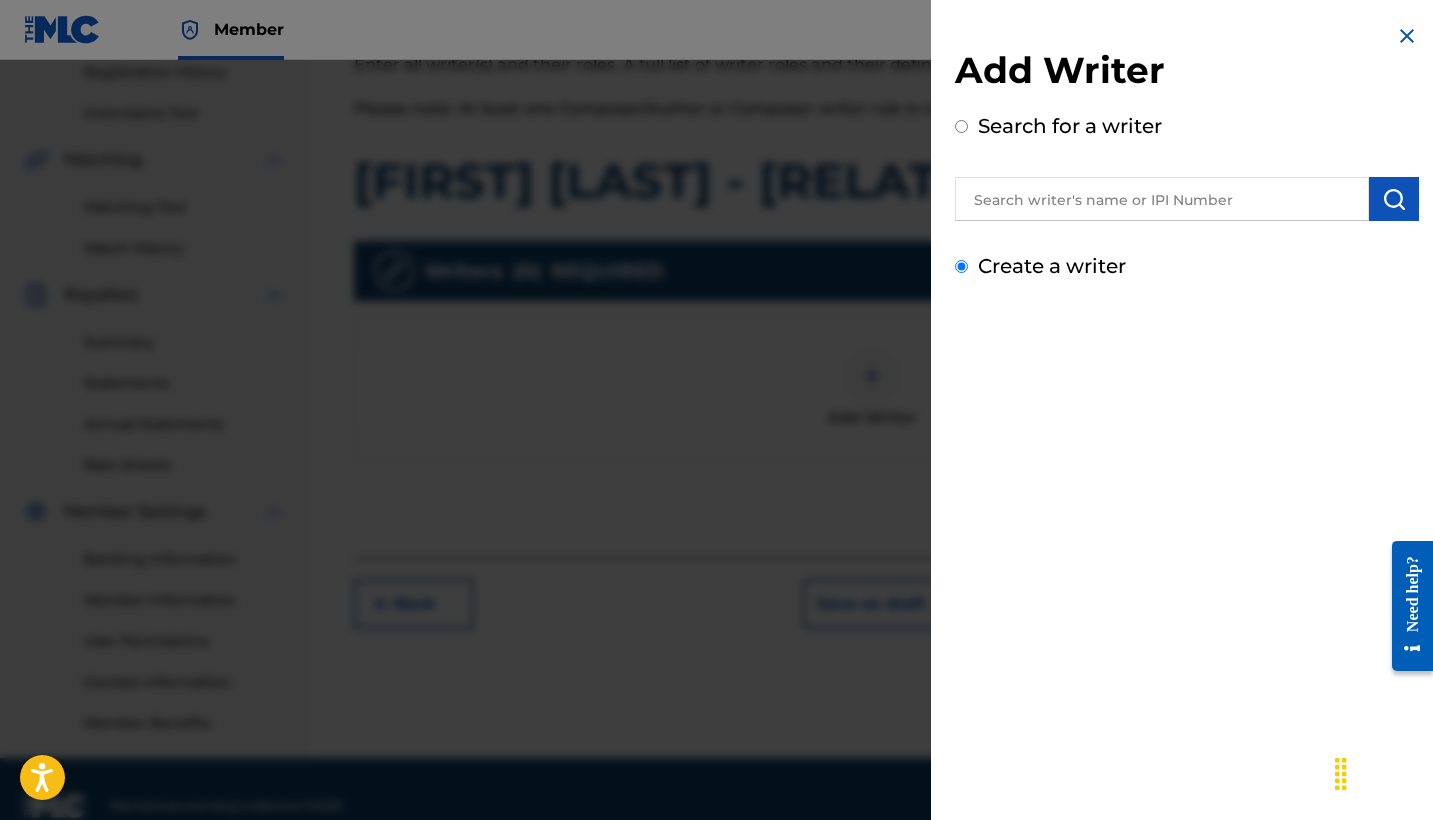 click on "Create a writer" at bounding box center [961, 266] 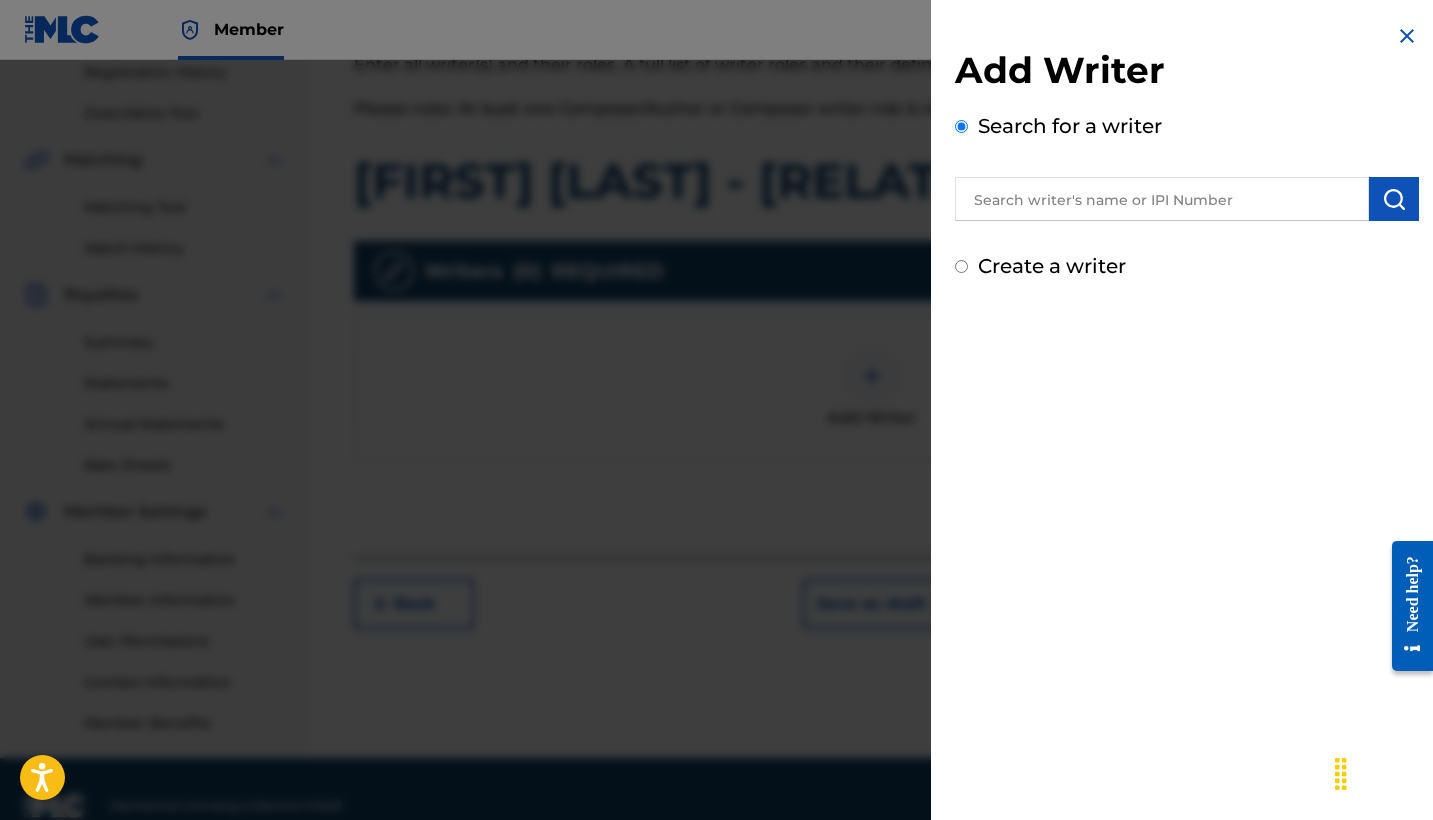 radio on "false" 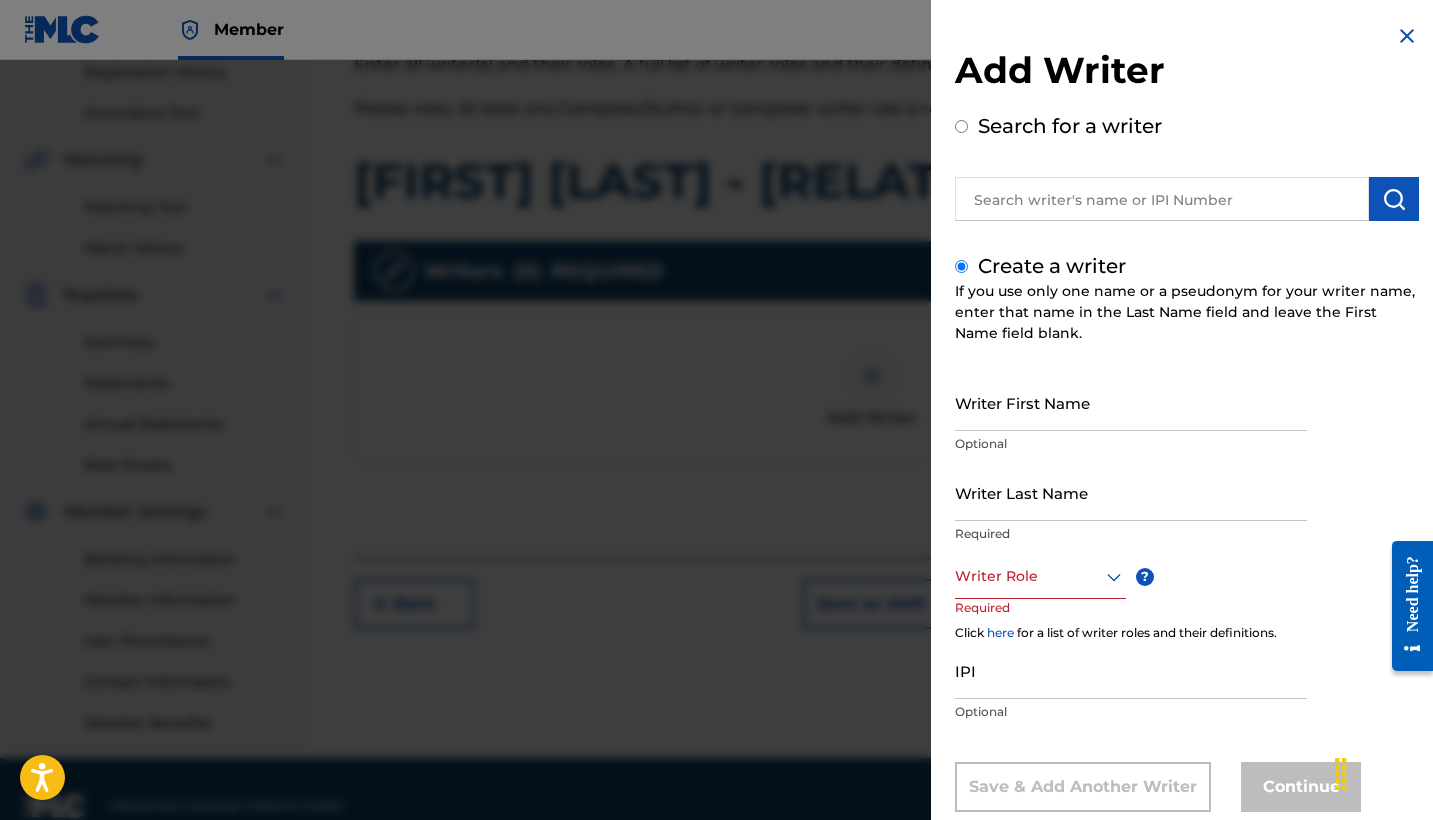 click on "Writer First Name" at bounding box center (1131, 402) 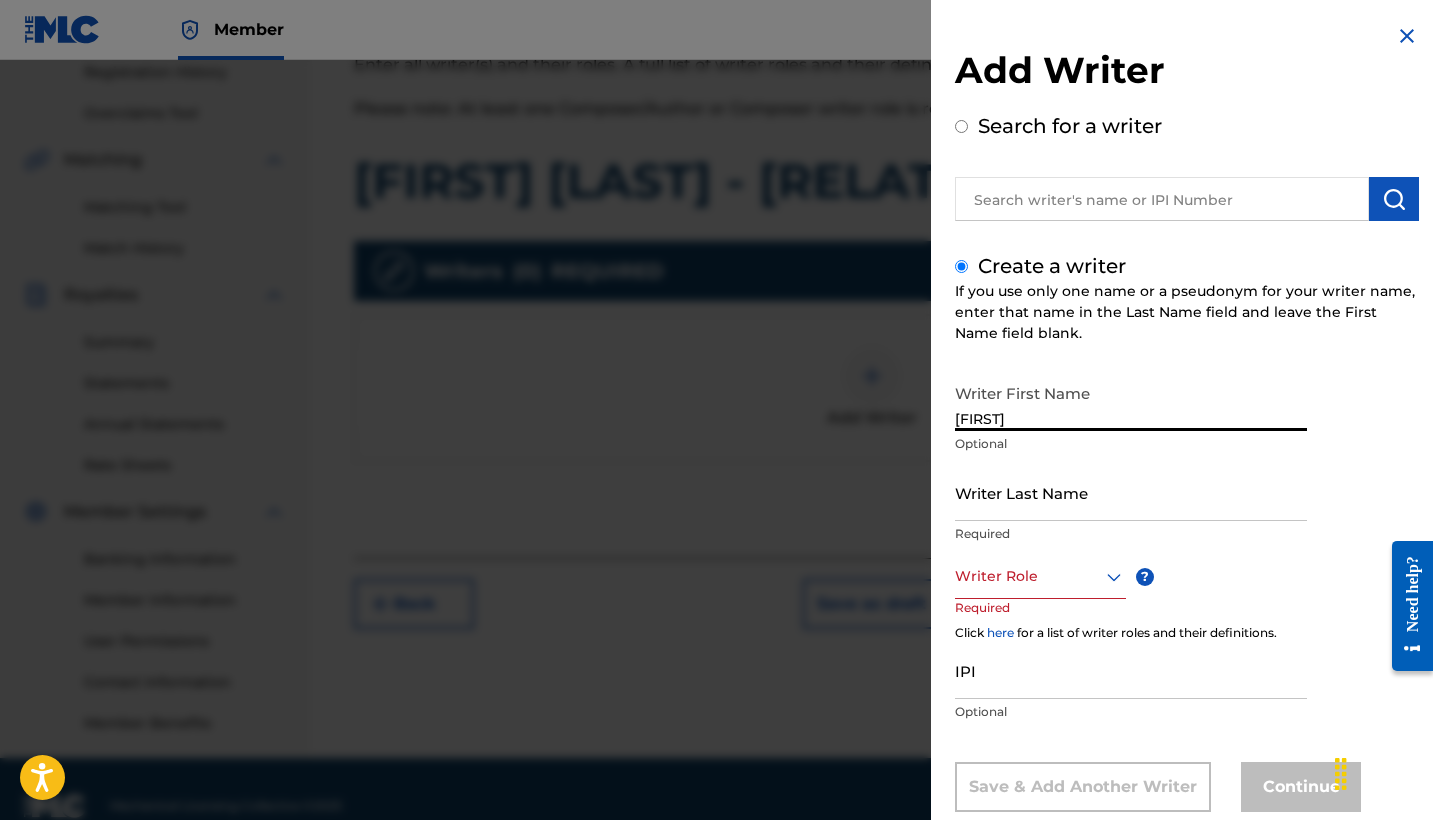 type on "[FIRST]" 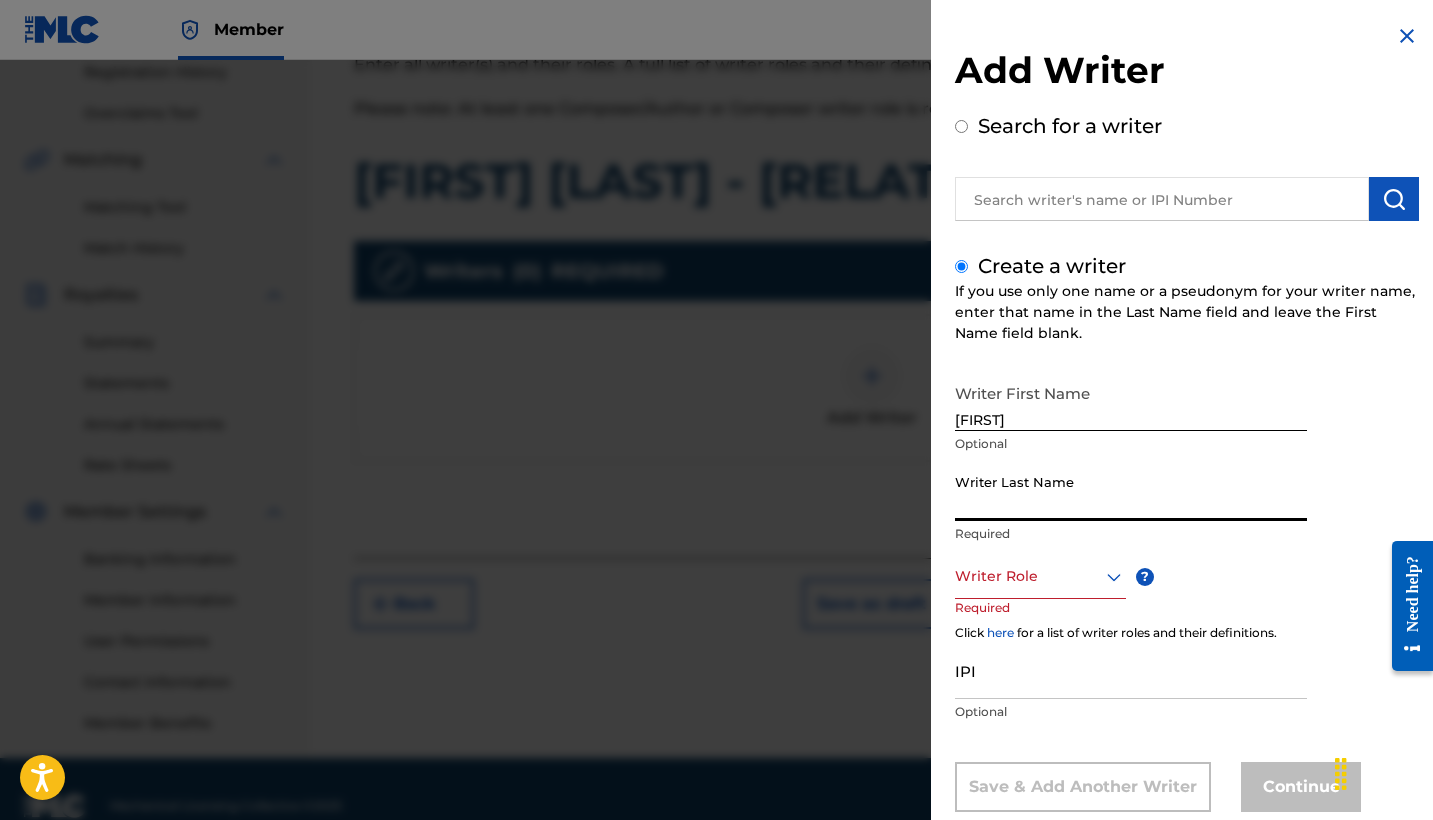 click on "Writer Last Name" at bounding box center [1131, 492] 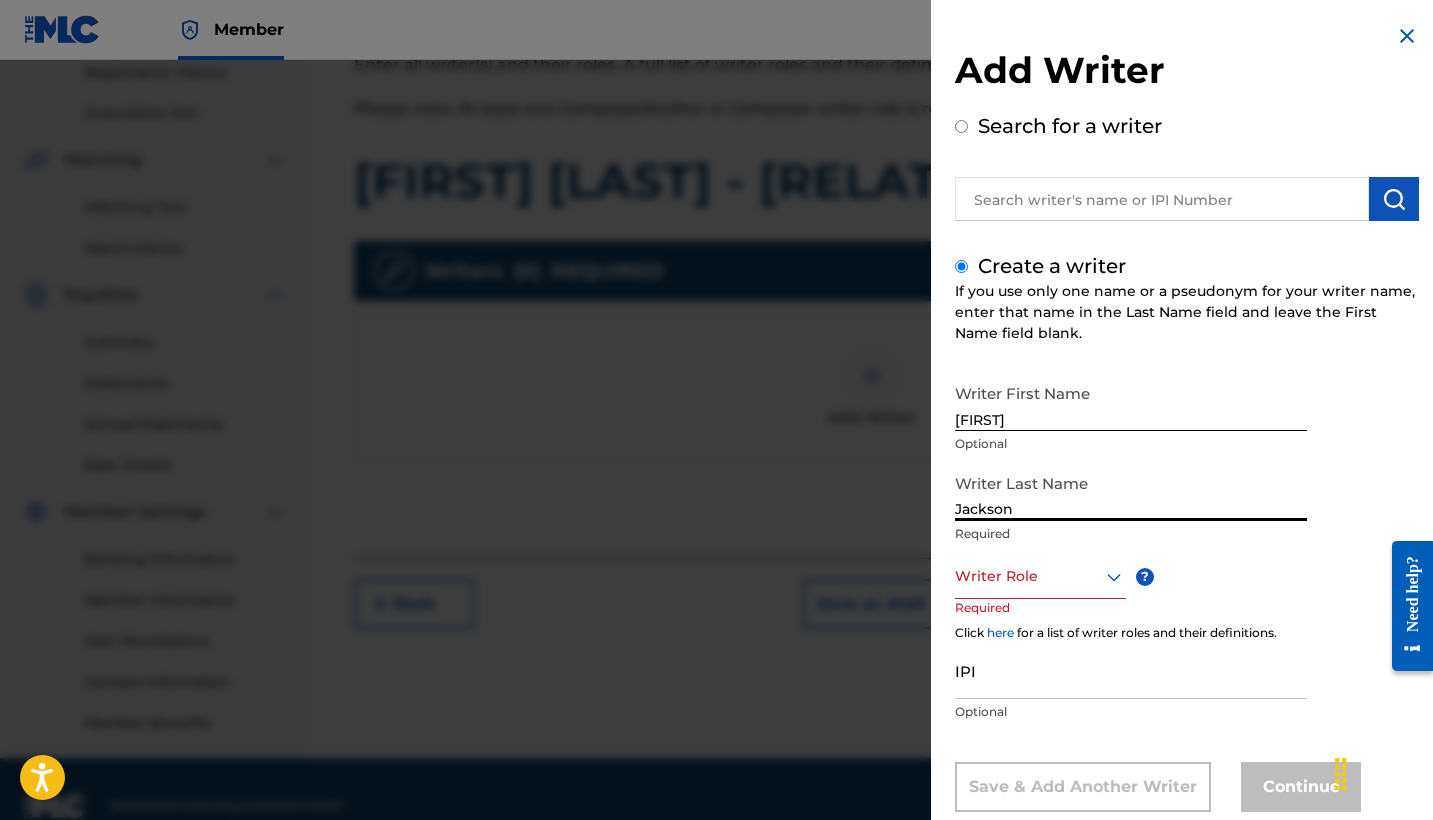 type on "Jackson" 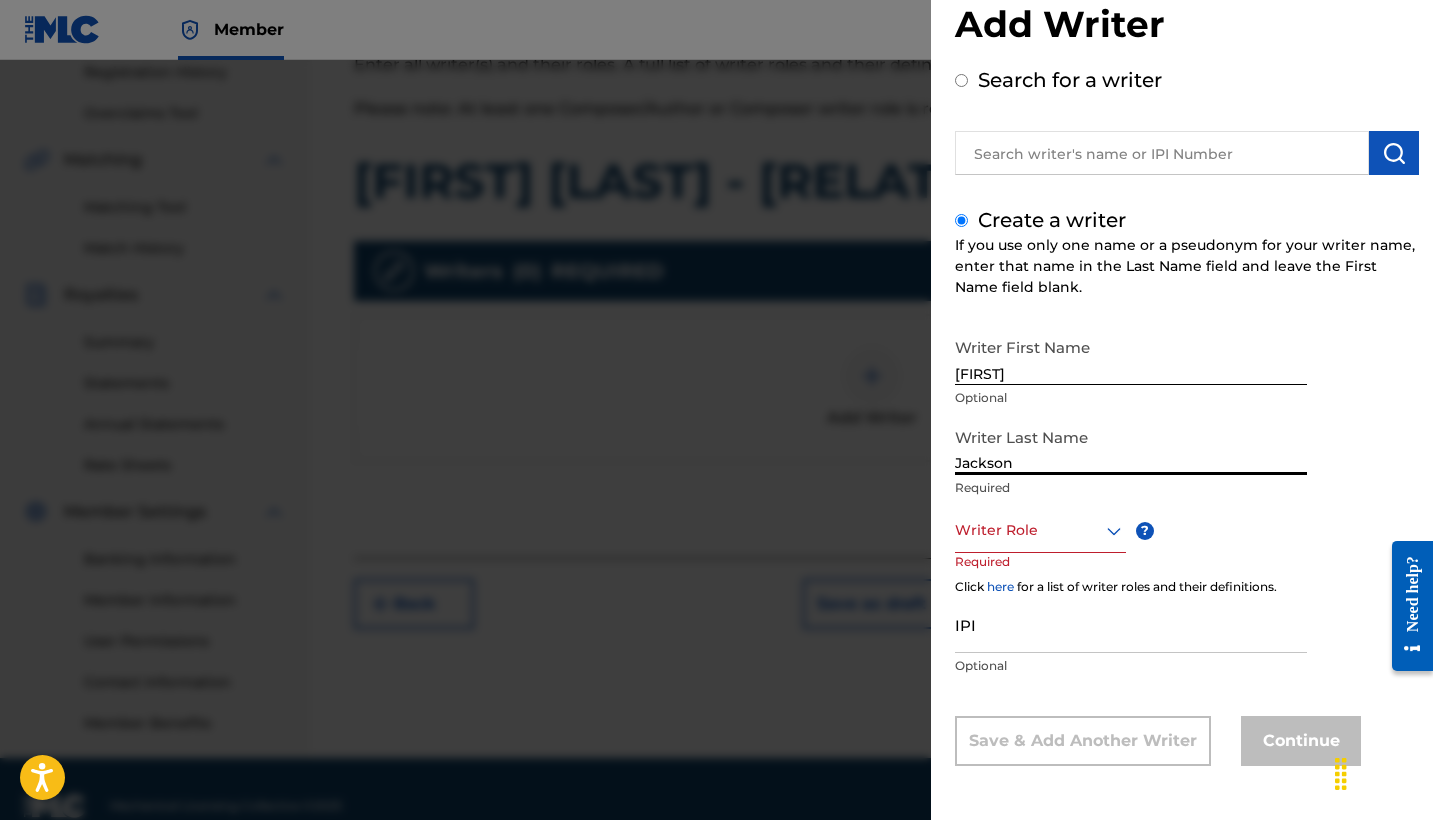 click on "Writer Role" at bounding box center (1040, 530) 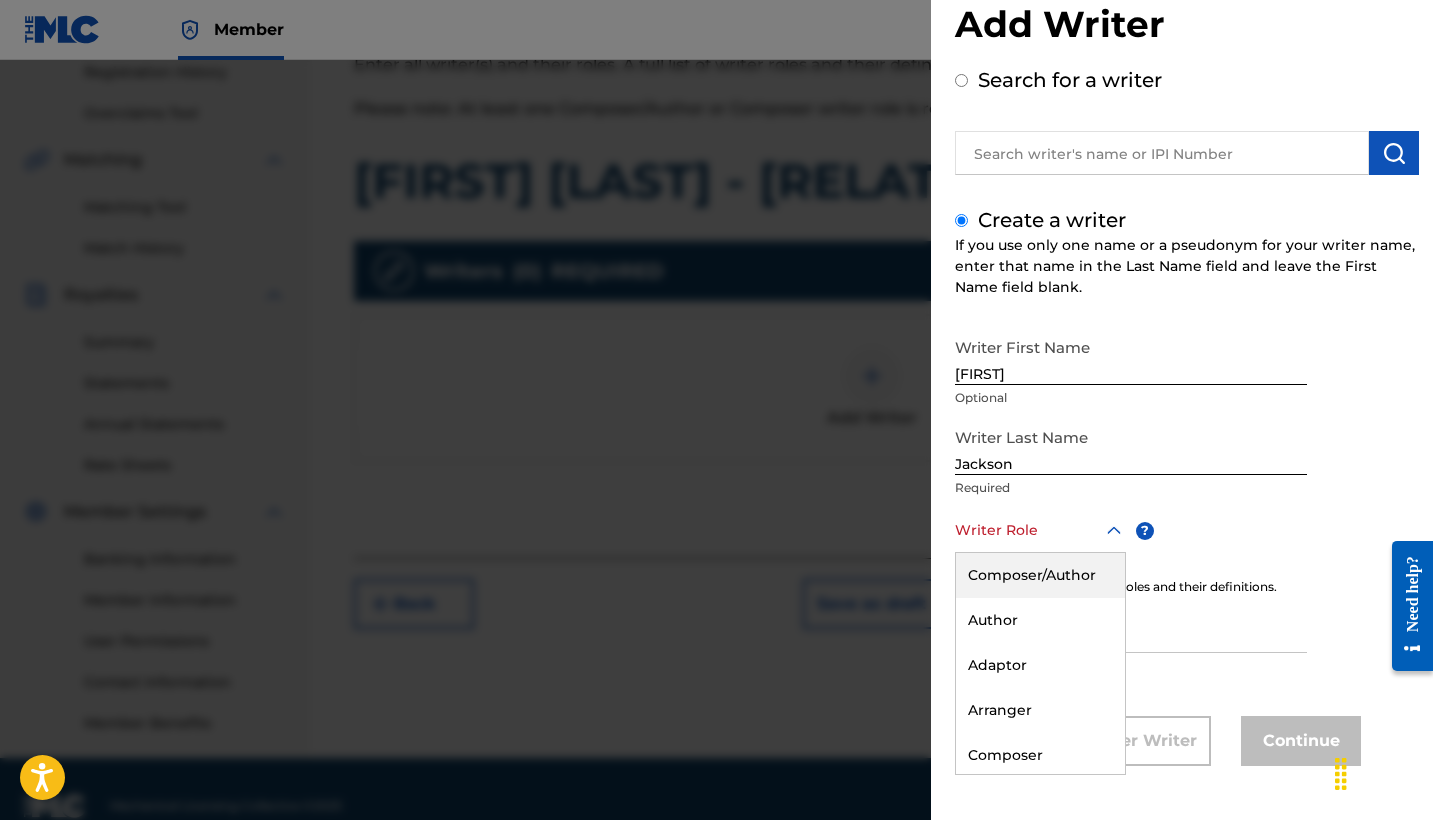 click on "Composer/Author" at bounding box center (1040, 575) 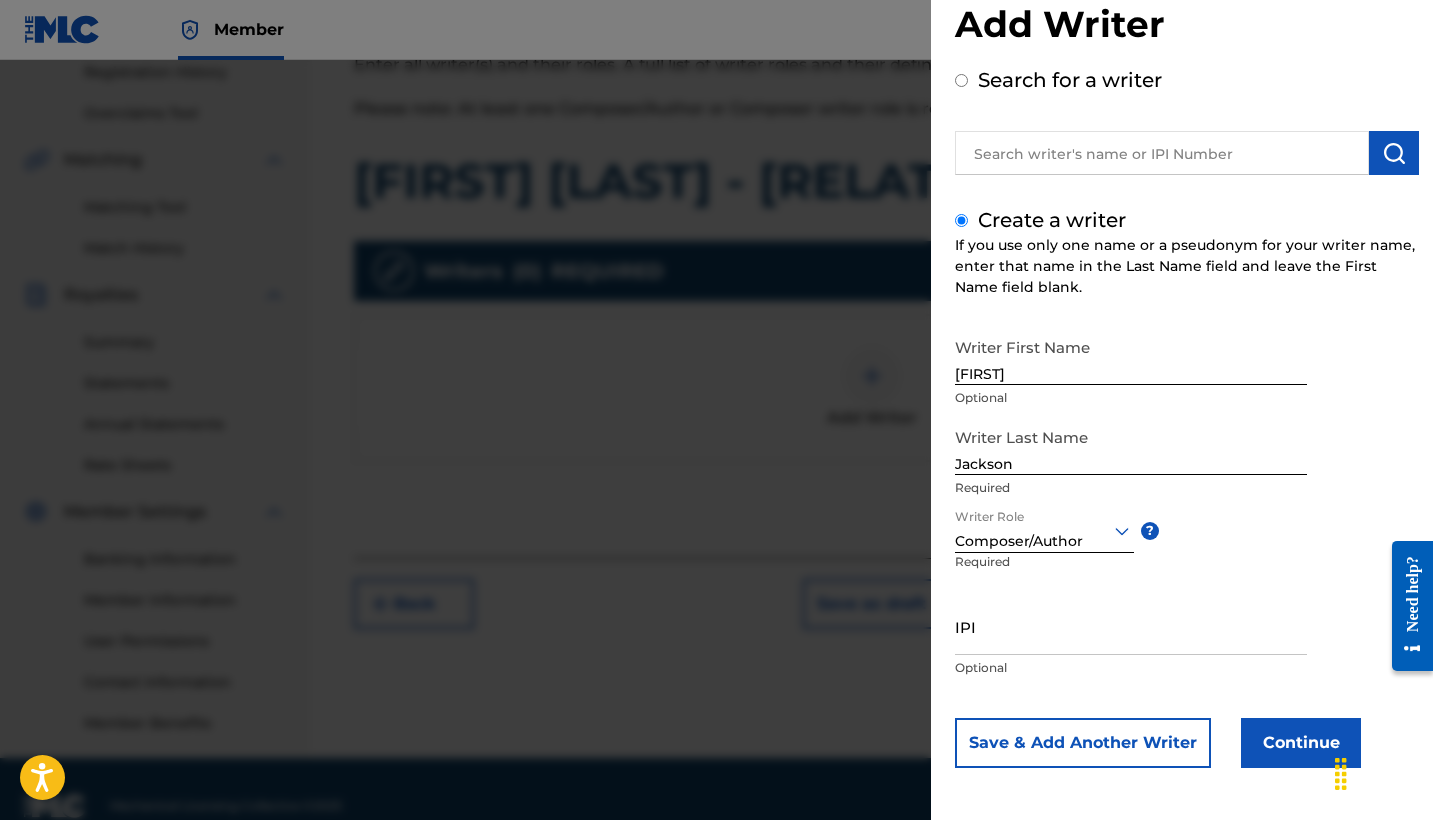 click on "IPI" at bounding box center (1131, 626) 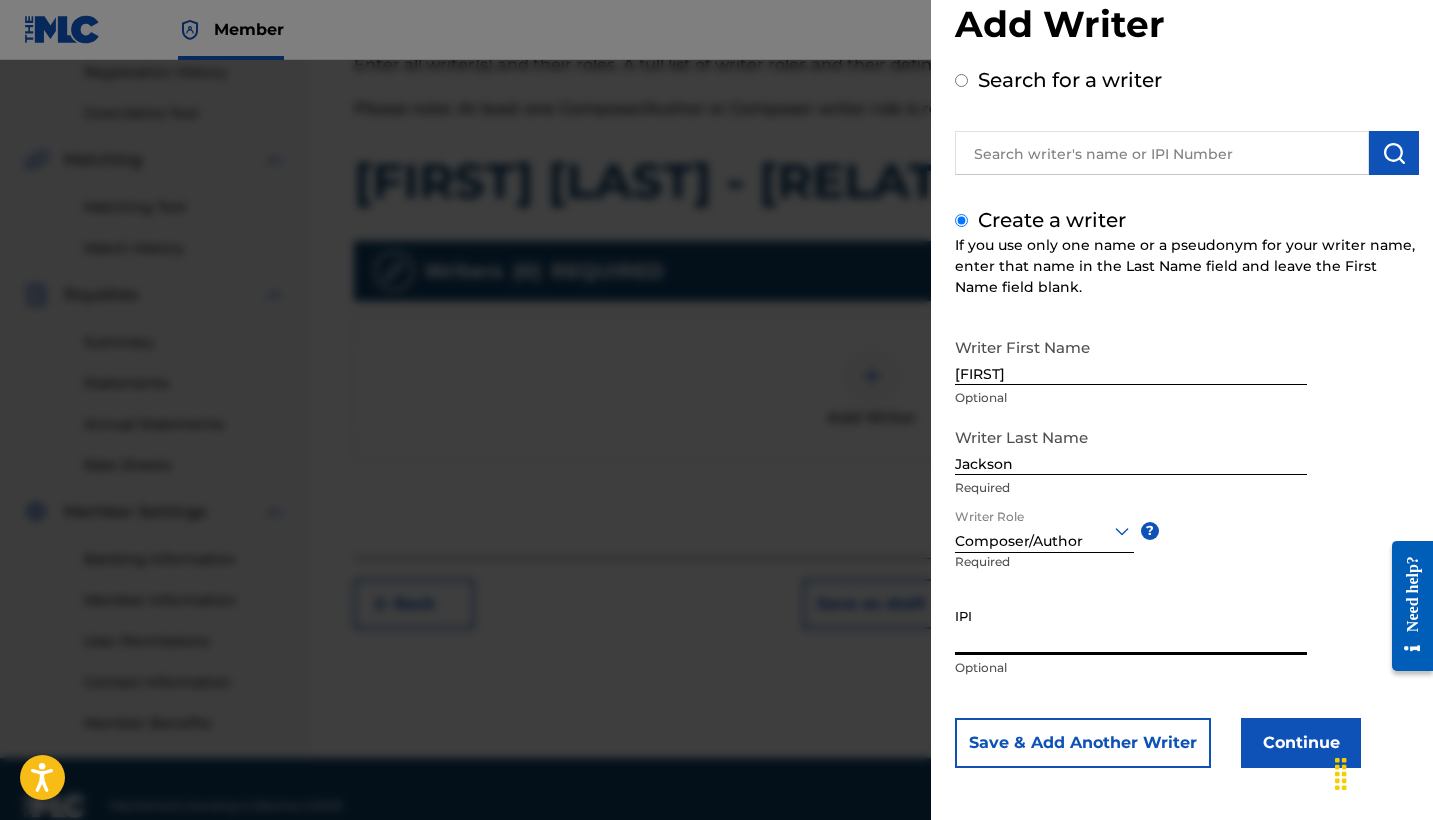 paste on "01027790654" 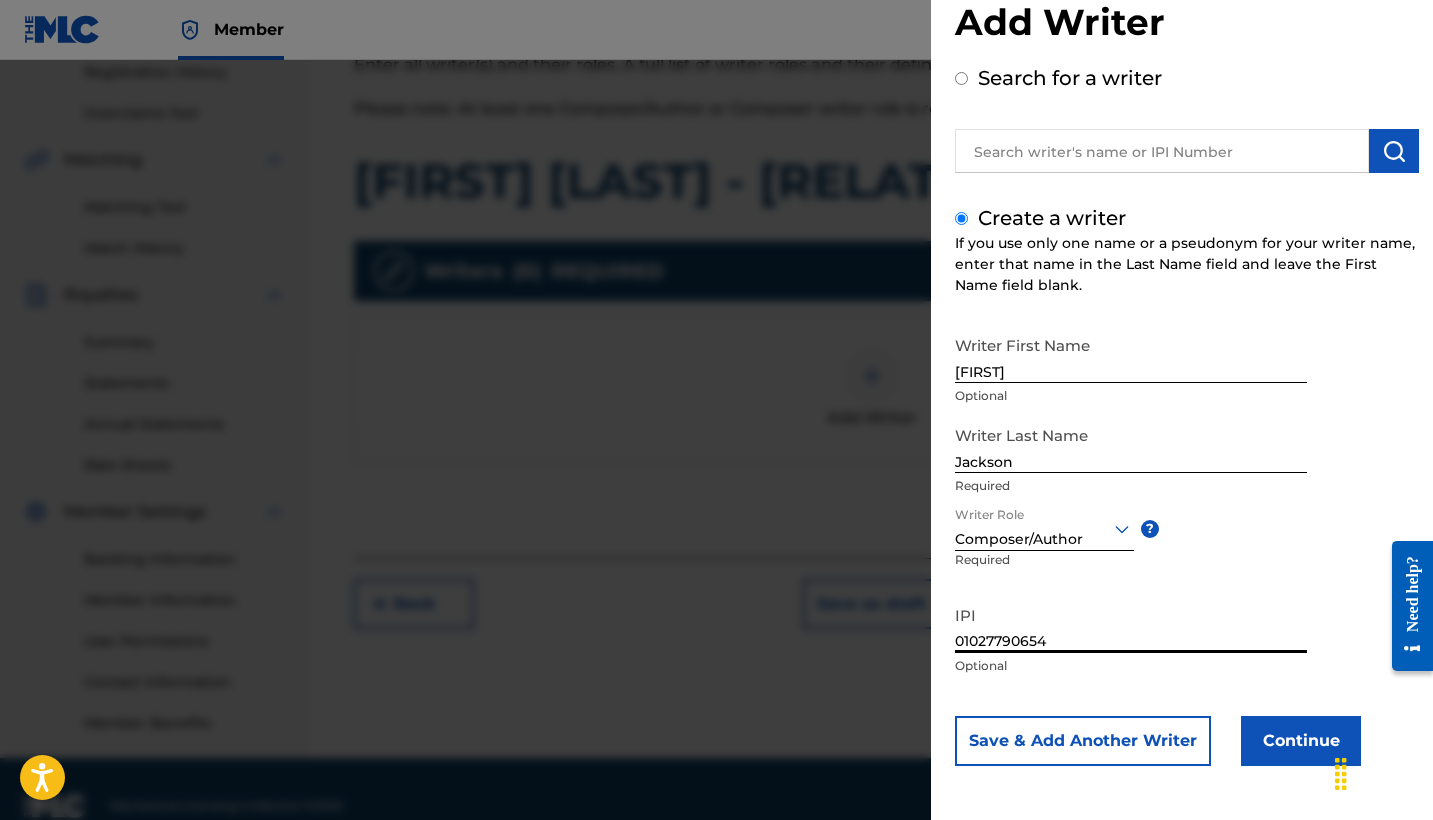 scroll, scrollTop: 48, scrollLeft: 0, axis: vertical 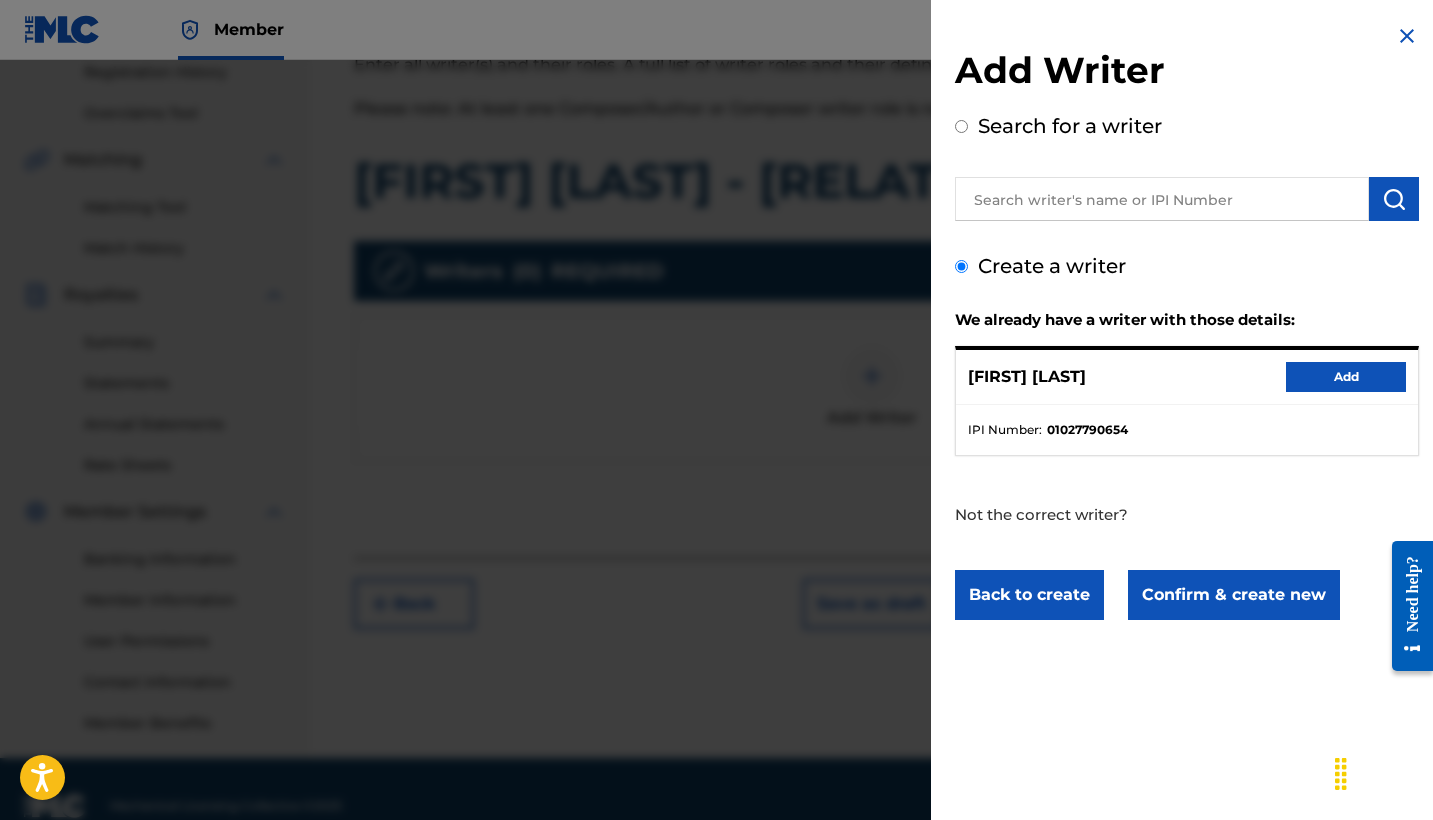 click at bounding box center (1162, 199) 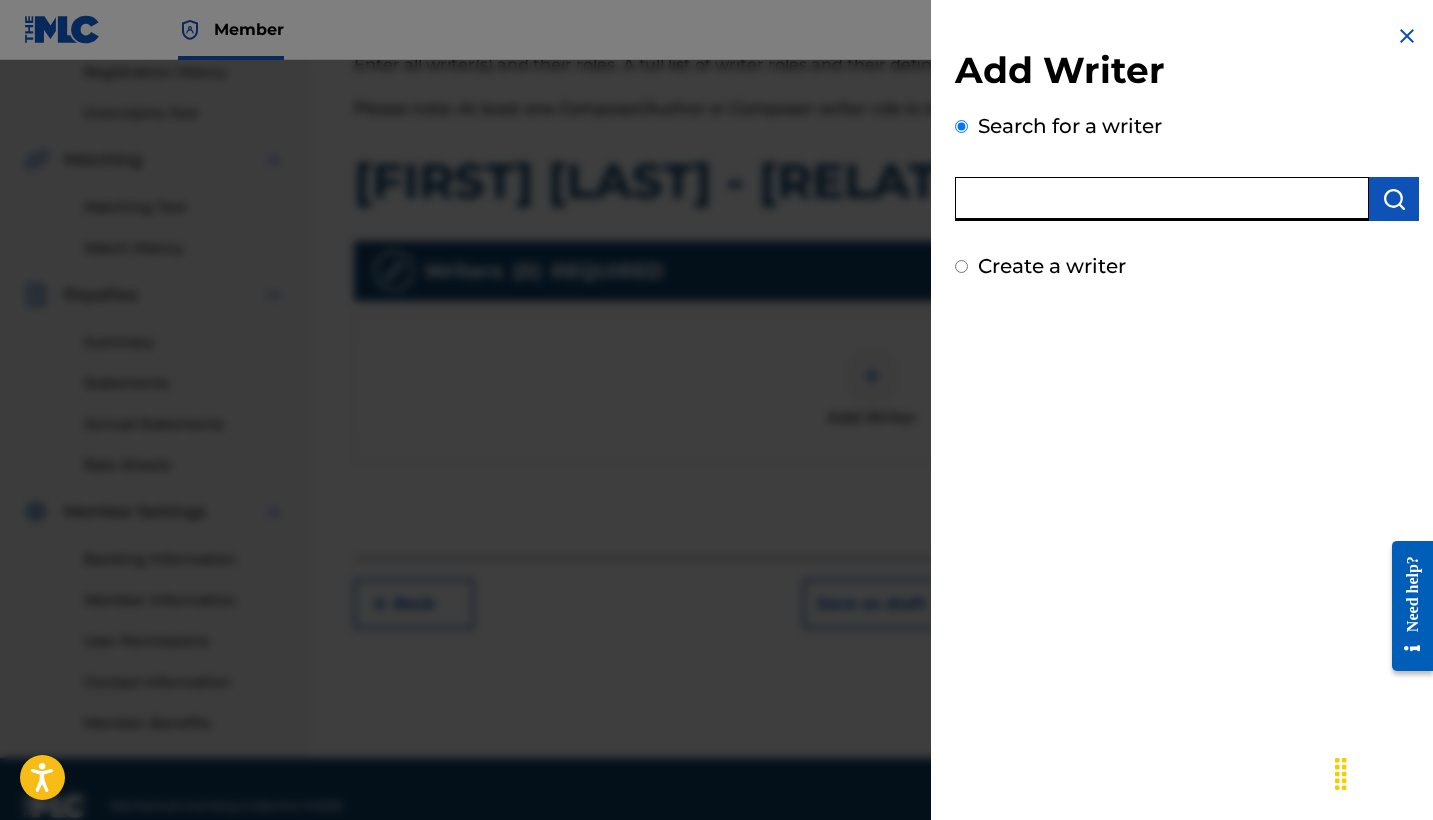 click on "Create a writer" at bounding box center (1052, 266) 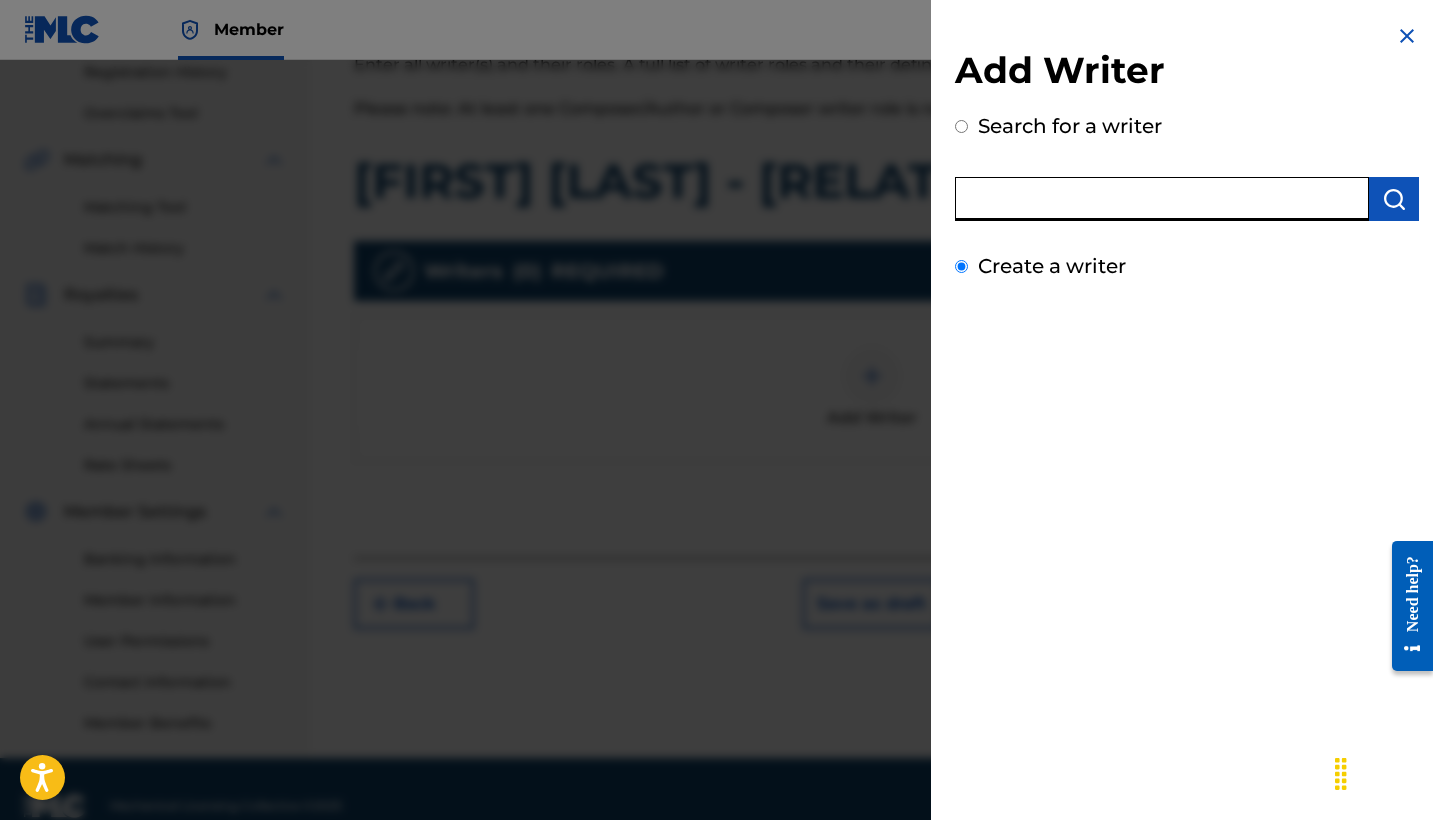 click on "Create a writer" at bounding box center [961, 266] 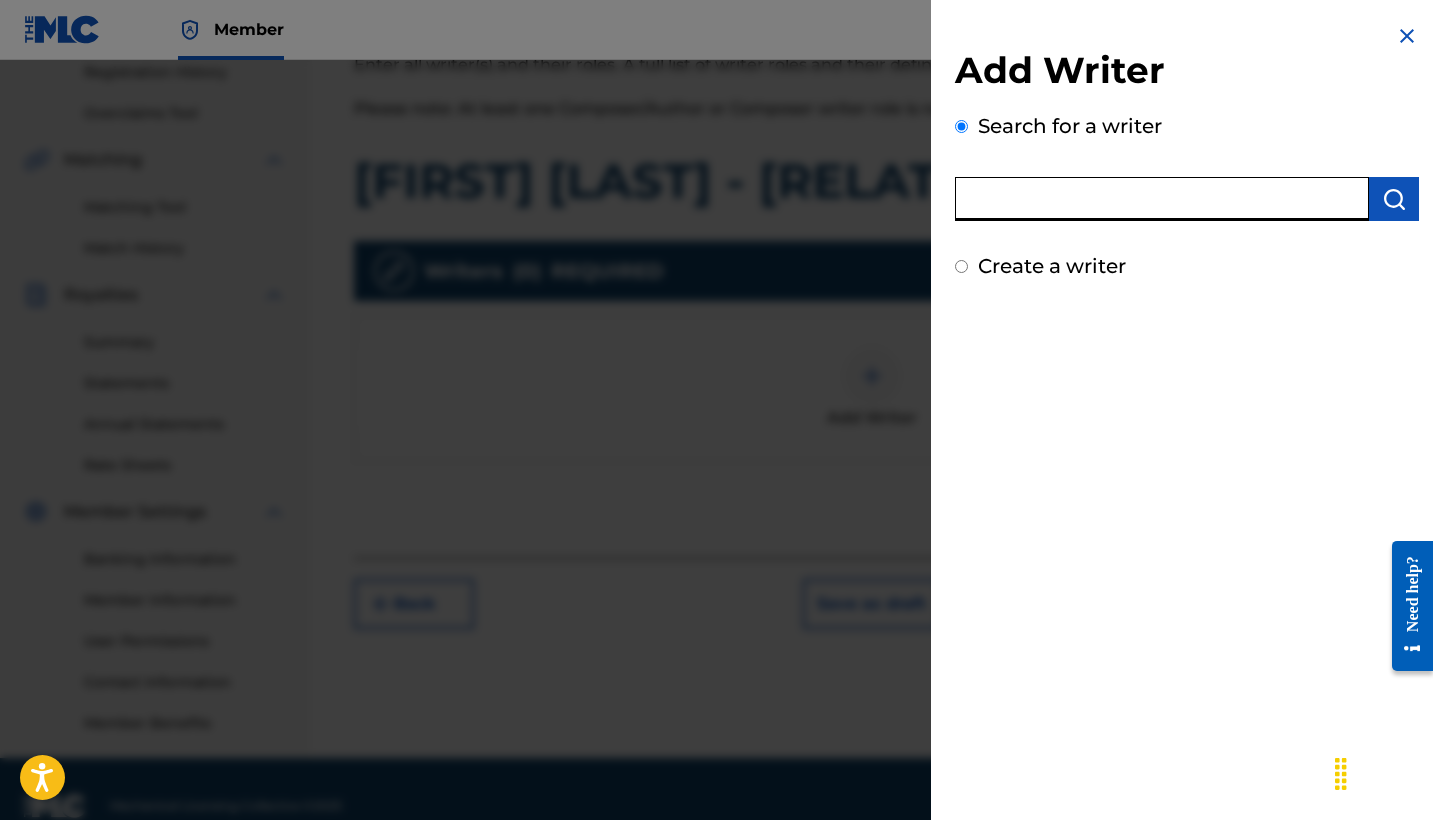 radio on "false" 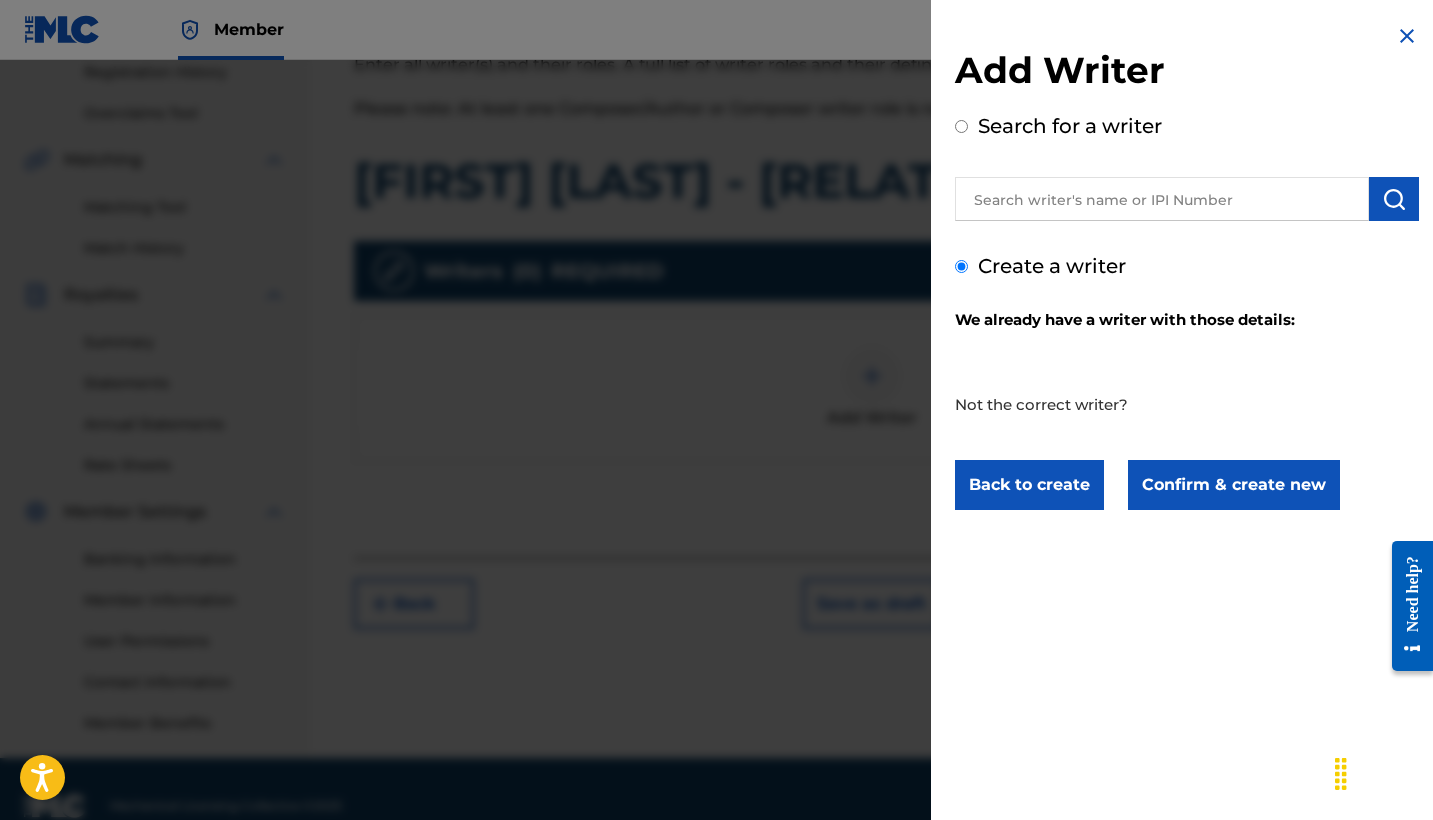 drag, startPoint x: 1250, startPoint y: 283, endPoint x: 1228, endPoint y: 494, distance: 212.14381 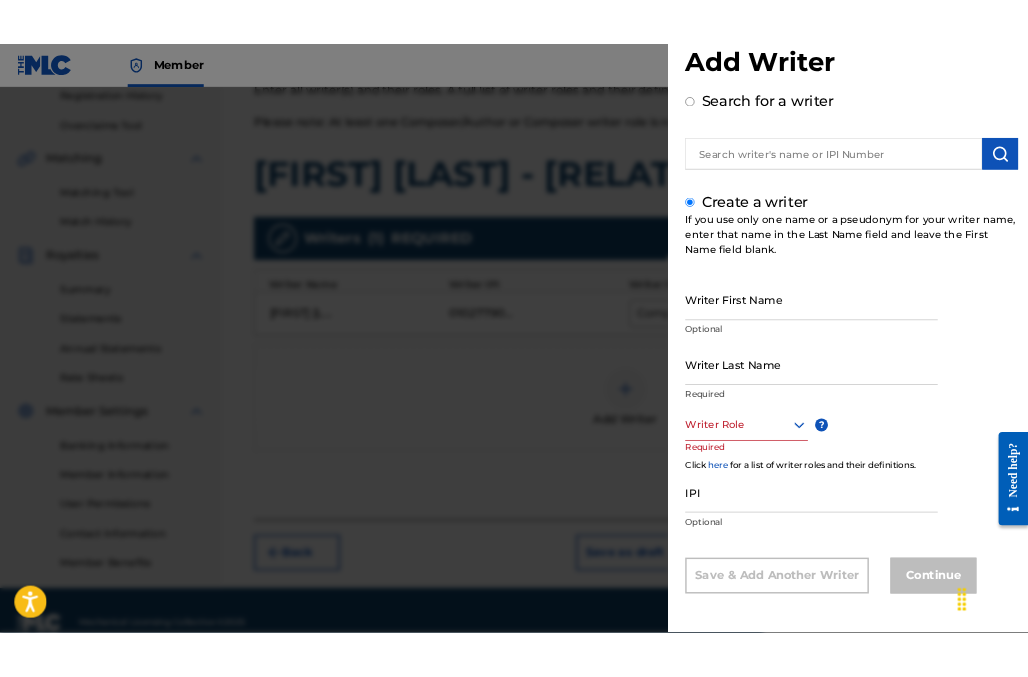 scroll, scrollTop: 46, scrollLeft: 0, axis: vertical 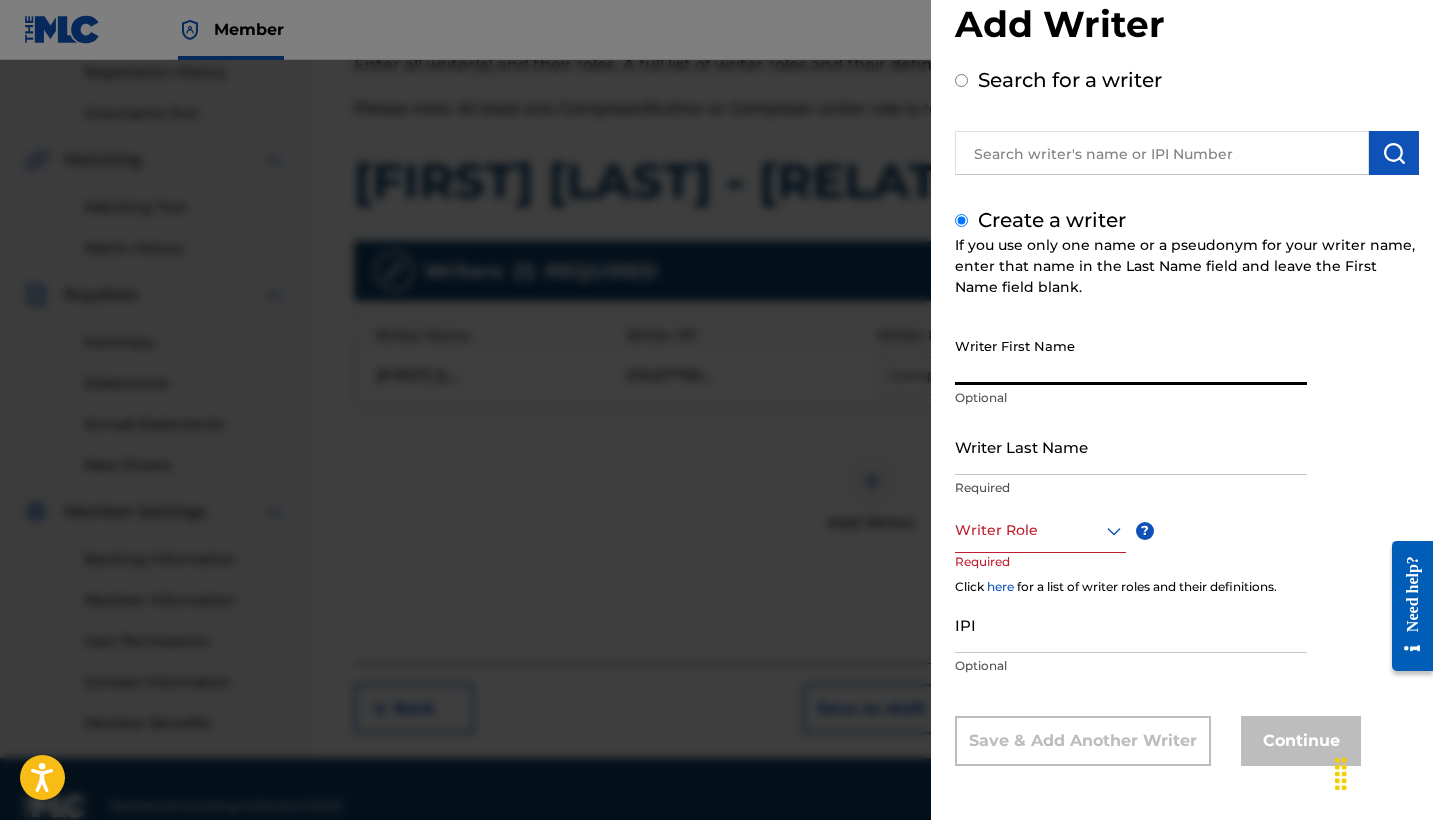 click on "Writer First Name" at bounding box center [1131, 356] 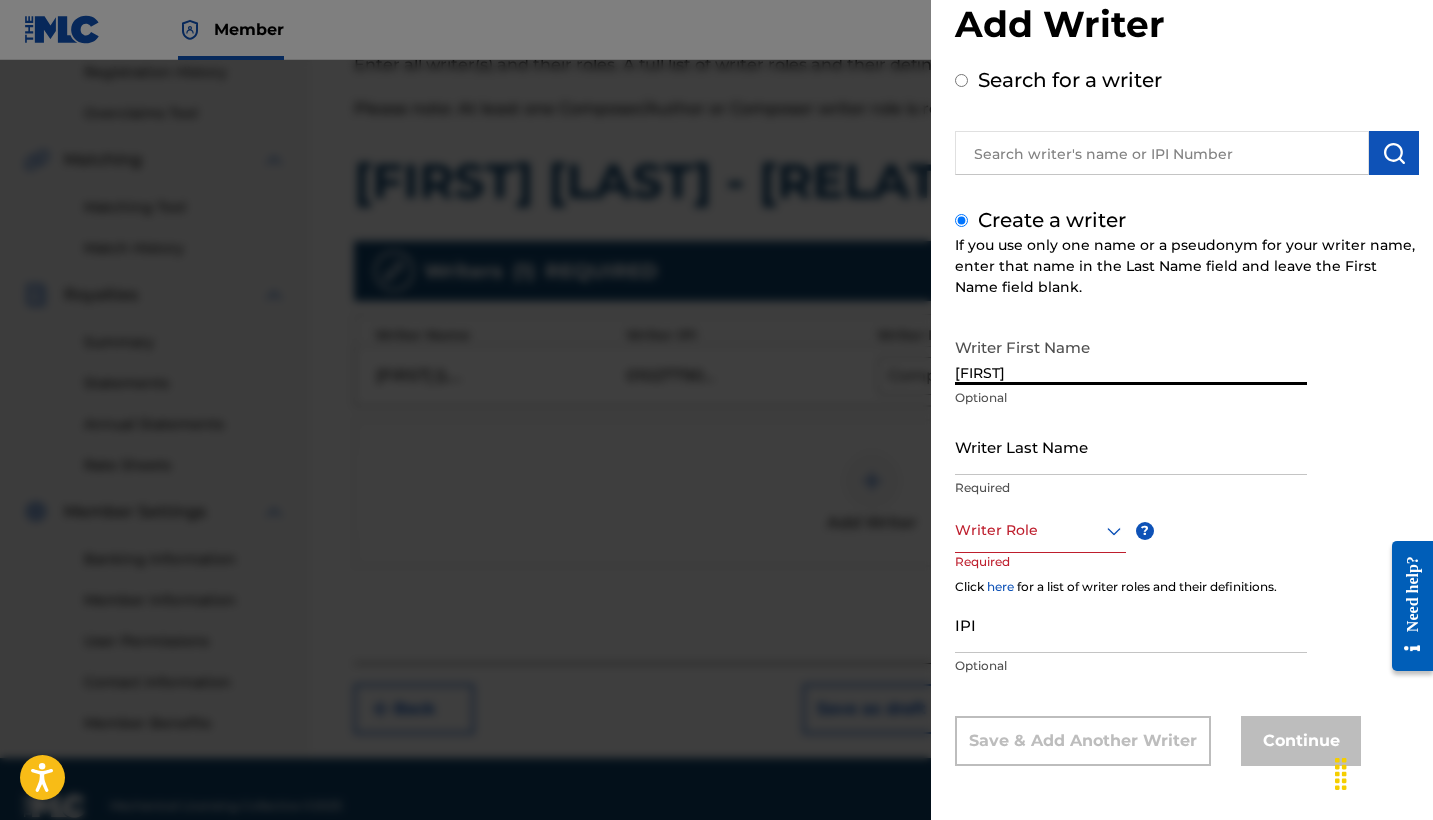 type on "[FIRST]" 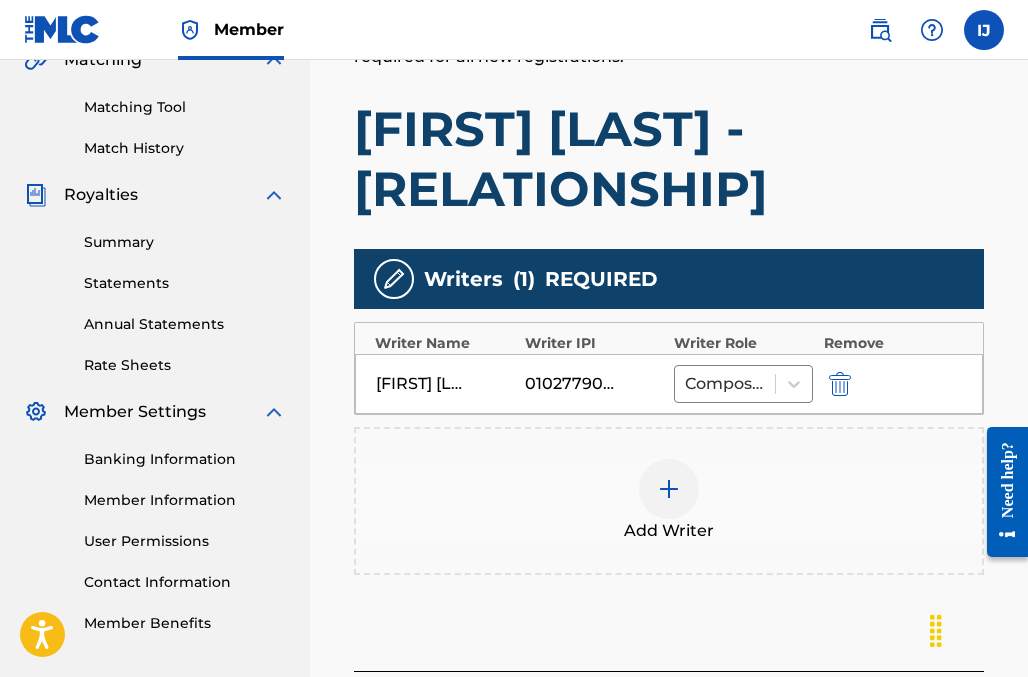 scroll, scrollTop: 499, scrollLeft: 0, axis: vertical 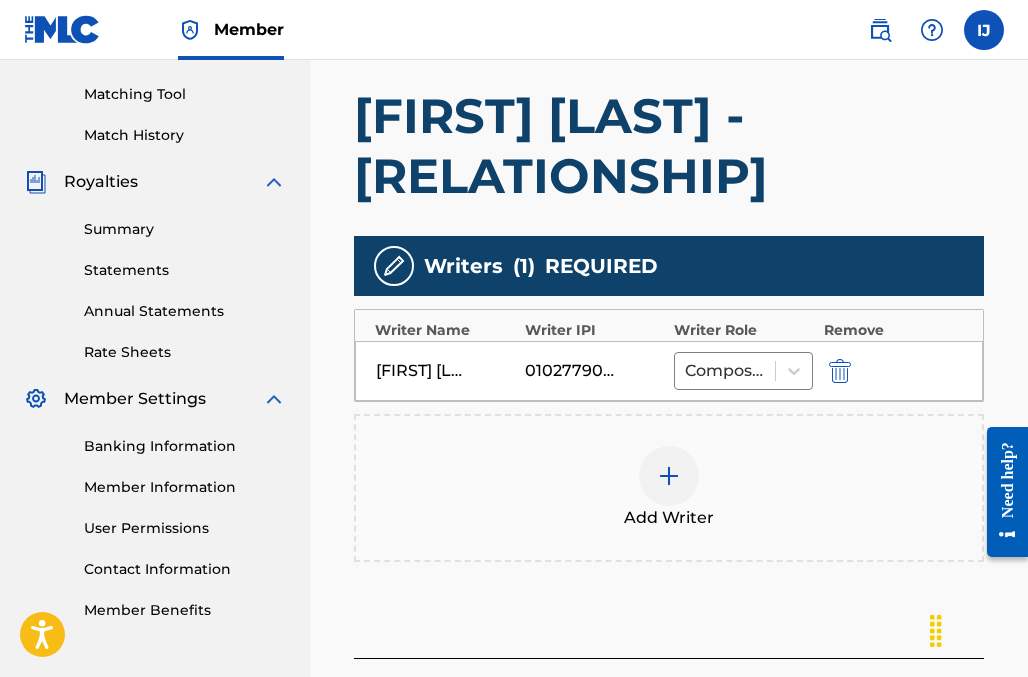 click on "[FIRST] [LAST] [NUMBER] Composer/Author" at bounding box center [669, 371] 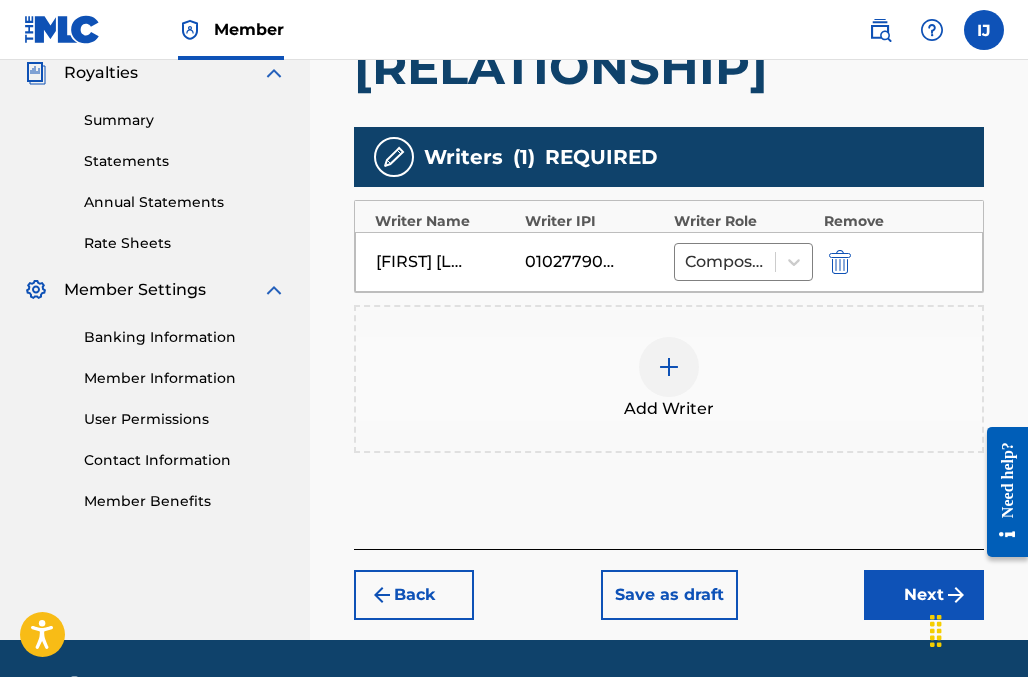scroll, scrollTop: 632, scrollLeft: 0, axis: vertical 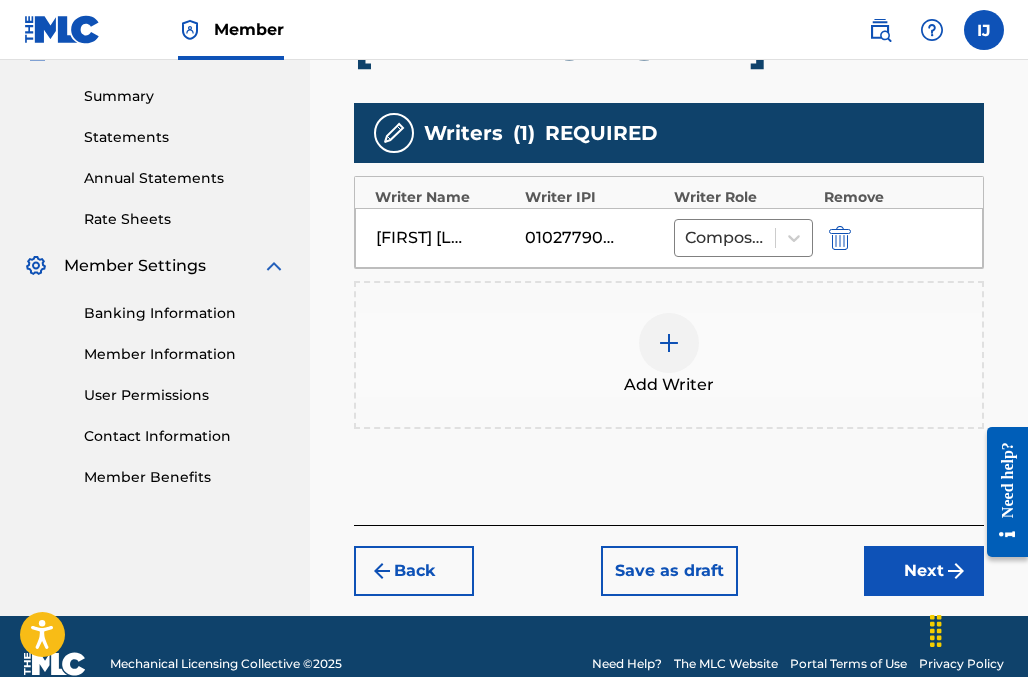 click at bounding box center (669, 343) 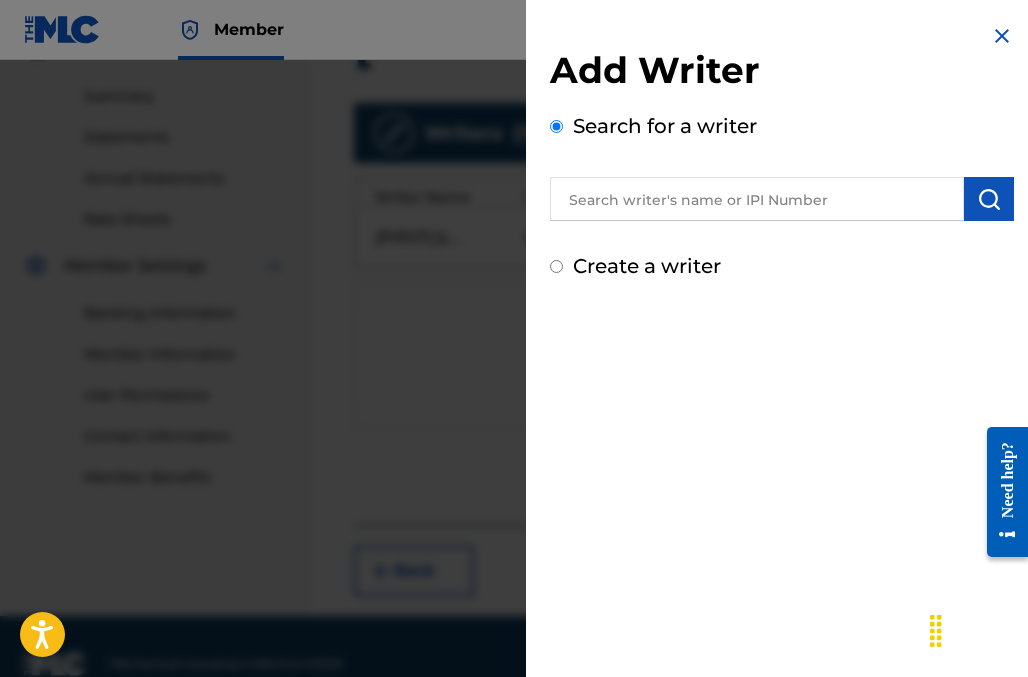 click on "Create a writer" at bounding box center (647, 266) 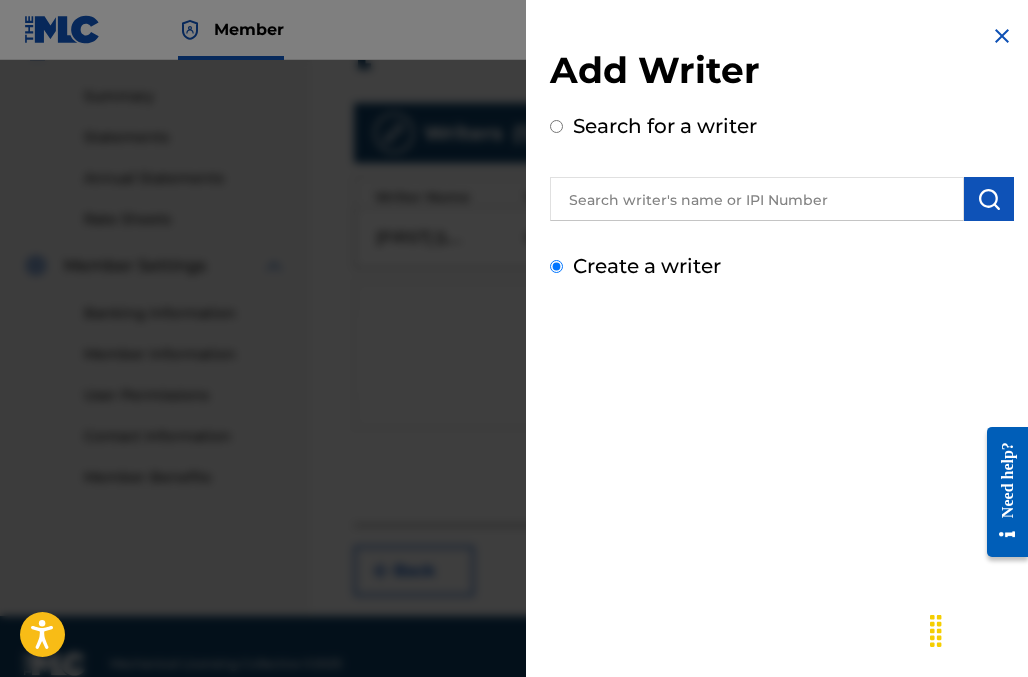 click on "Create a writer" at bounding box center (556, 266) 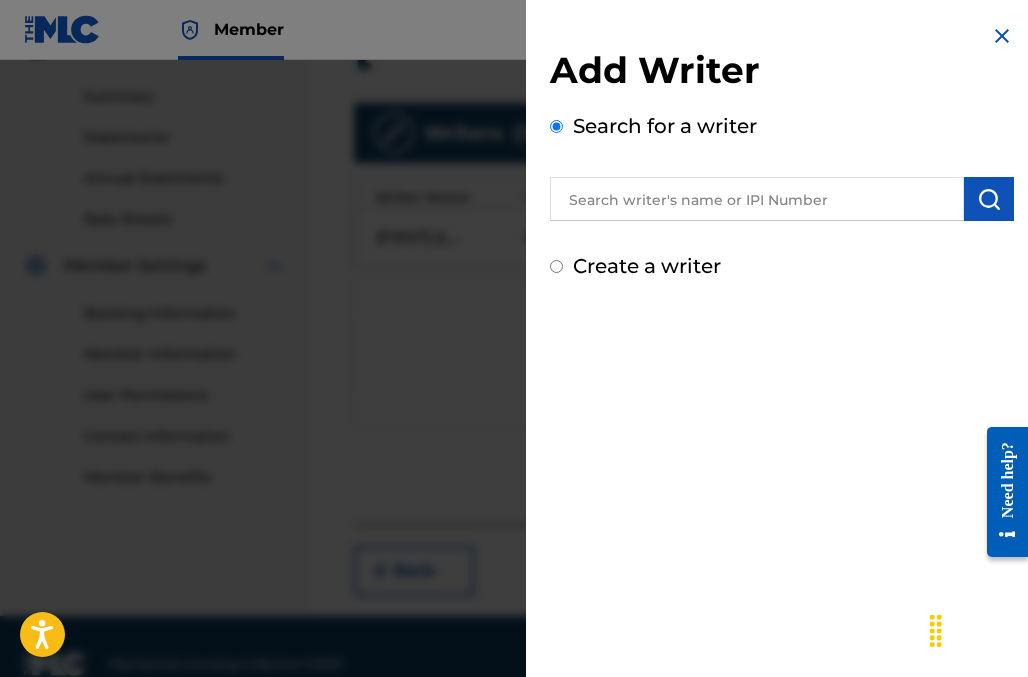 radio on "false" 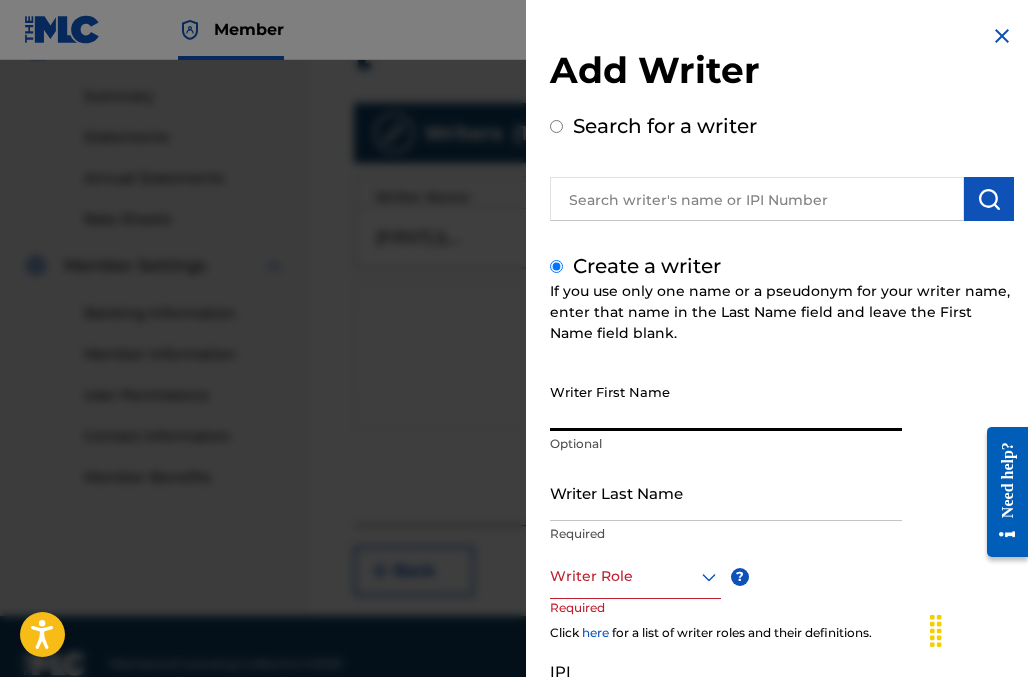 click on "Writer First Name" at bounding box center (726, 402) 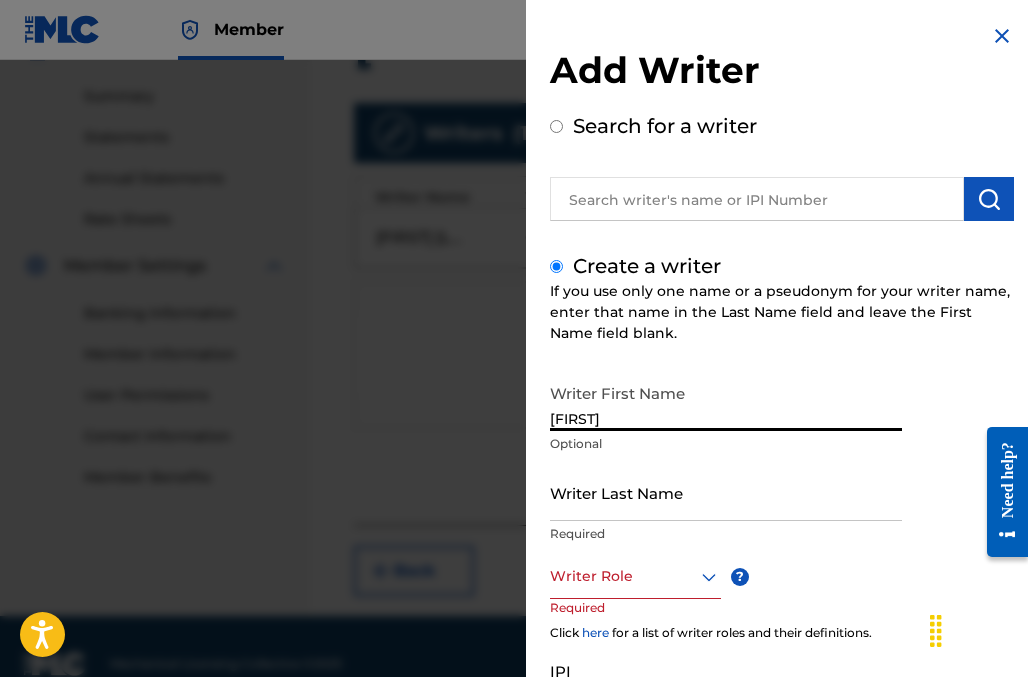 click on "[FIRST]" at bounding box center [726, 402] 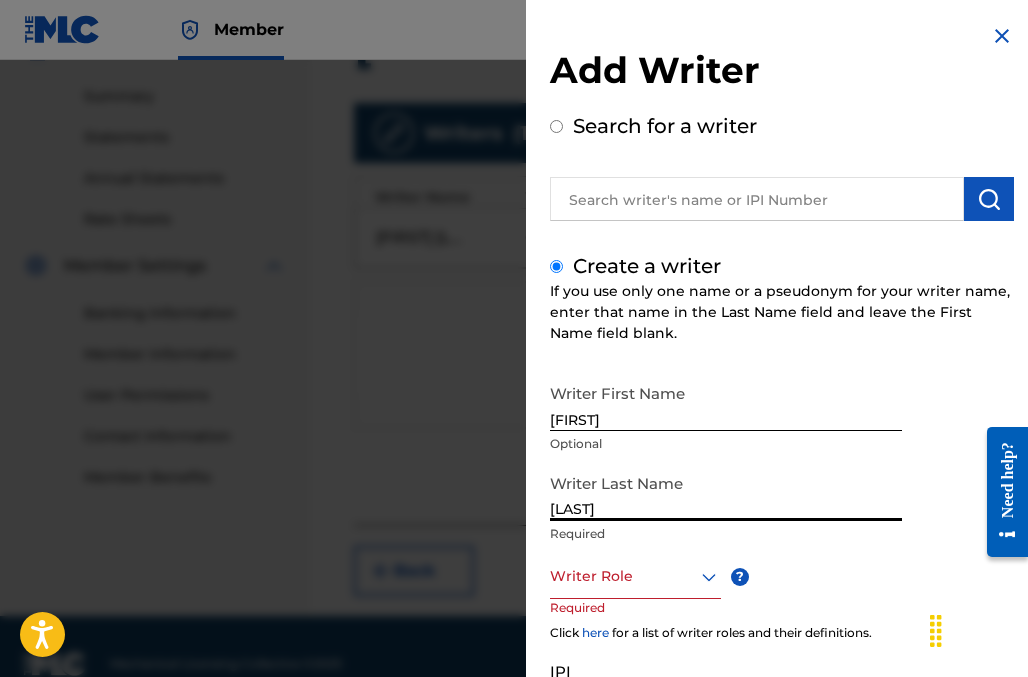 type on "[LAST]" 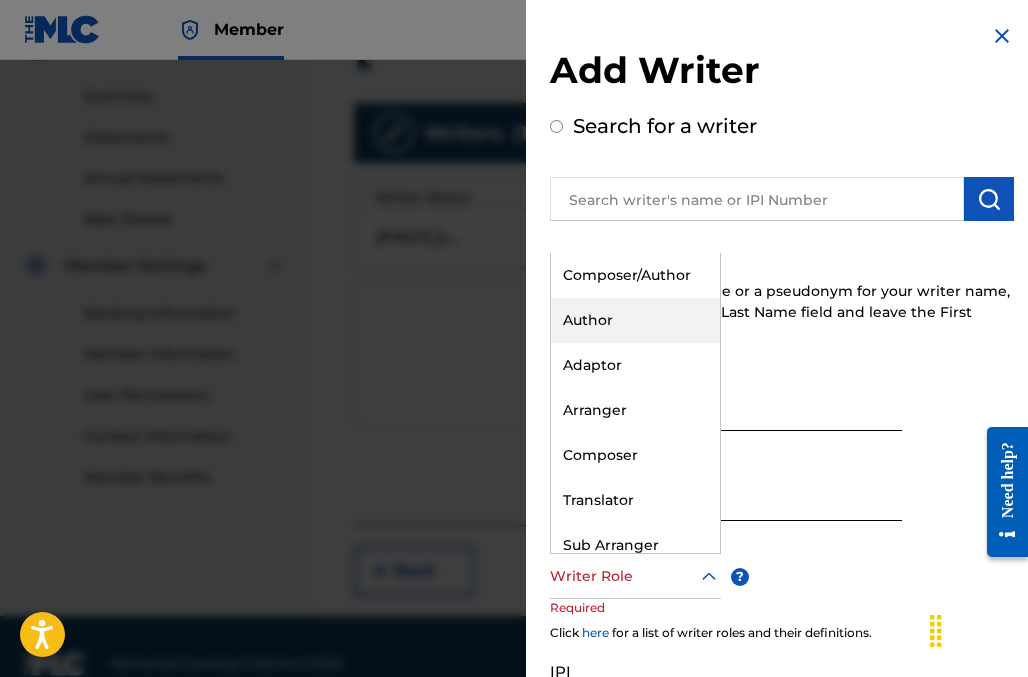 click on "Author" at bounding box center (635, 320) 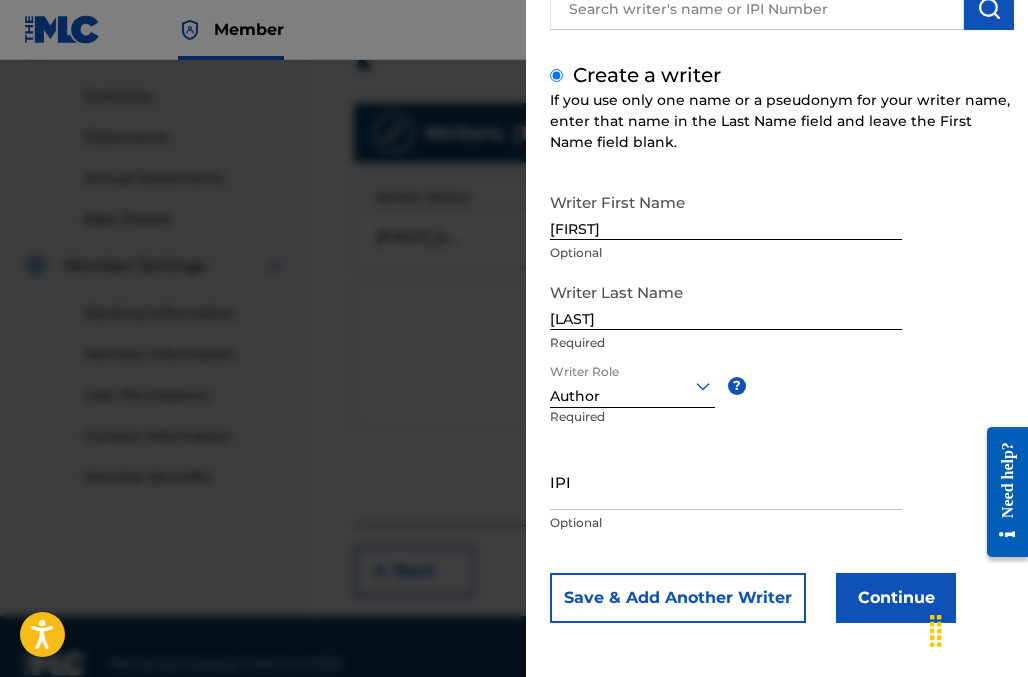scroll, scrollTop: 191, scrollLeft: 0, axis: vertical 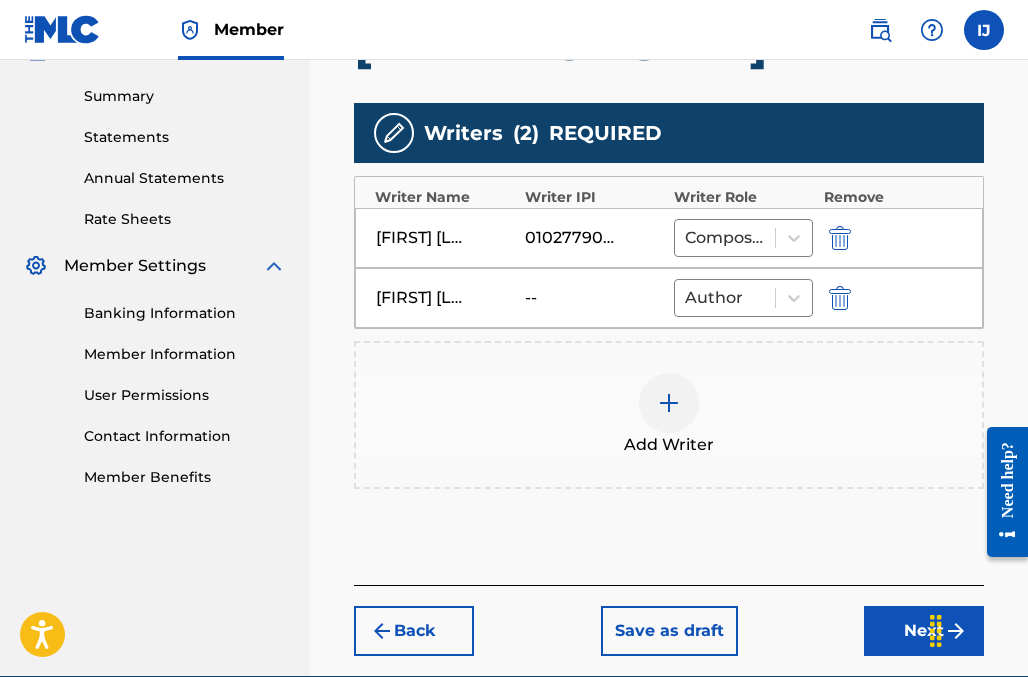click at bounding box center [669, 403] 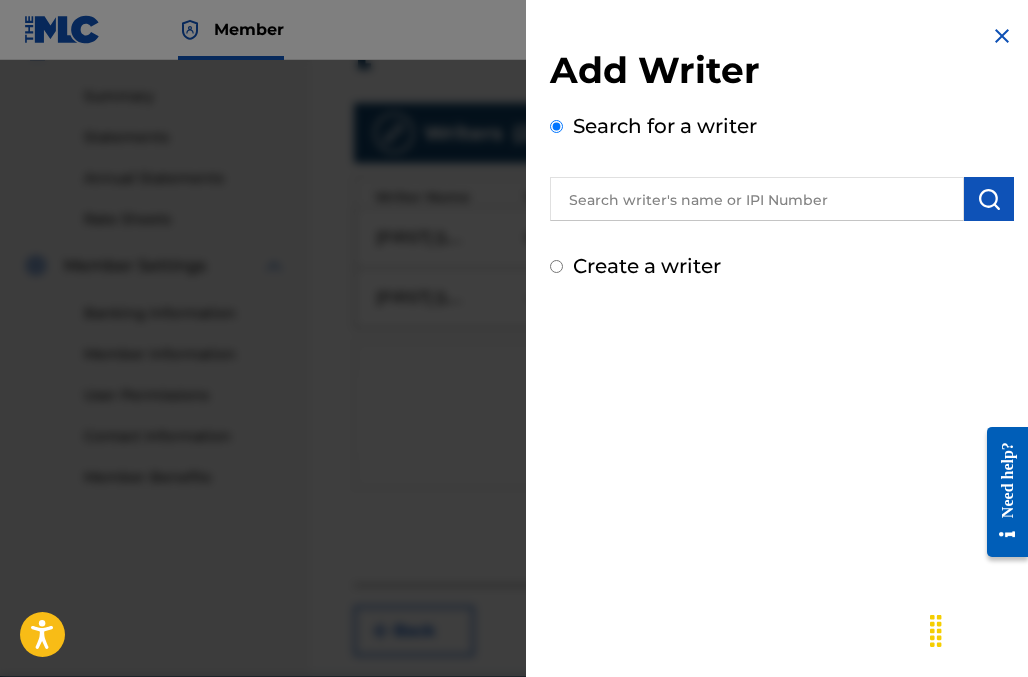 click on "Add Writer Search for a writer Create a writer" at bounding box center [782, 164] 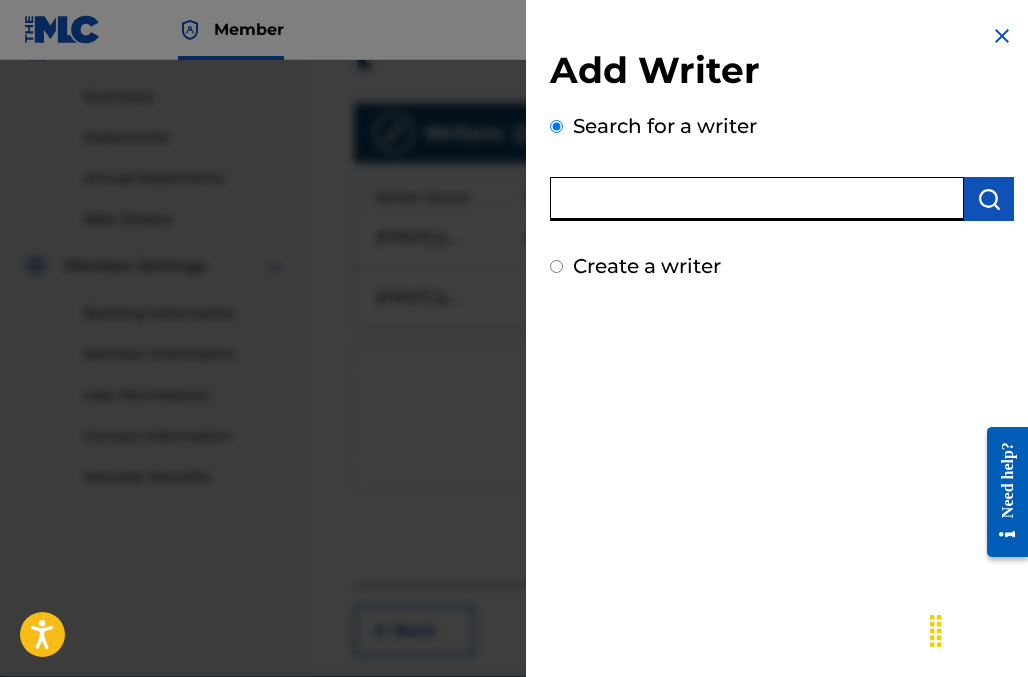 click on "Create a writer" at bounding box center [647, 266] 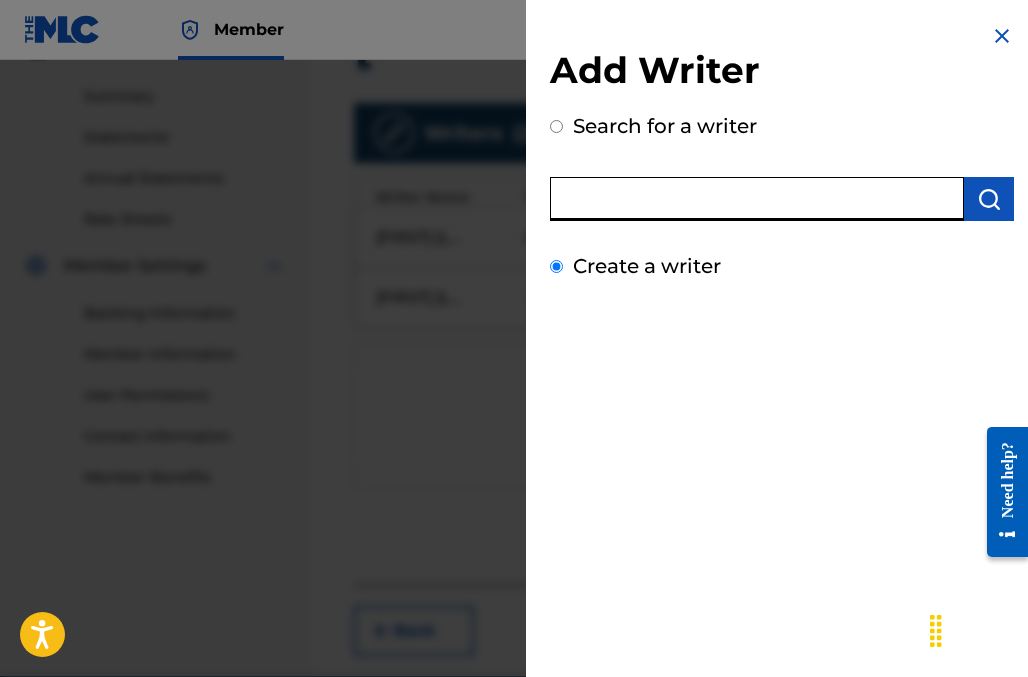 click on "Create a writer" at bounding box center (556, 266) 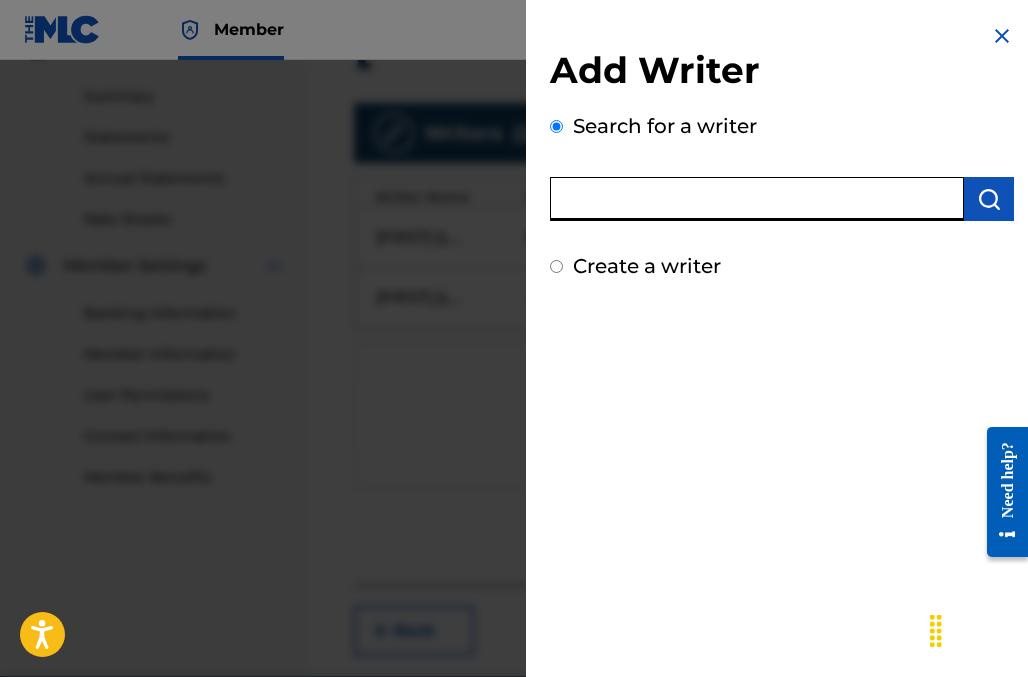 radio on "false" 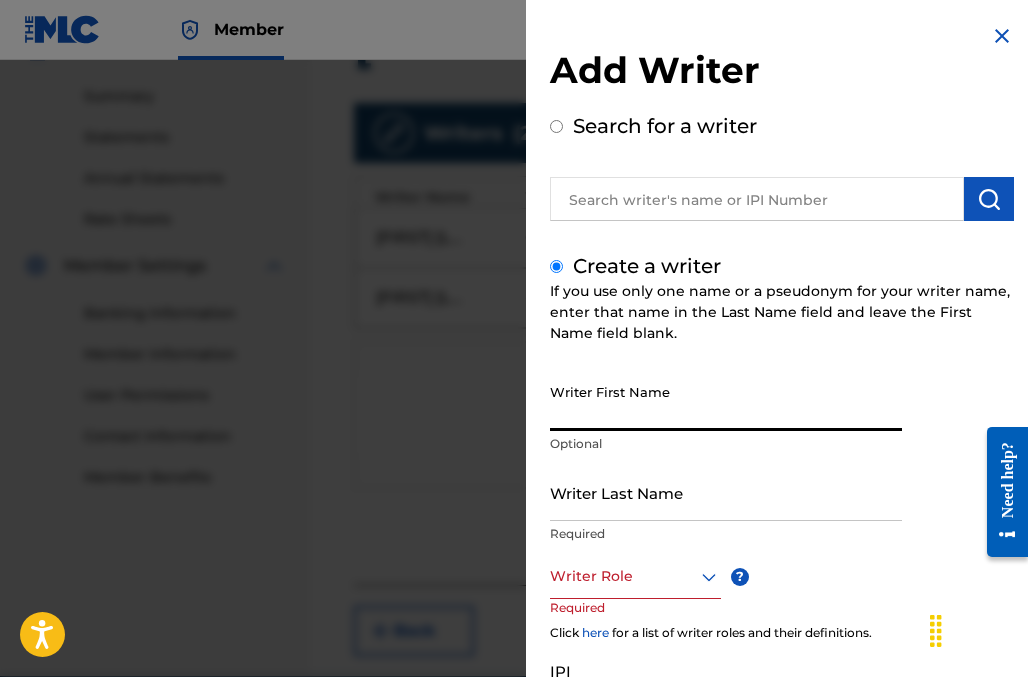 click on "Writer First Name" at bounding box center [726, 402] 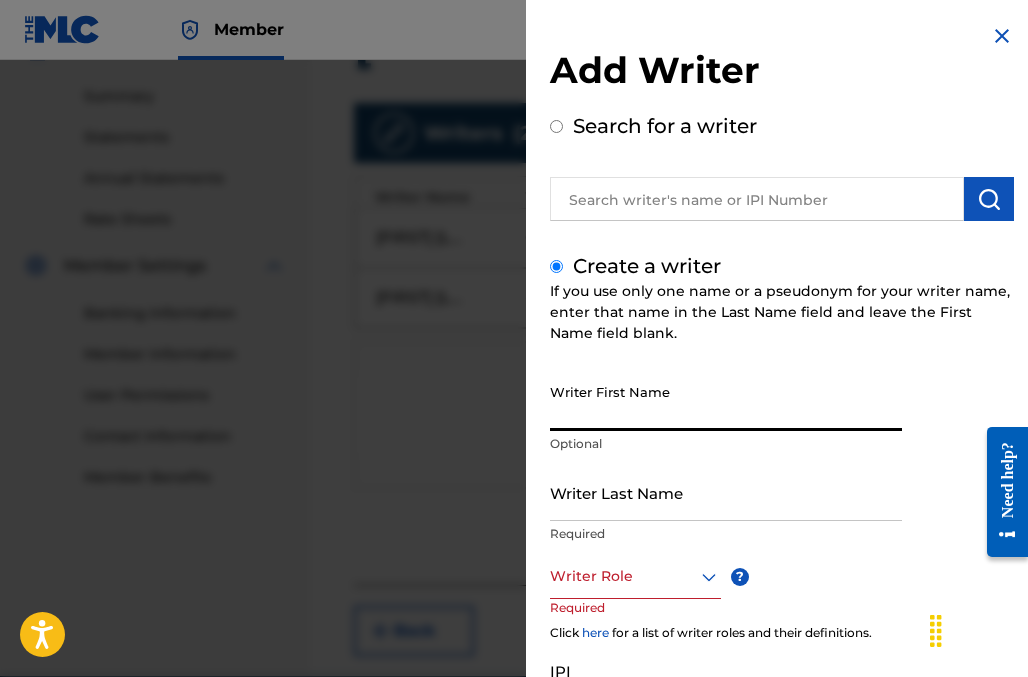 paste on "01027790654" 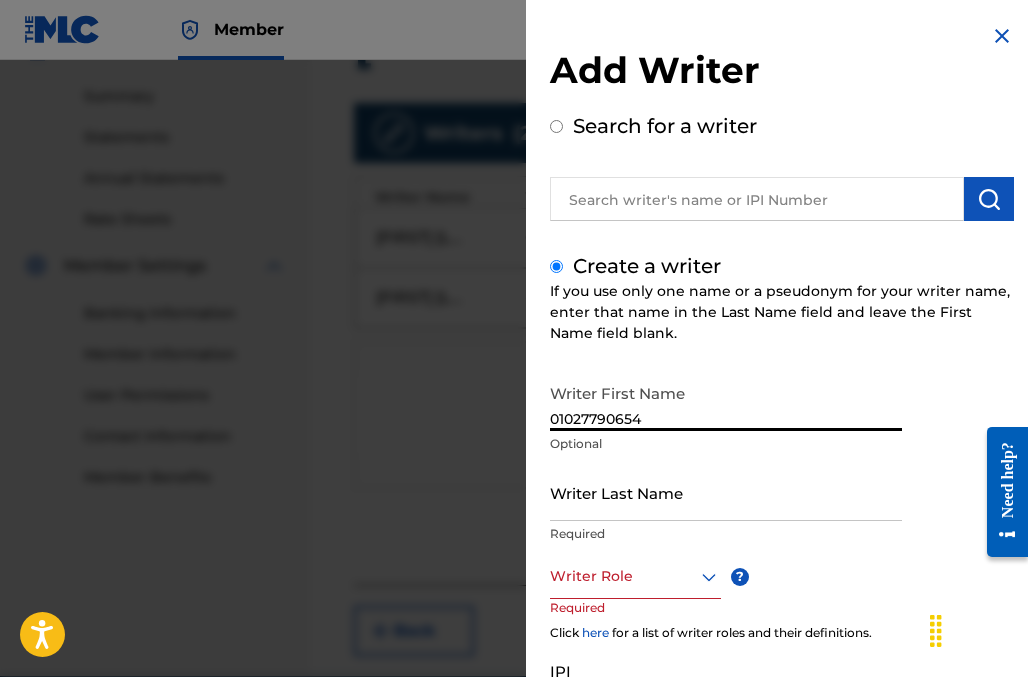 click on "01027790654" at bounding box center (726, 402) 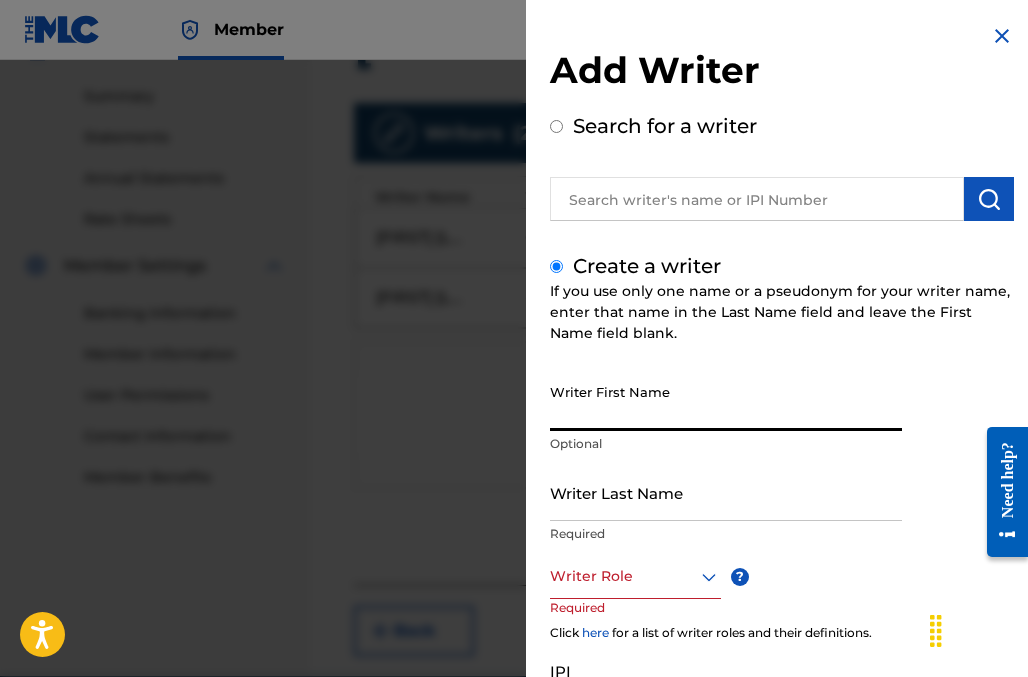 paste on "01027790654" 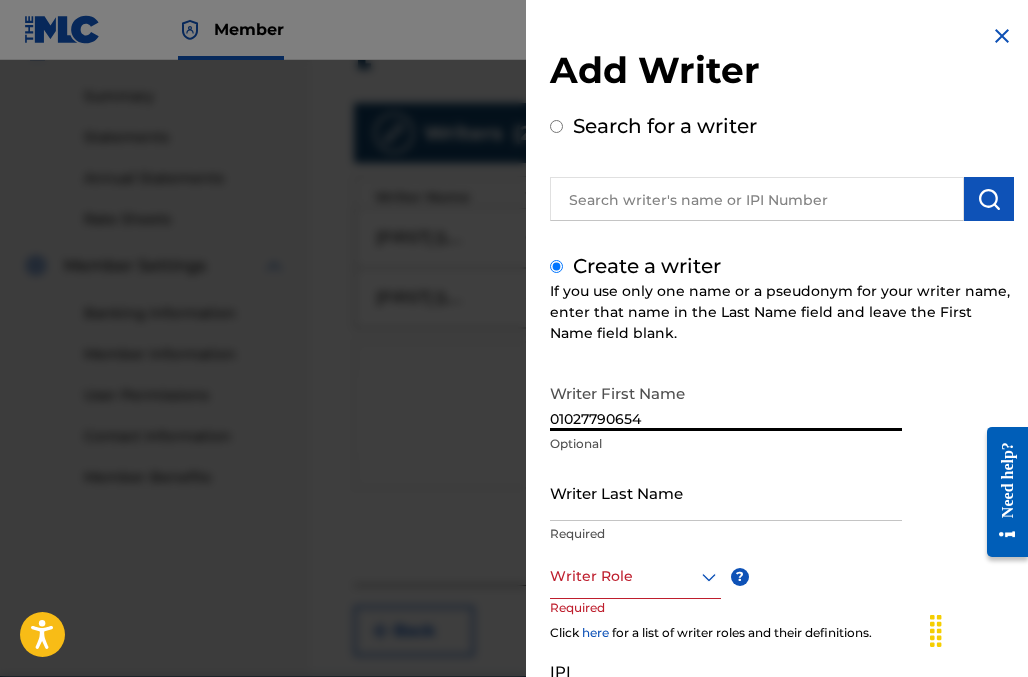 click on "01027790654" at bounding box center [726, 402] 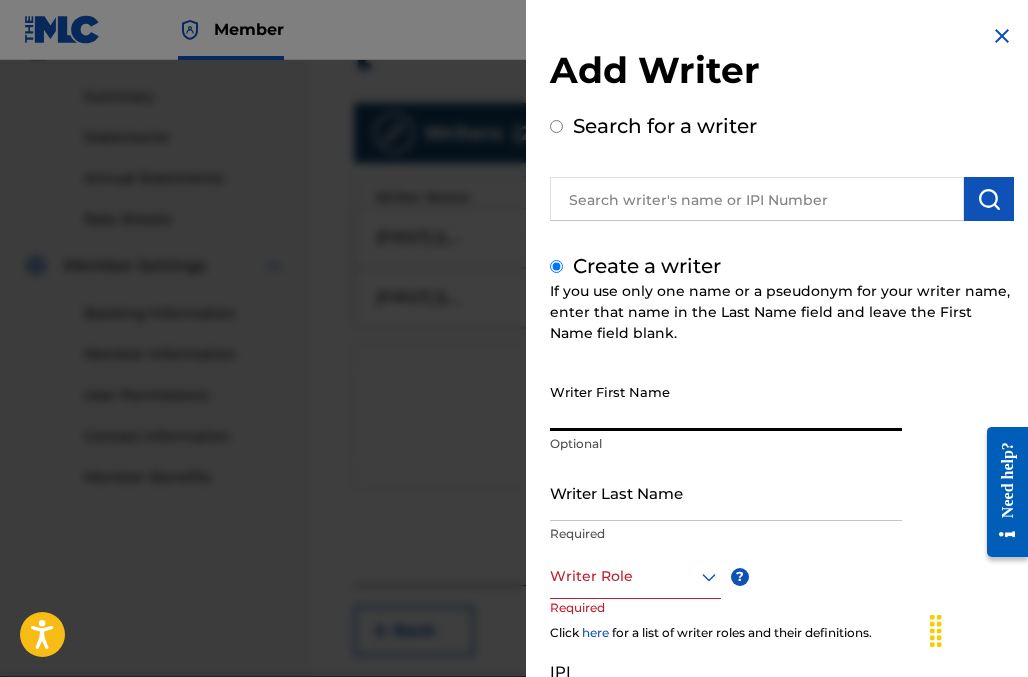 paste on "01027790654" 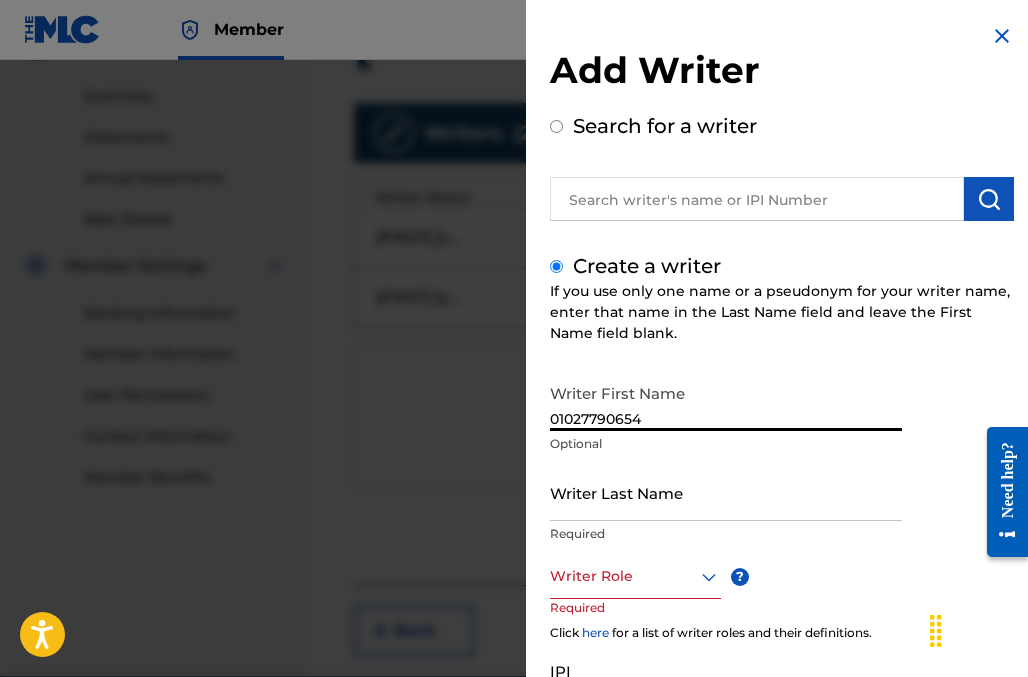 click on "01027790654" at bounding box center [726, 402] 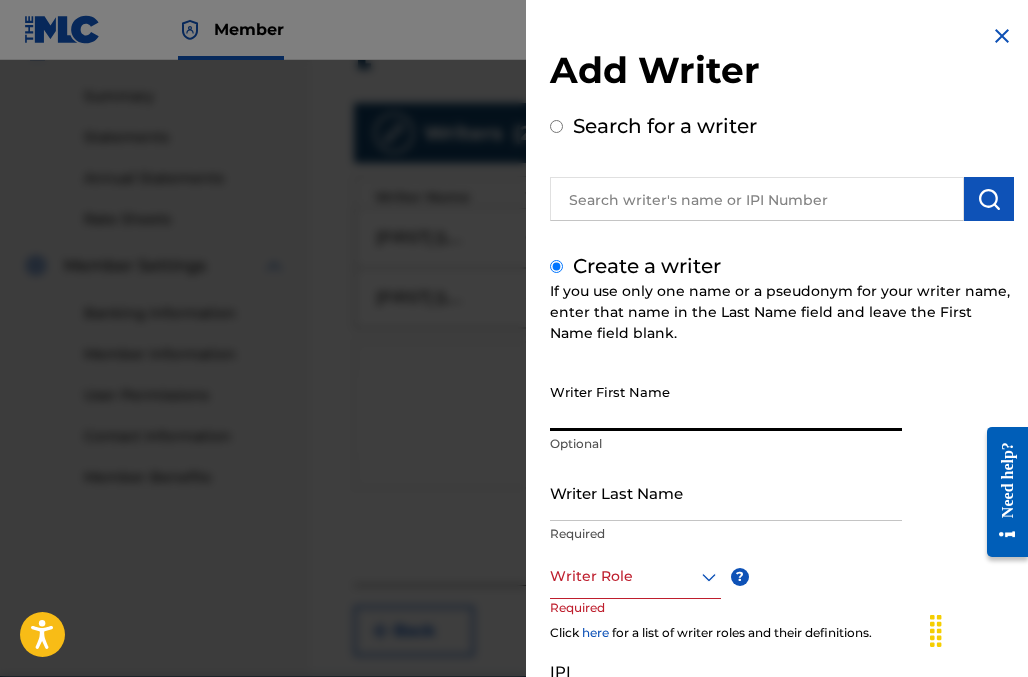 type on "n" 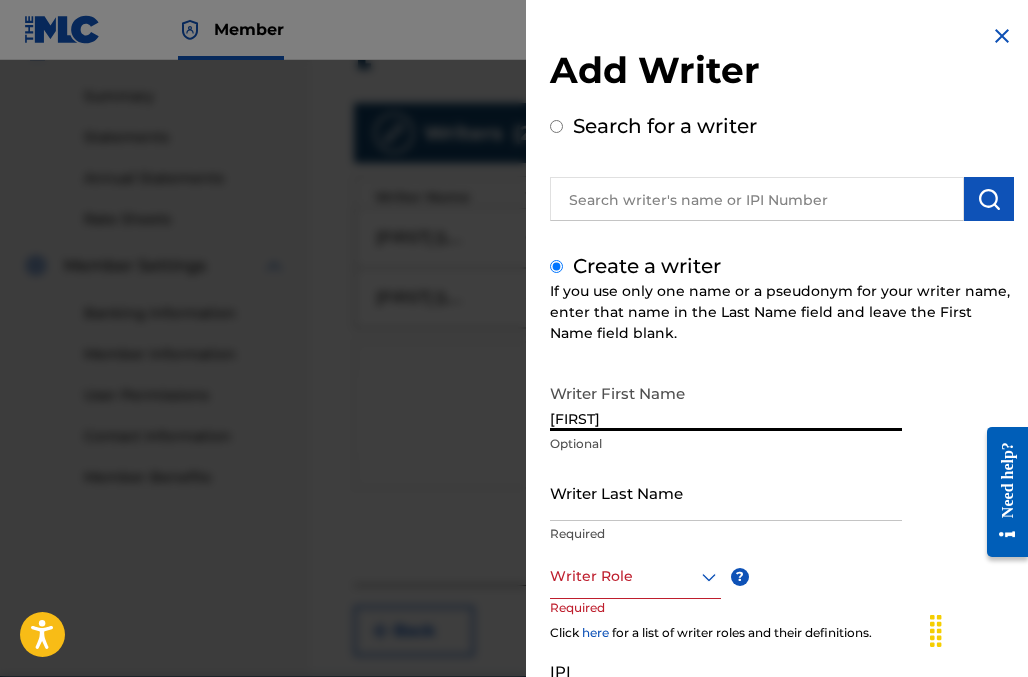 type on "[FIRST]" 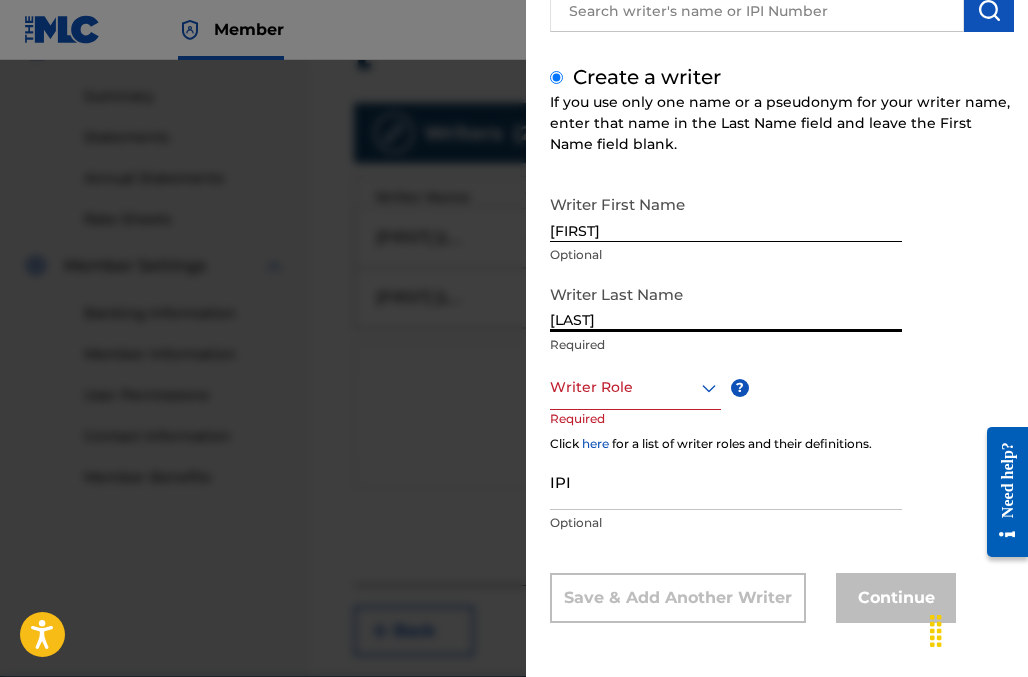 scroll, scrollTop: 189, scrollLeft: 0, axis: vertical 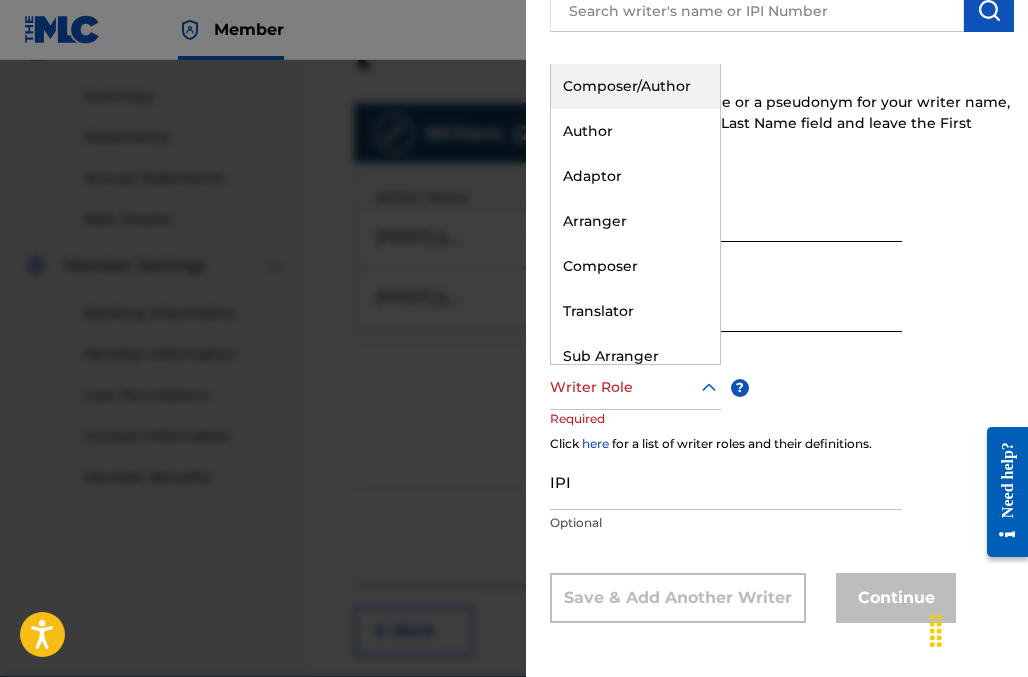 click on "Composer/Author" at bounding box center (635, 86) 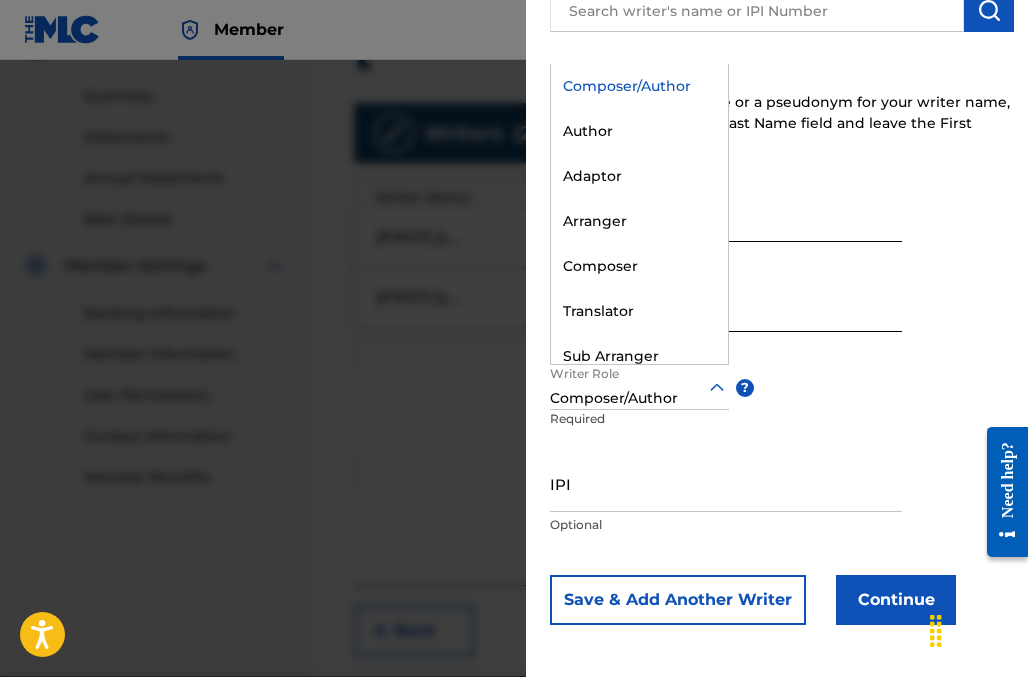 click at bounding box center (639, 387) 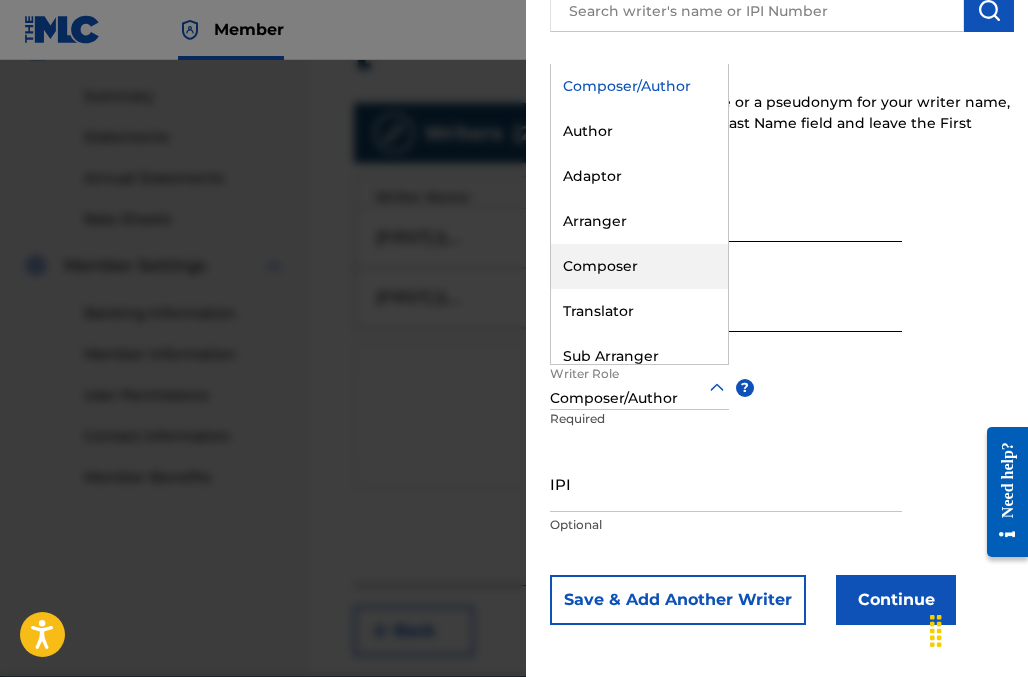 click on "Composer" at bounding box center [639, 266] 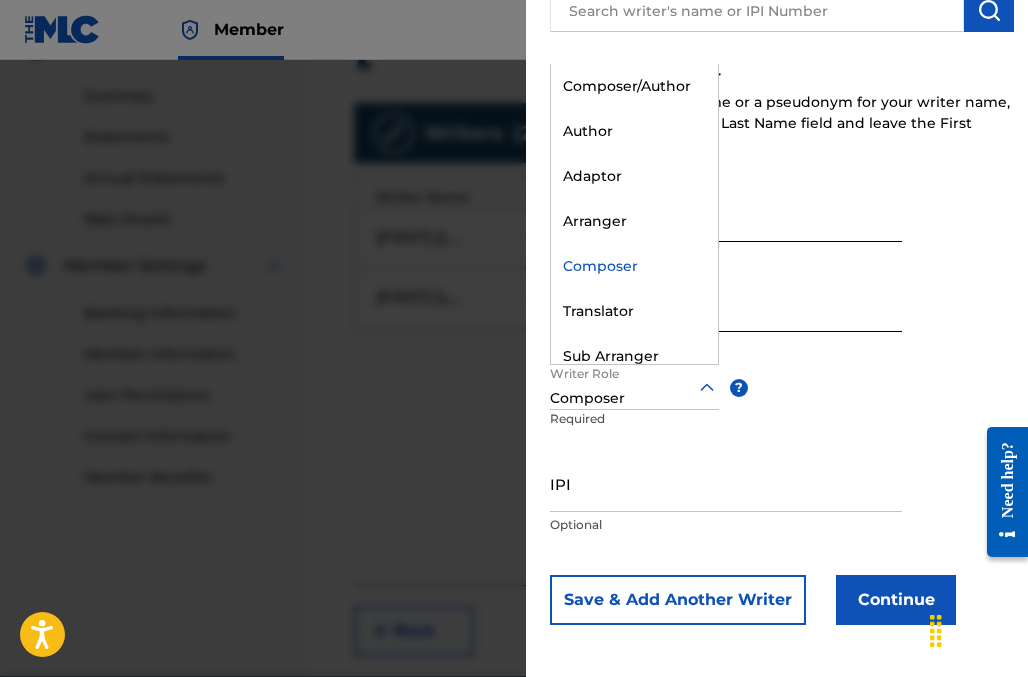 click at bounding box center [634, 387] 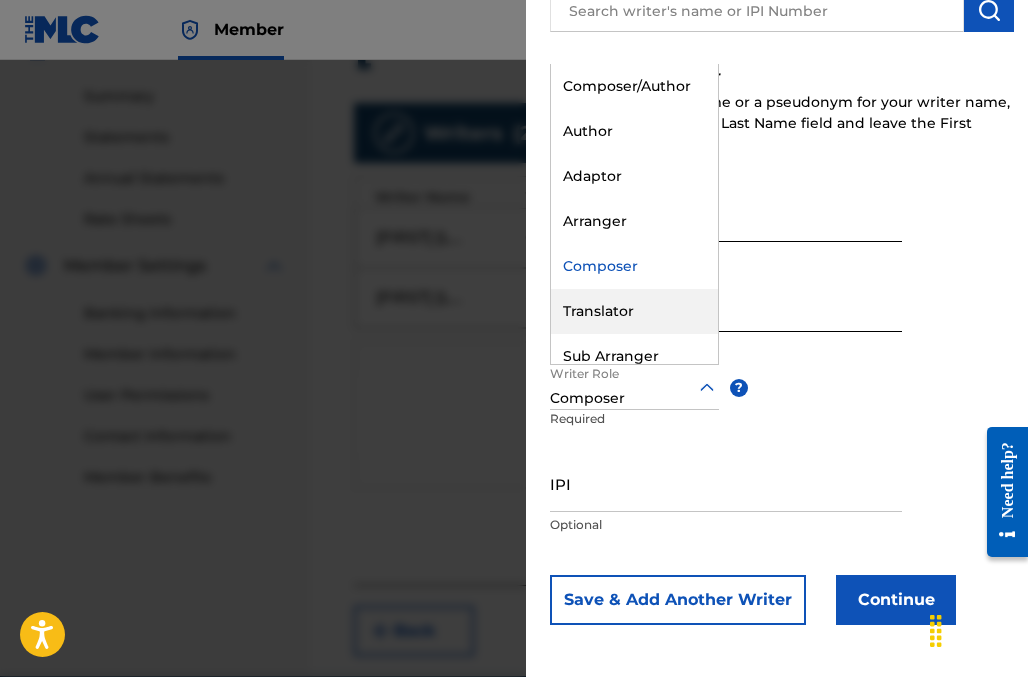 click on "IPI" at bounding box center [726, 483] 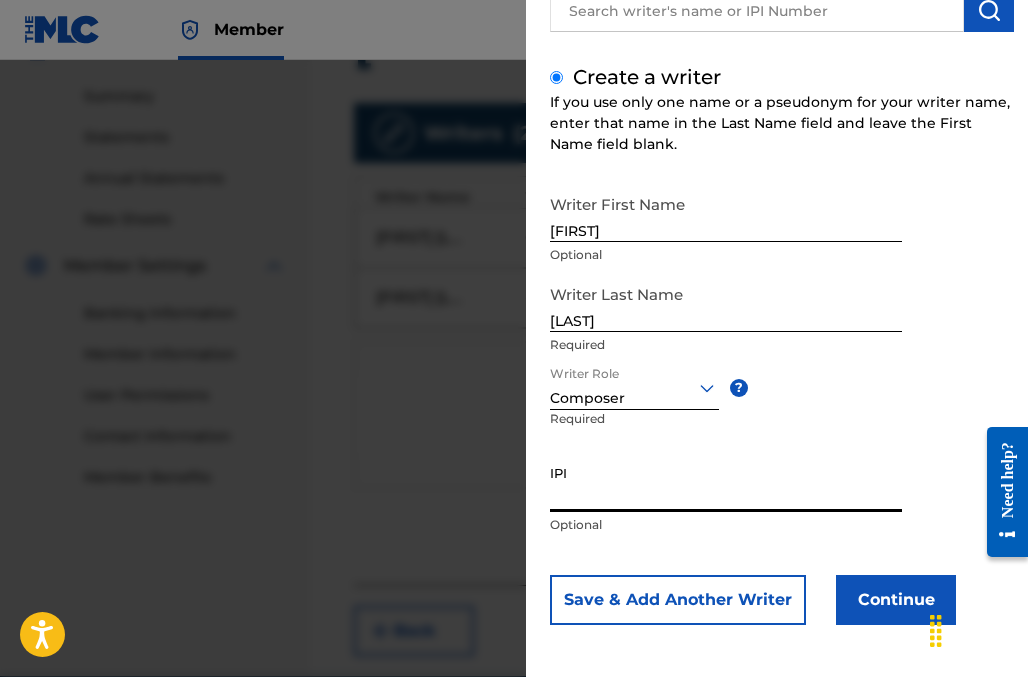 click on "Continue" at bounding box center (896, 600) 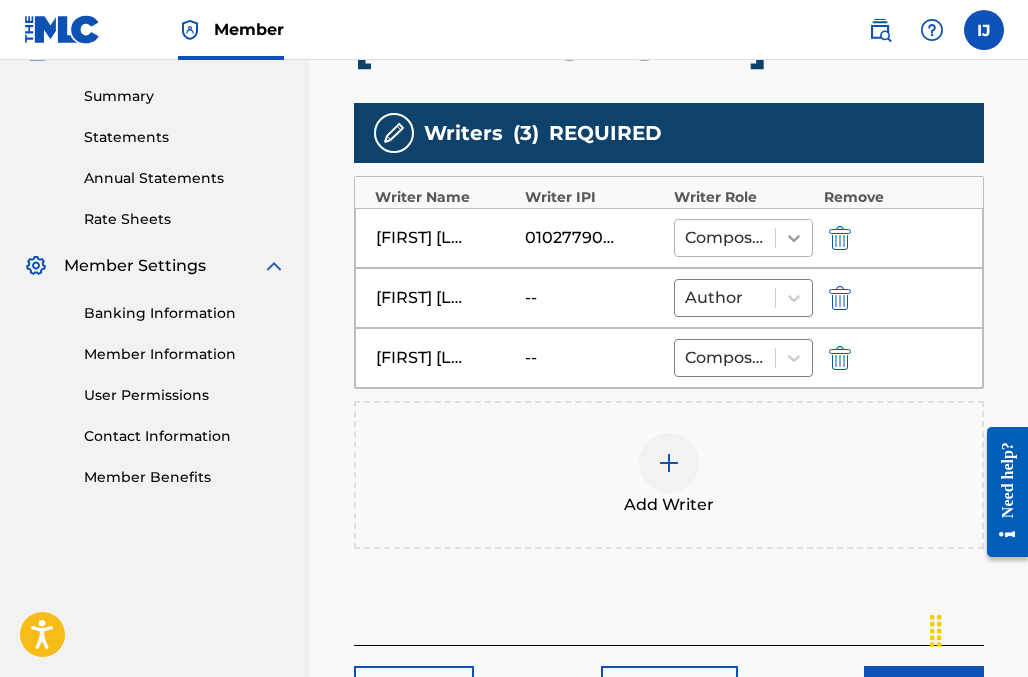 click 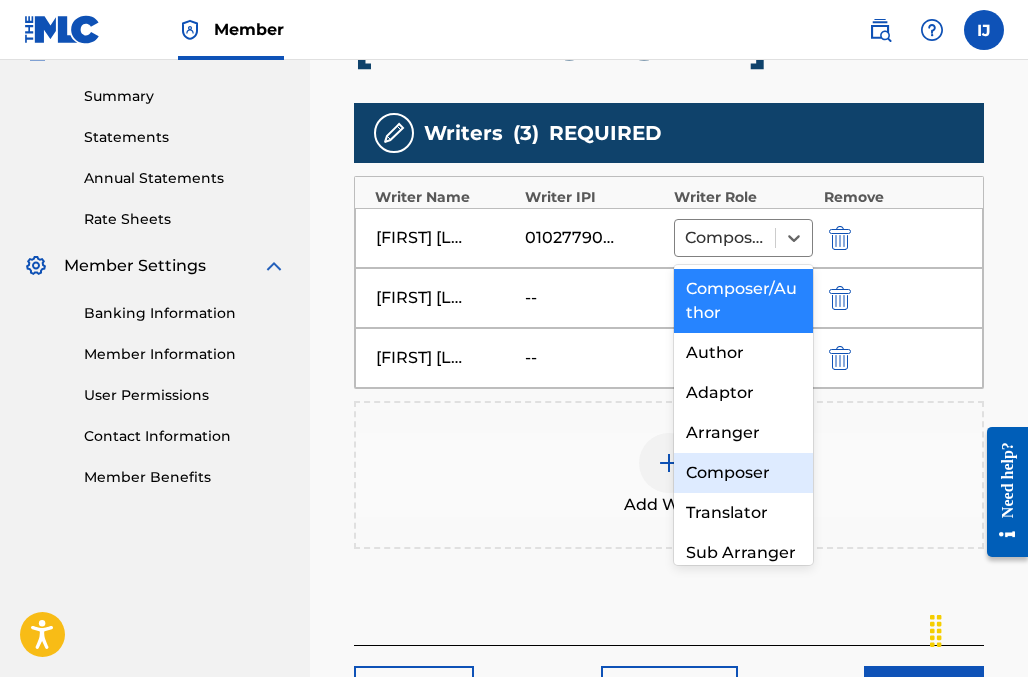 click on "Composer" at bounding box center (743, 473) 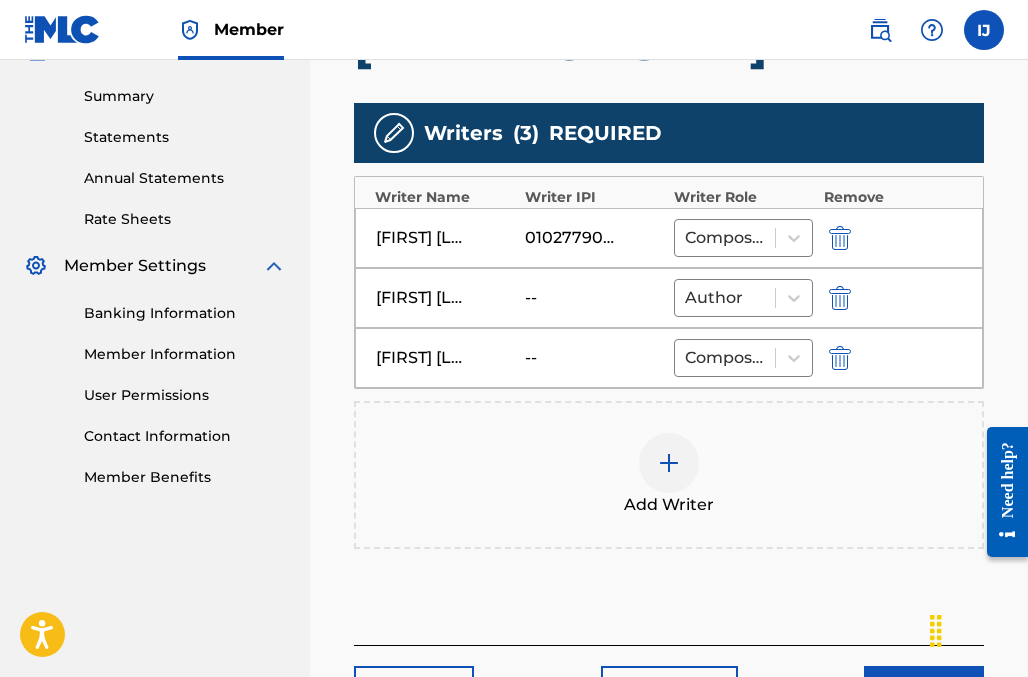 click at bounding box center [669, 463] 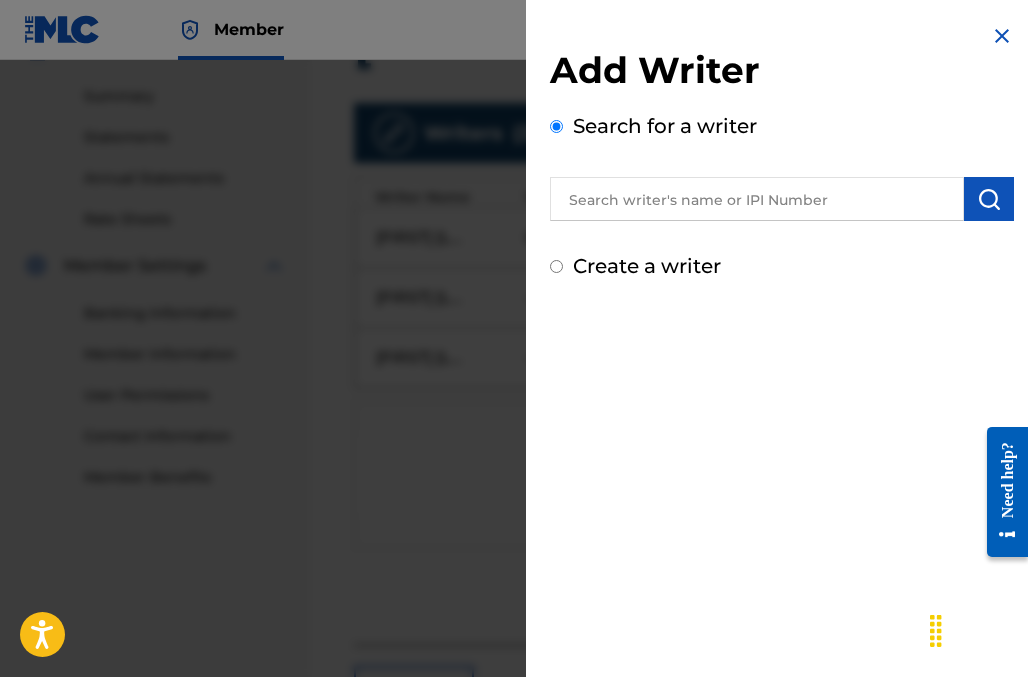 click on "Create a writer" at bounding box center [647, 266] 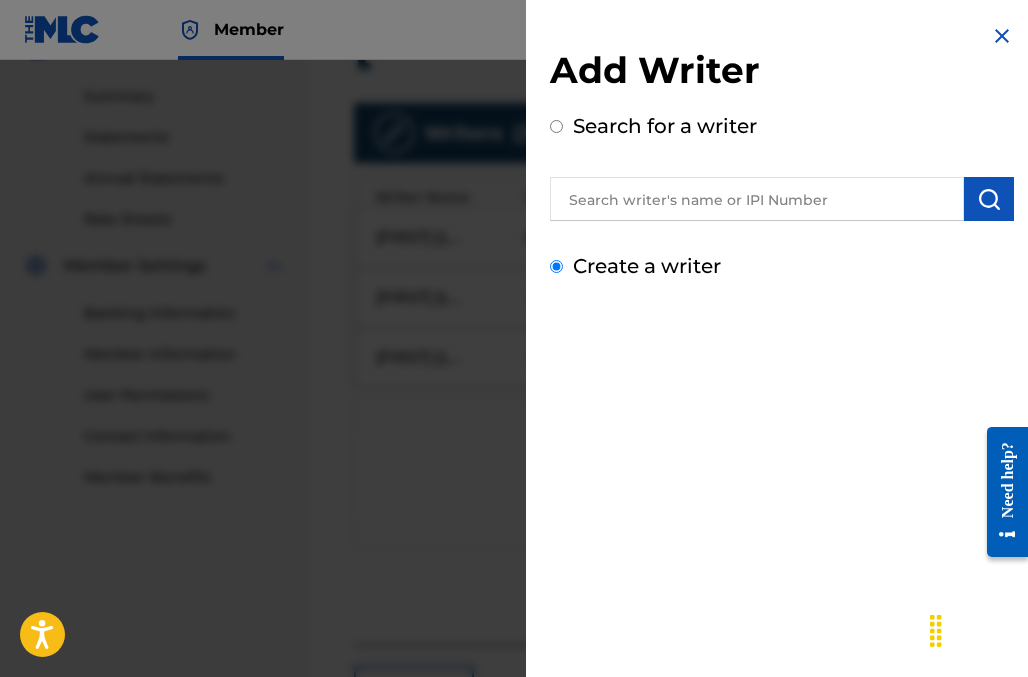 click on "Create a writer" at bounding box center (556, 266) 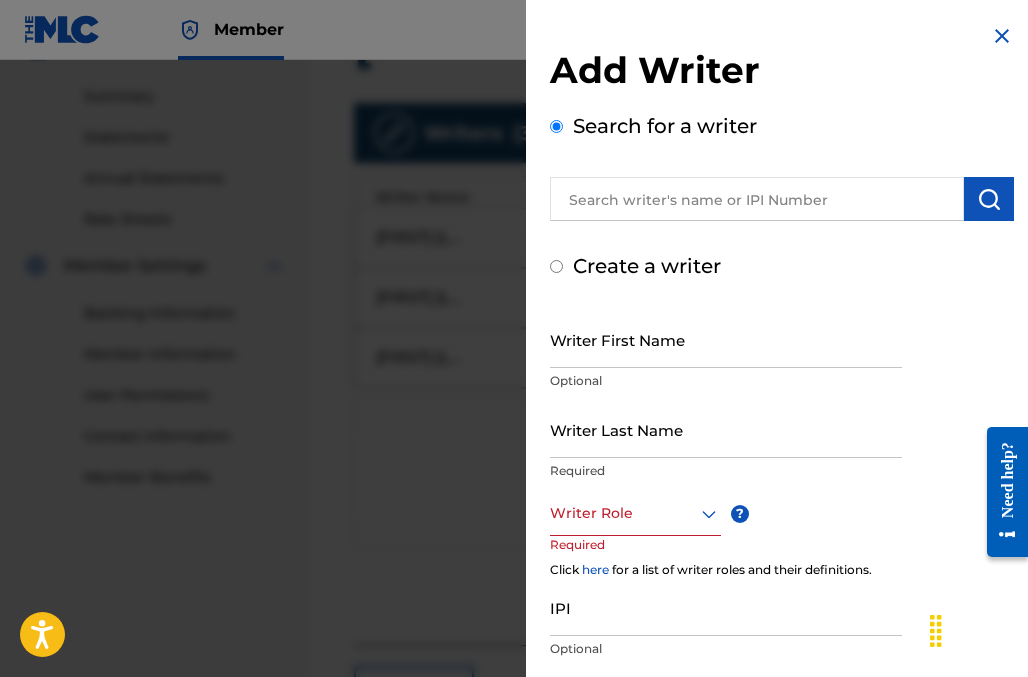 radio on "false" 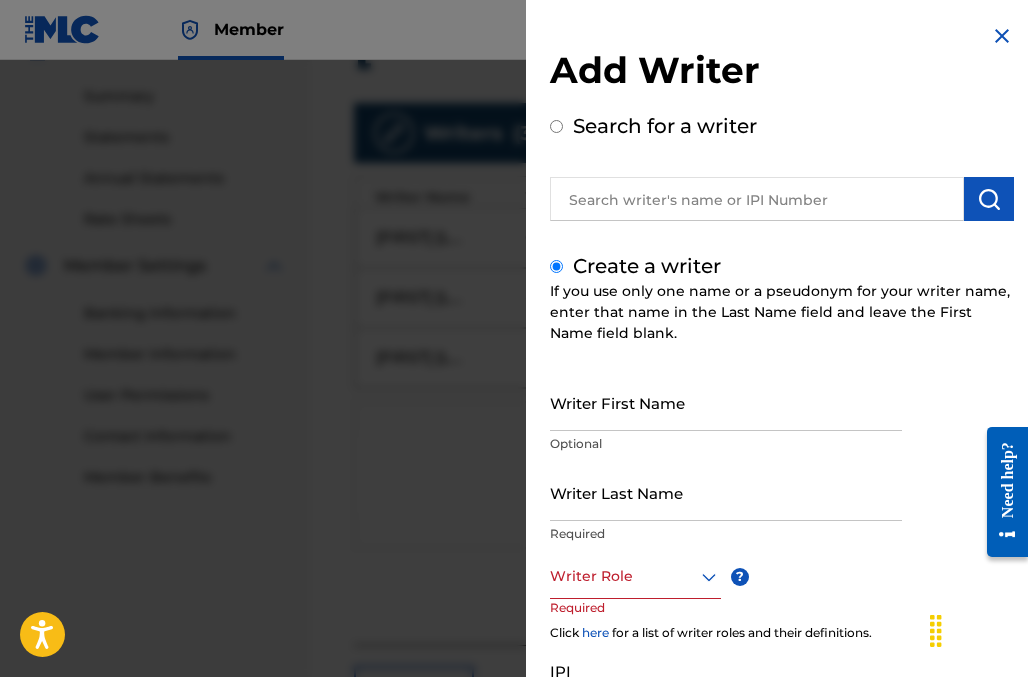 click on "Writer First Name" at bounding box center [726, 402] 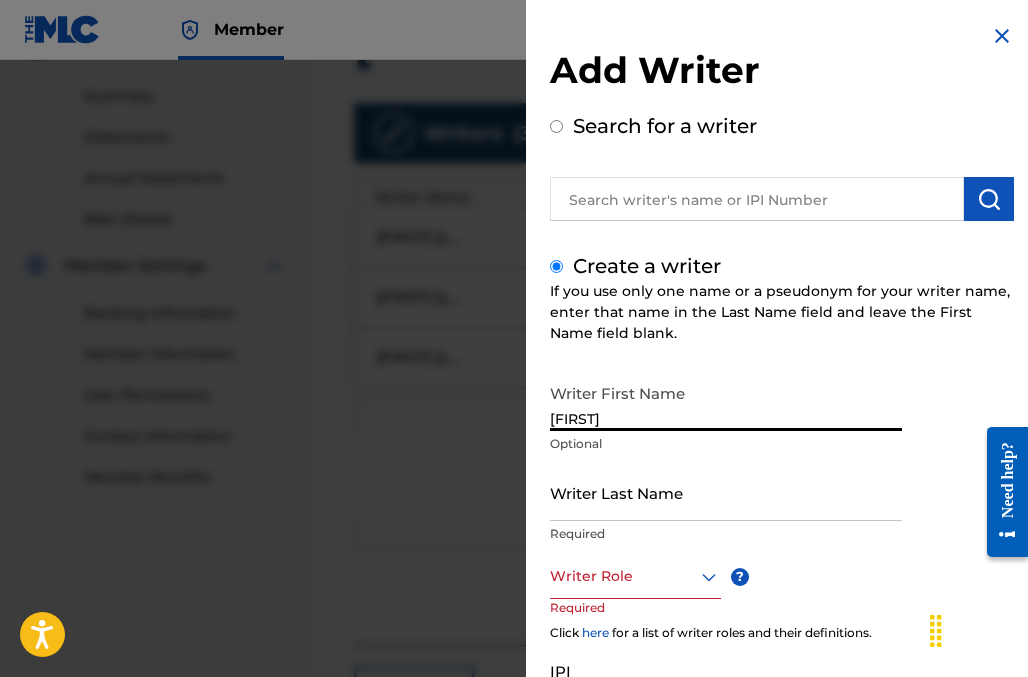type on "[FIRST]" 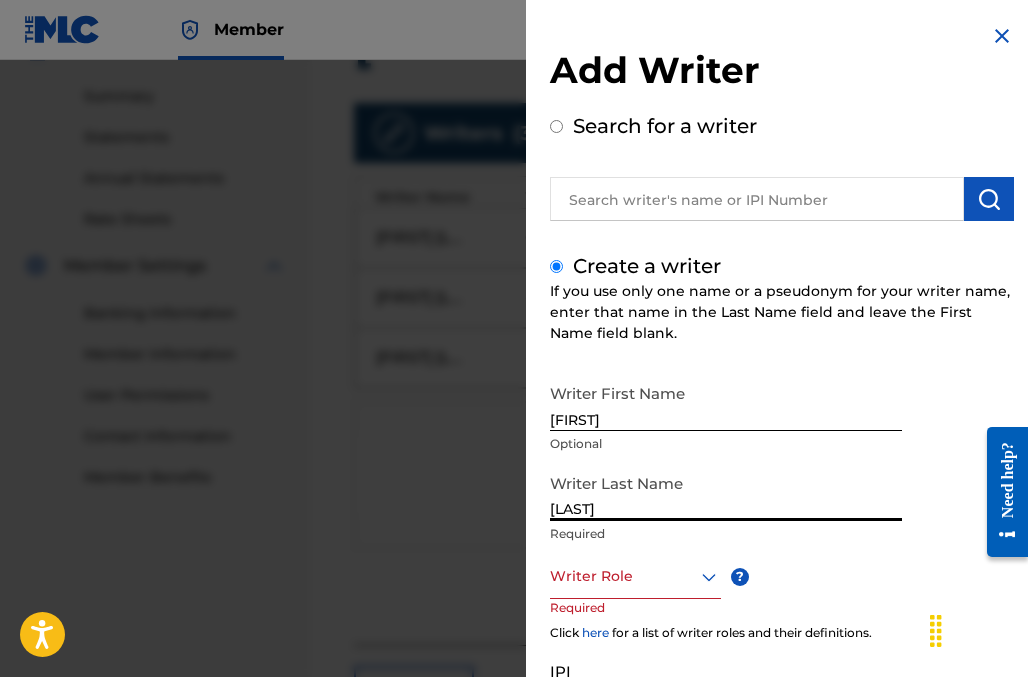 type on "[LAST]" 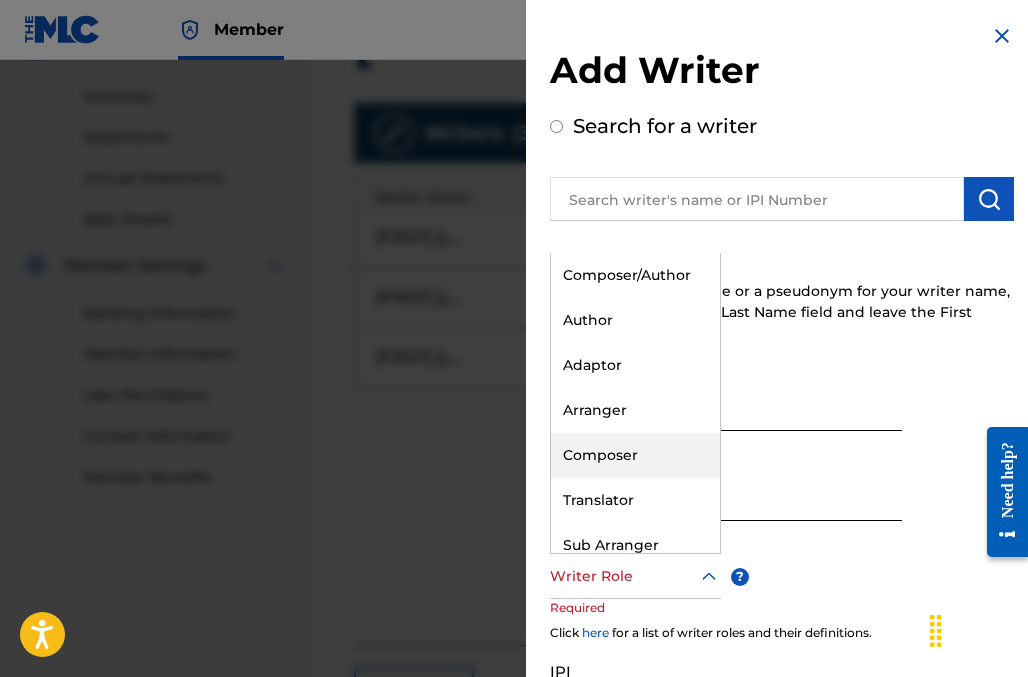 click on "Composer" at bounding box center (635, 455) 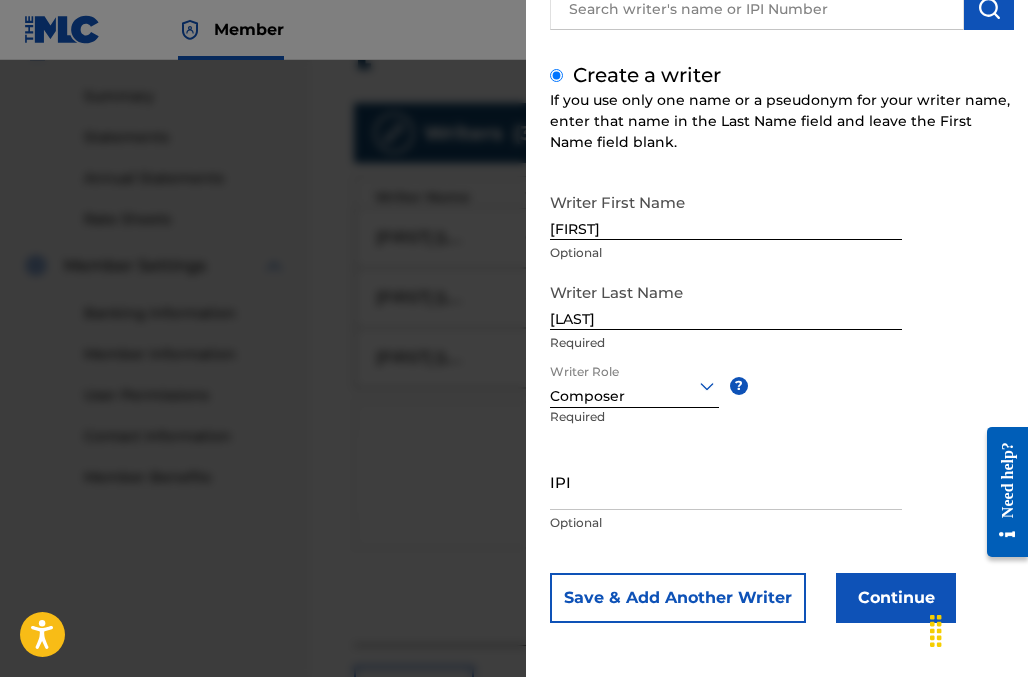 scroll, scrollTop: 191, scrollLeft: 0, axis: vertical 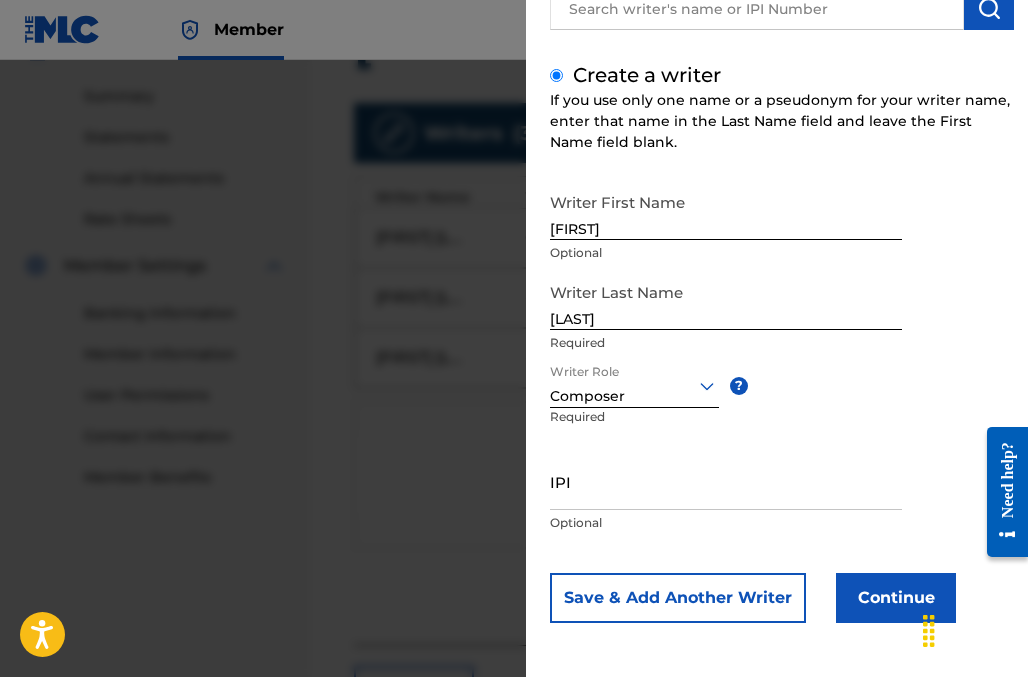 click on "Continue" at bounding box center (896, 598) 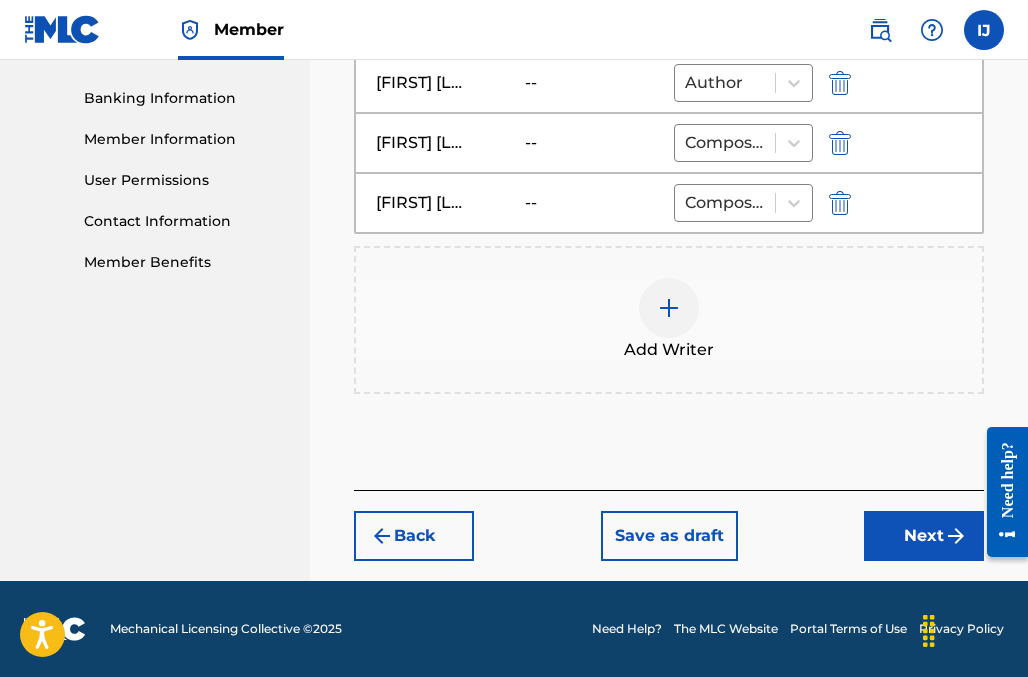 click on "Next" at bounding box center (924, 536) 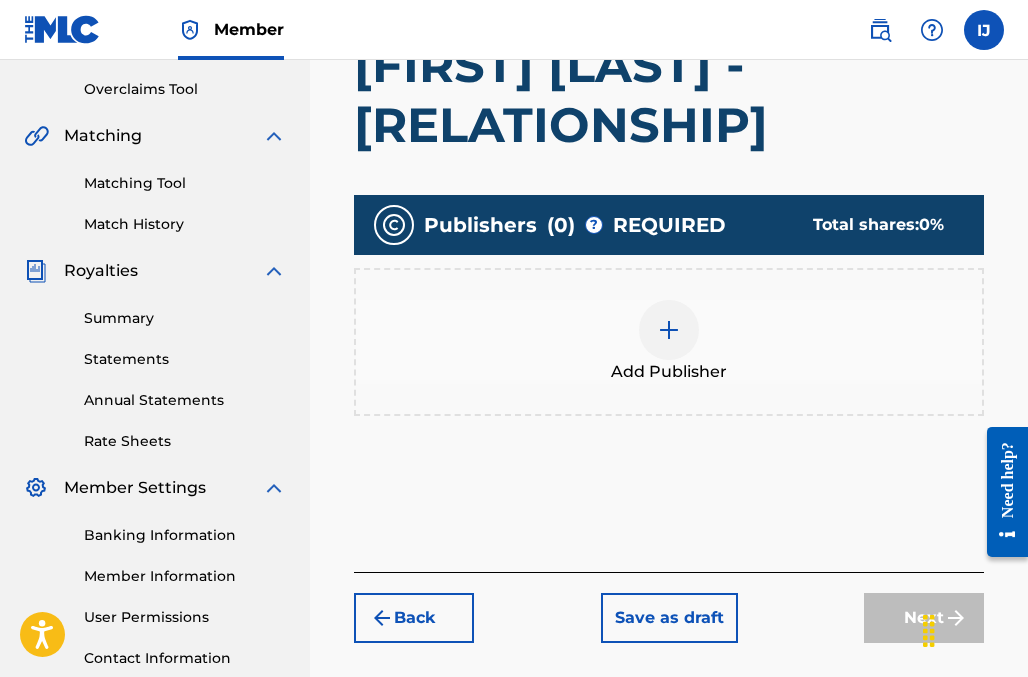 scroll, scrollTop: 386, scrollLeft: 0, axis: vertical 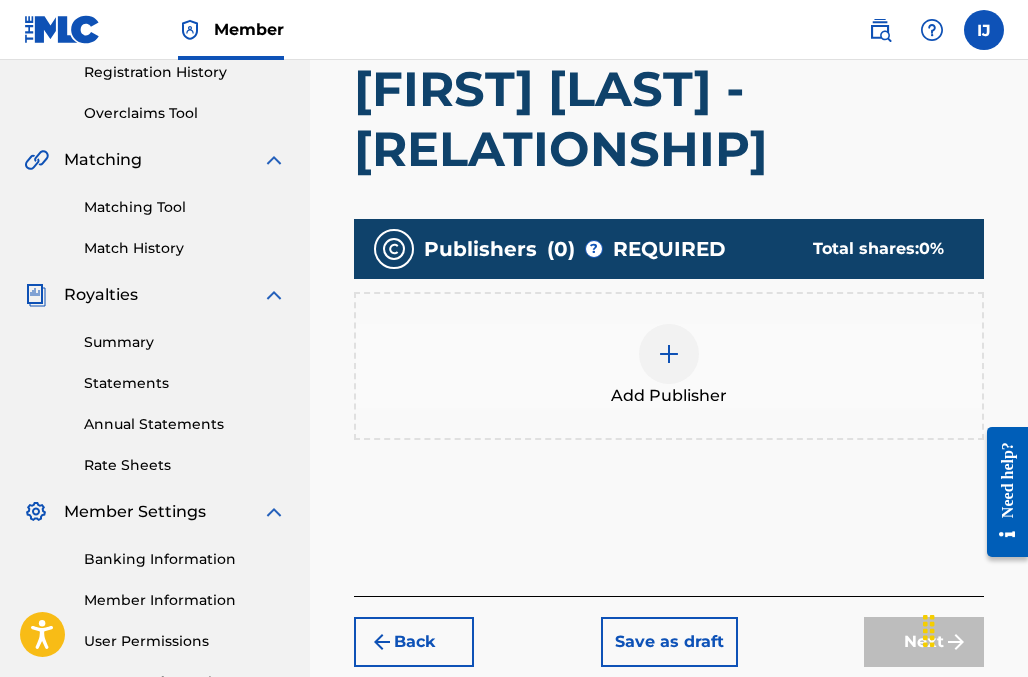 click at bounding box center [669, 354] 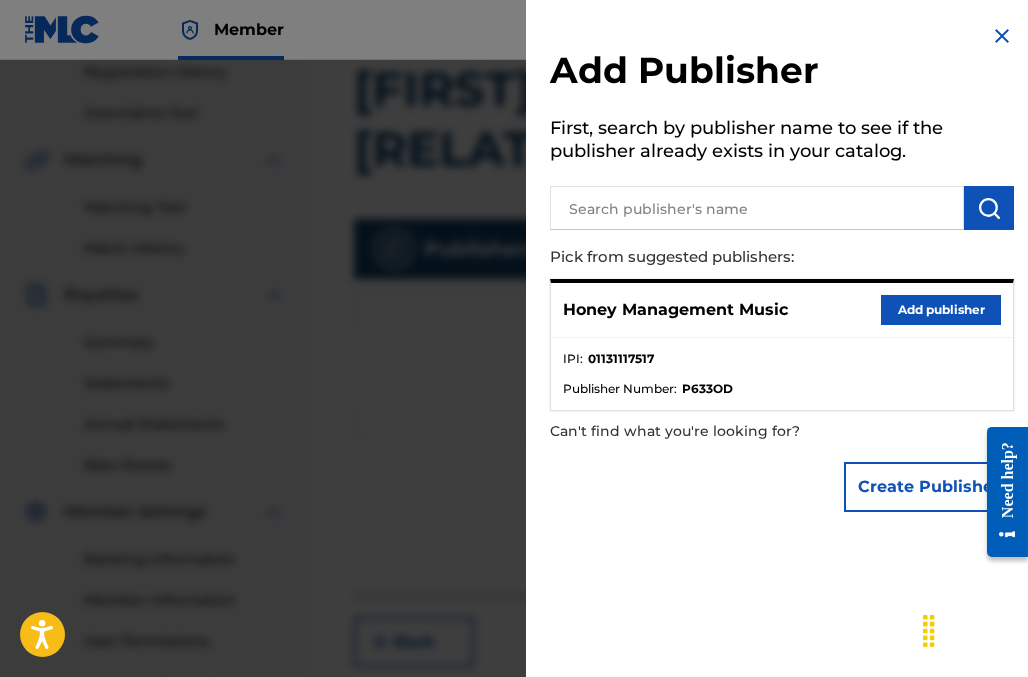 click on "Add publisher" at bounding box center (941, 310) 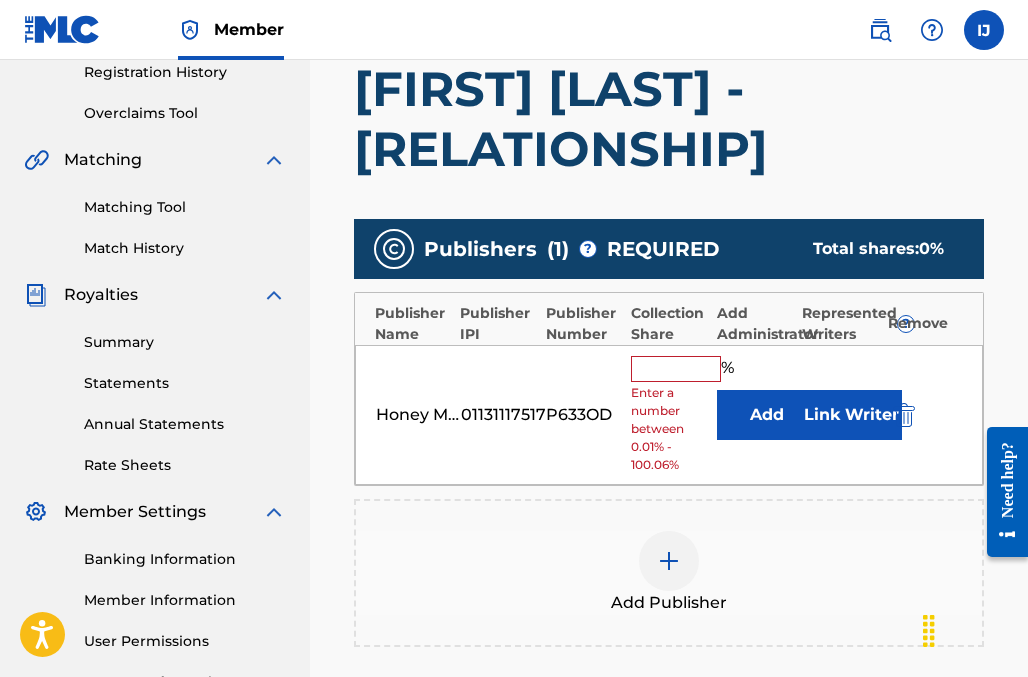 click at bounding box center (676, 369) 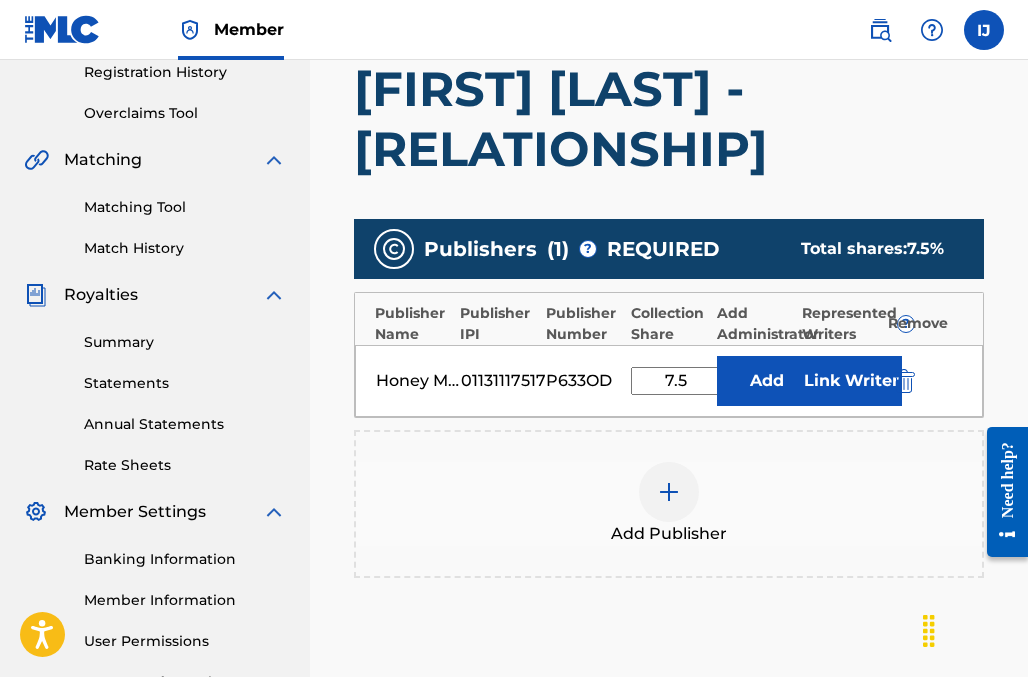 type on "7.5" 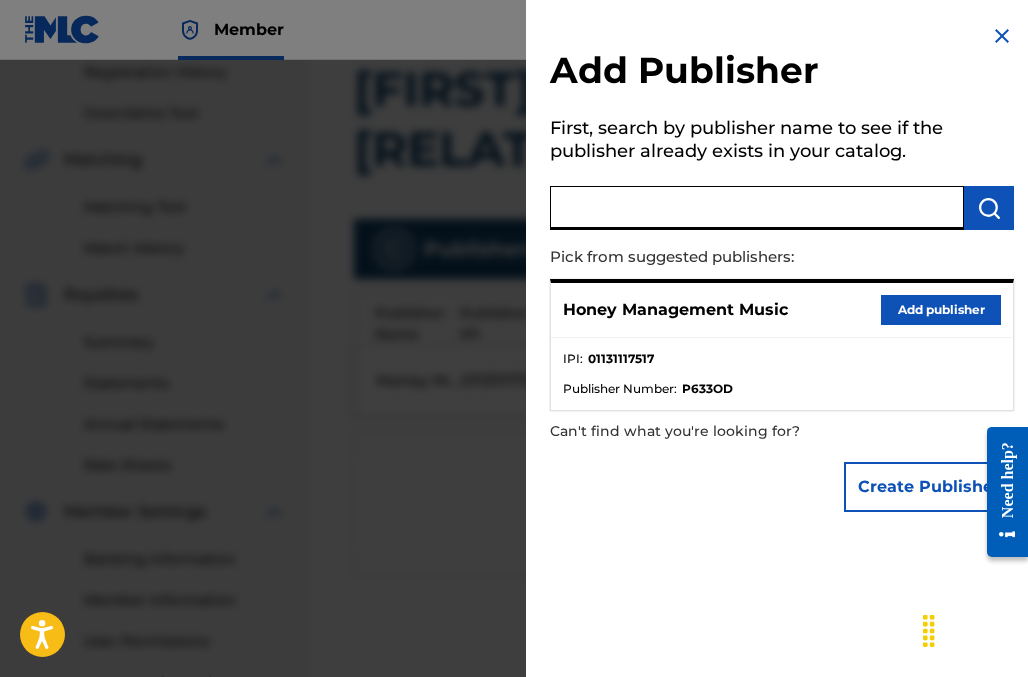 click at bounding box center [757, 208] 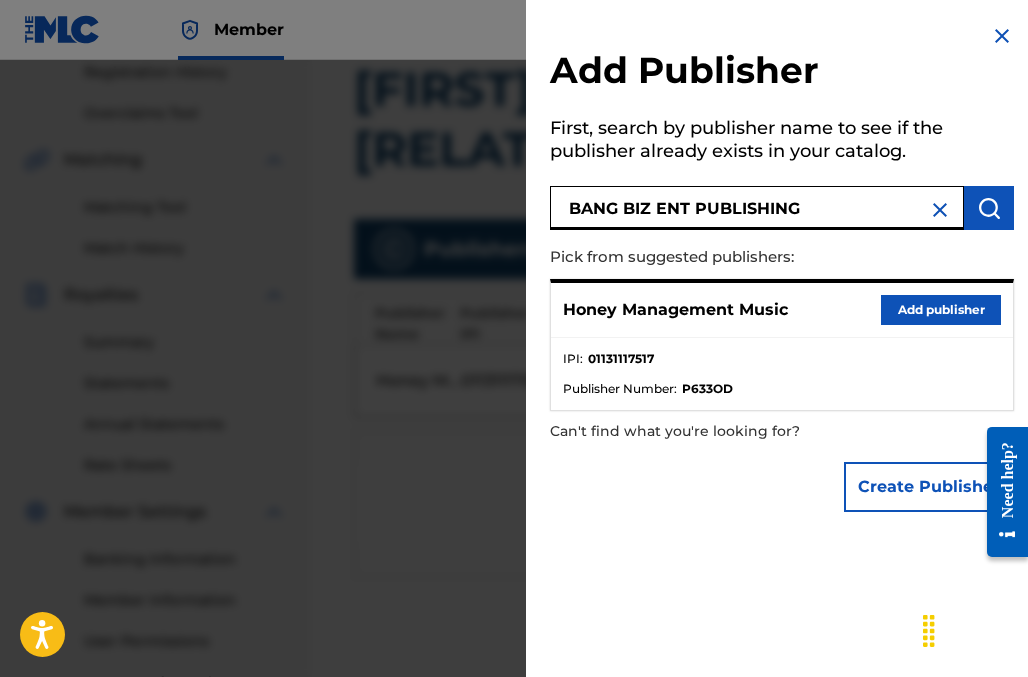 type on "BANG BIZ ENT PUBLISHING" 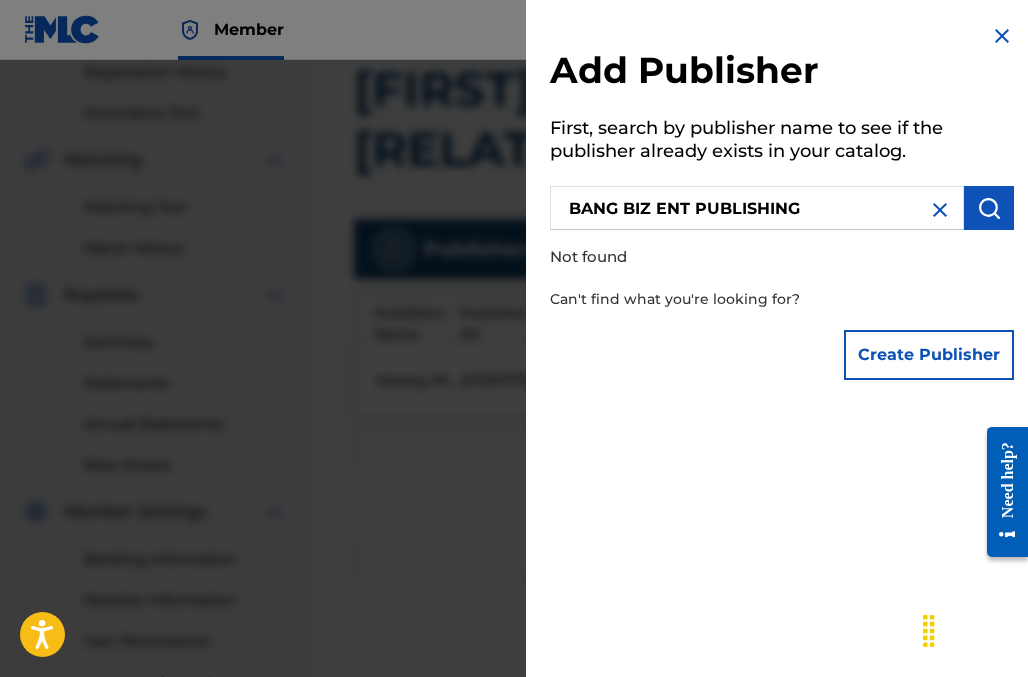 click on "Create Publisher" at bounding box center (929, 355) 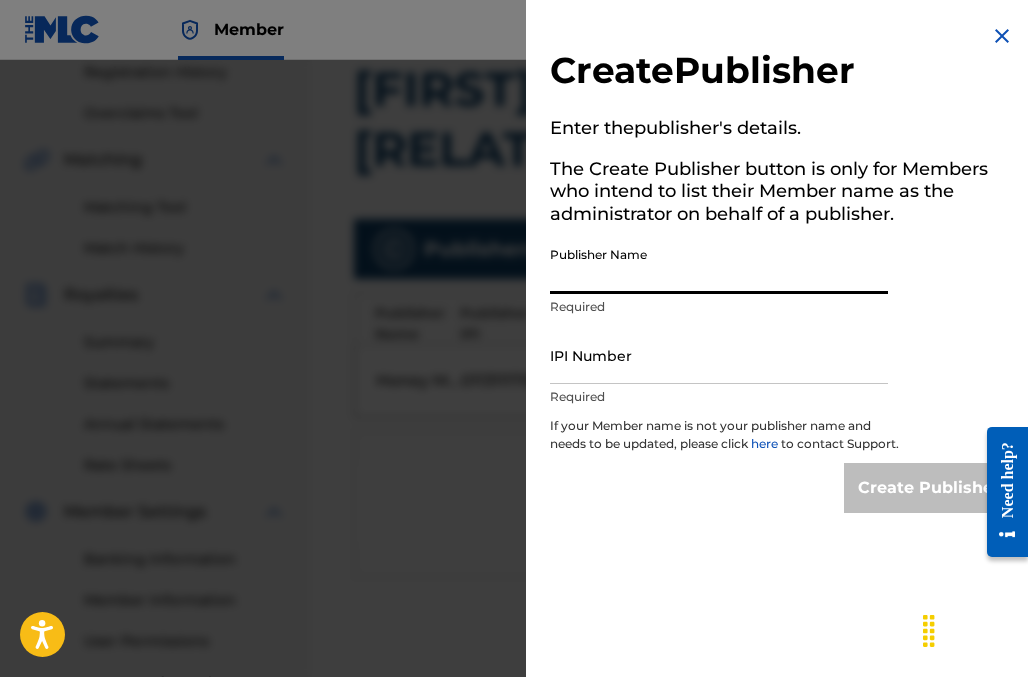 click on "Publisher Name" at bounding box center [719, 265] 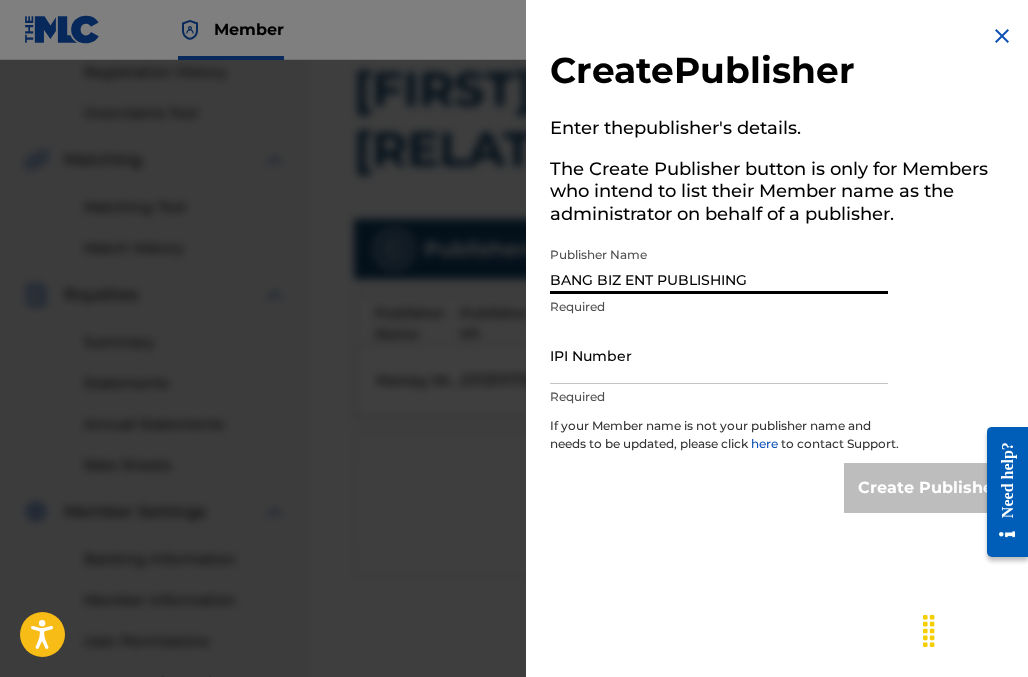 type on "BANG BIZ ENT PUBLISHING" 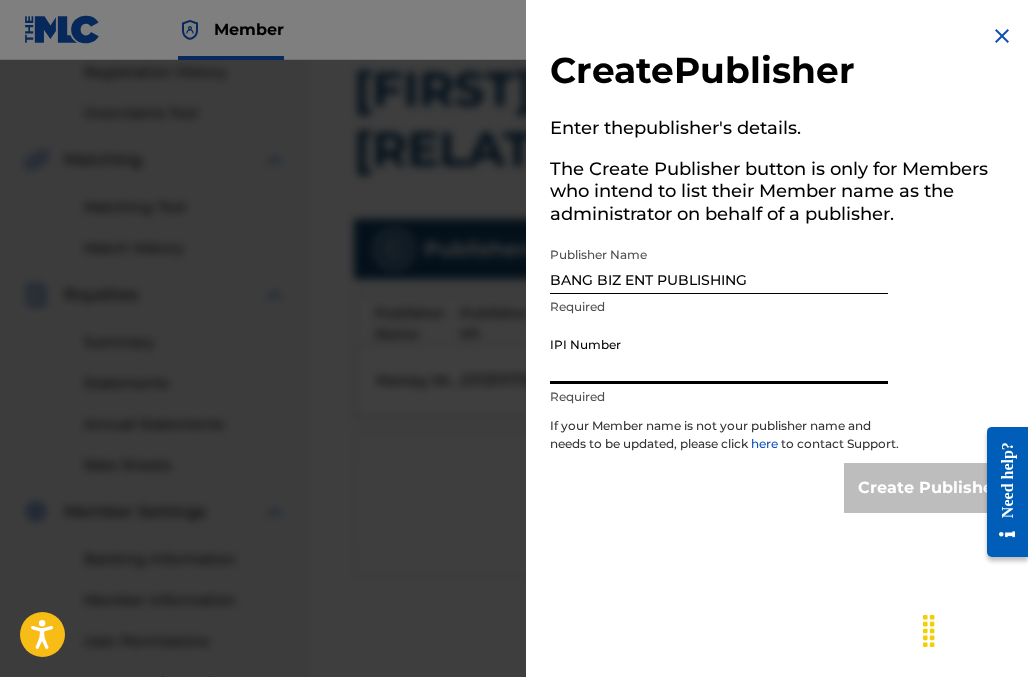 click on "IPI Number" at bounding box center (719, 355) 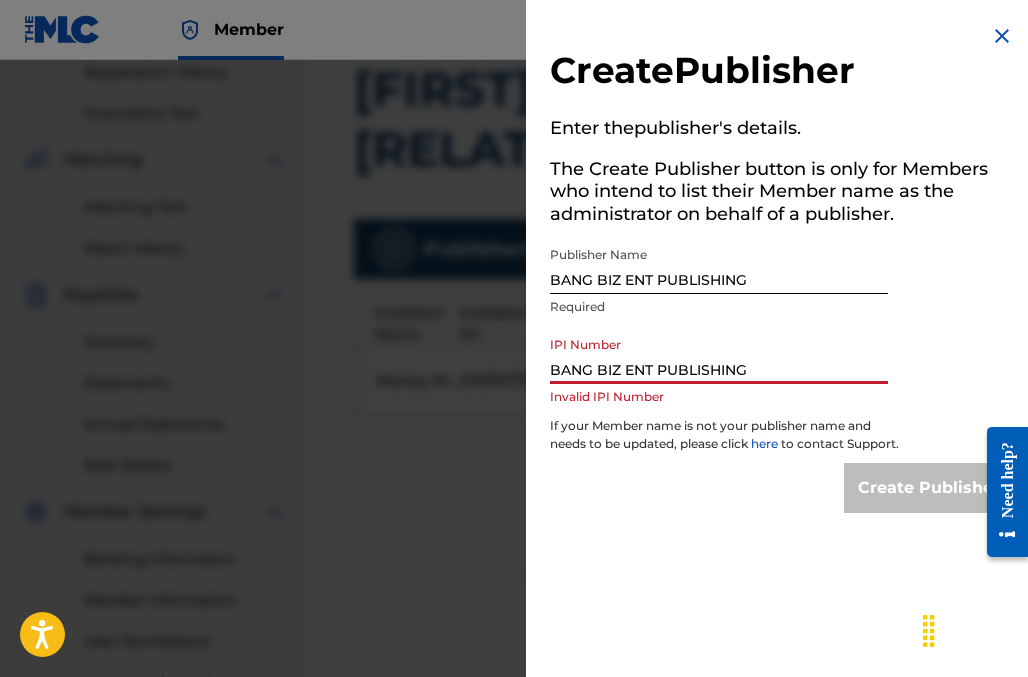 click on "BANG BIZ ENT PUBLISHING" at bounding box center [719, 355] 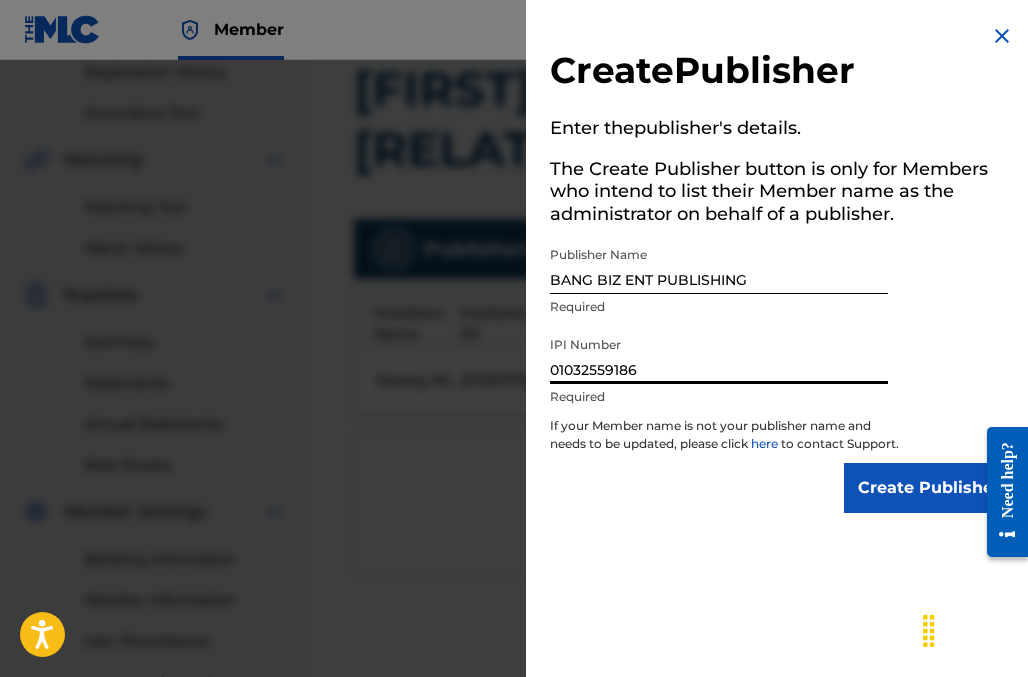 type on "01032559186" 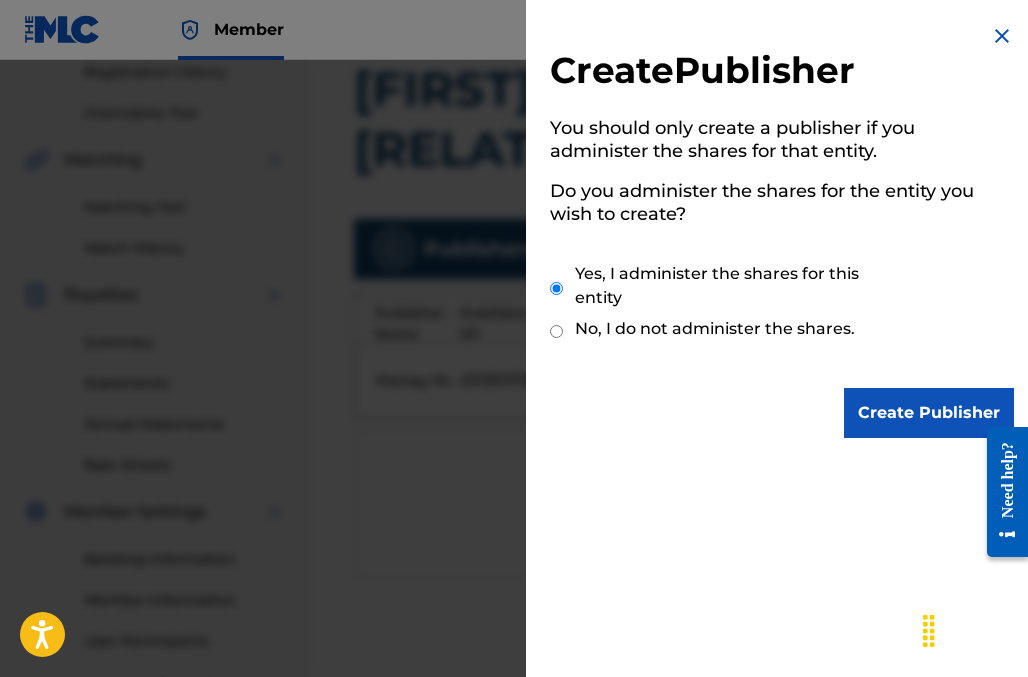 click on "No, I do not administer the shares." at bounding box center [715, 329] 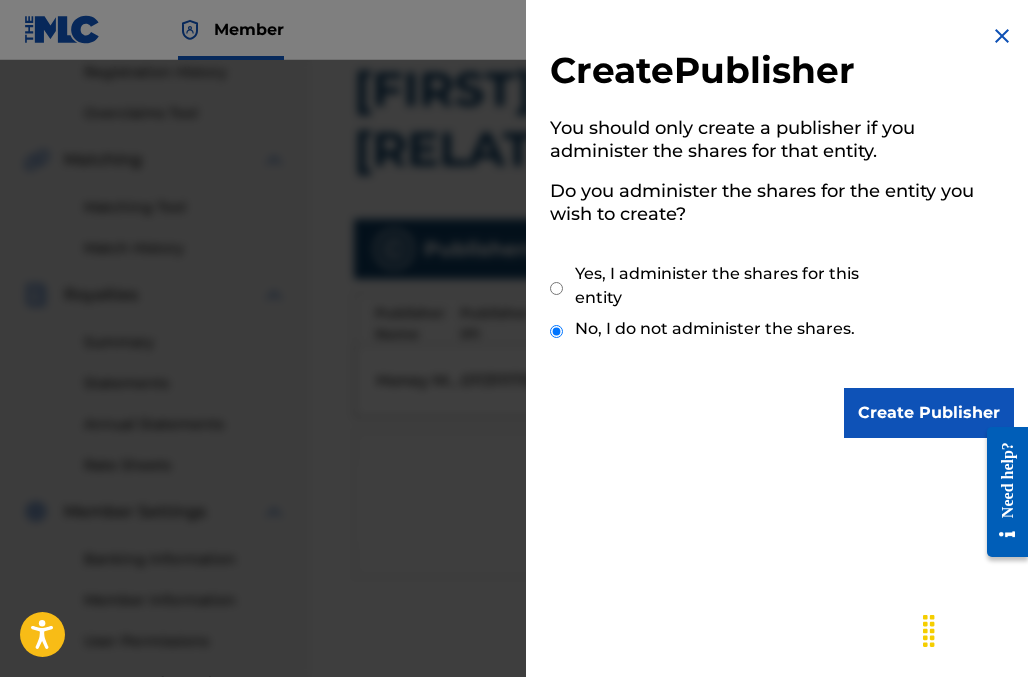 click at bounding box center (1002, 36) 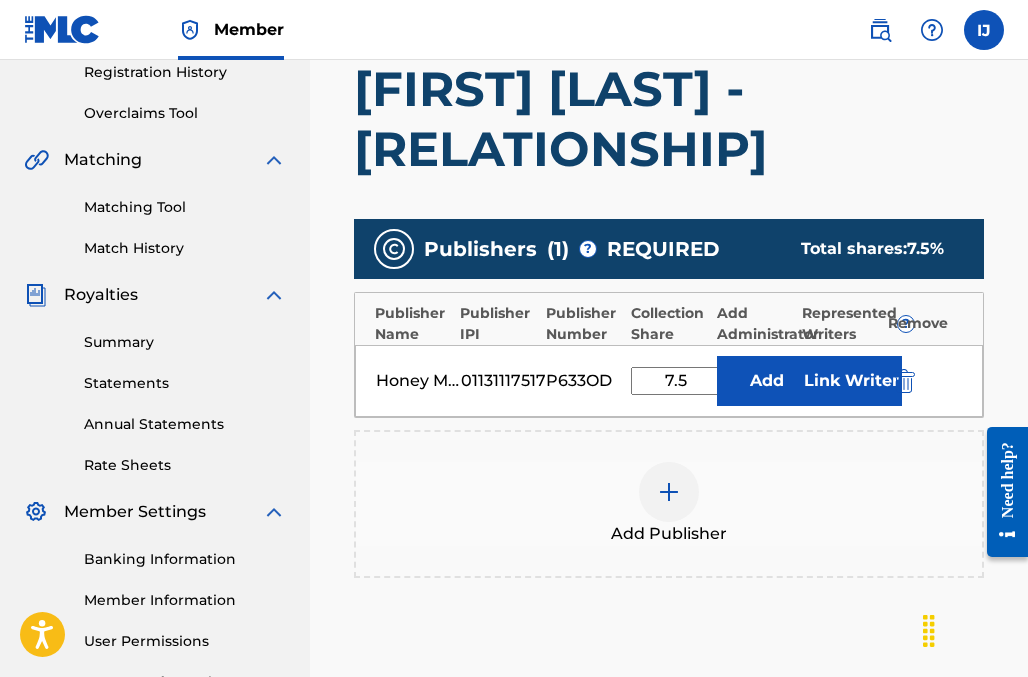 scroll, scrollTop: 432, scrollLeft: 0, axis: vertical 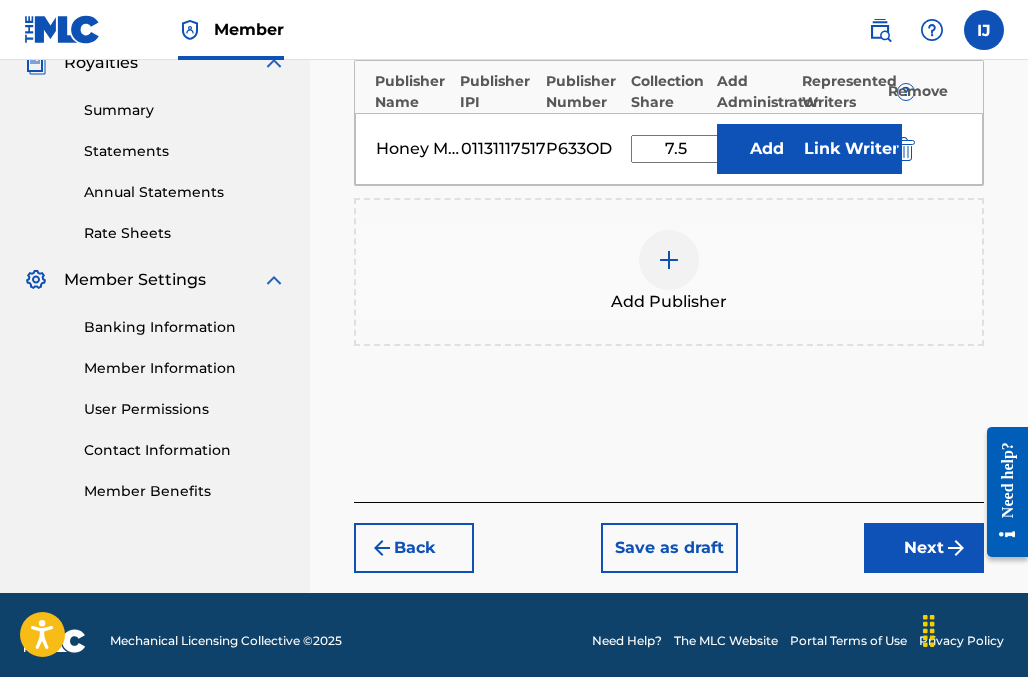 click on "Next" at bounding box center (924, 548) 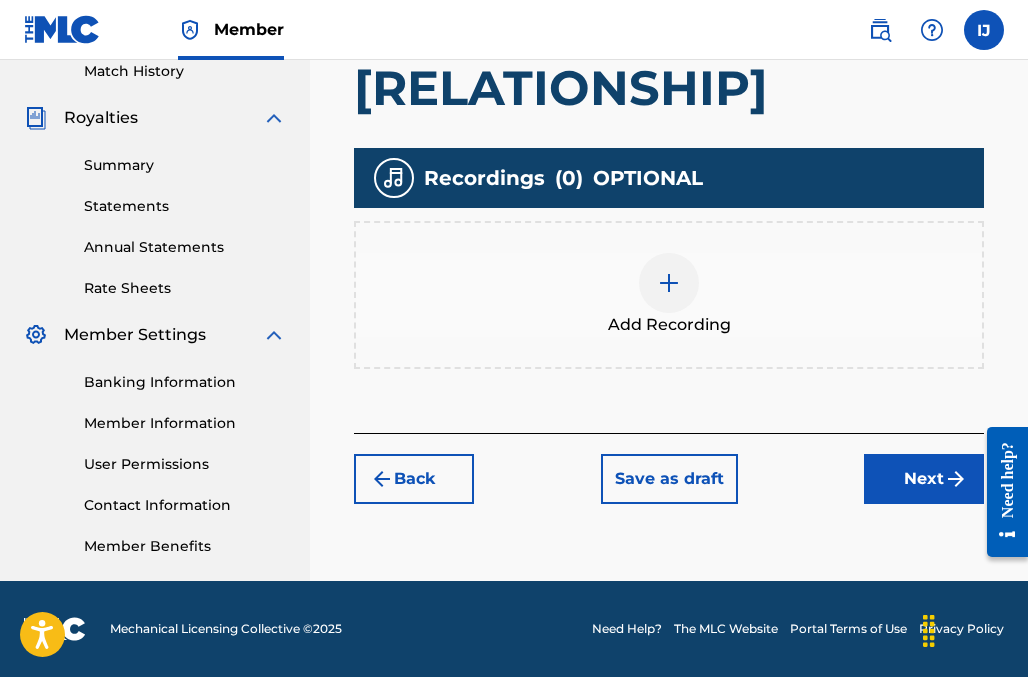 click on "Next" at bounding box center (924, 479) 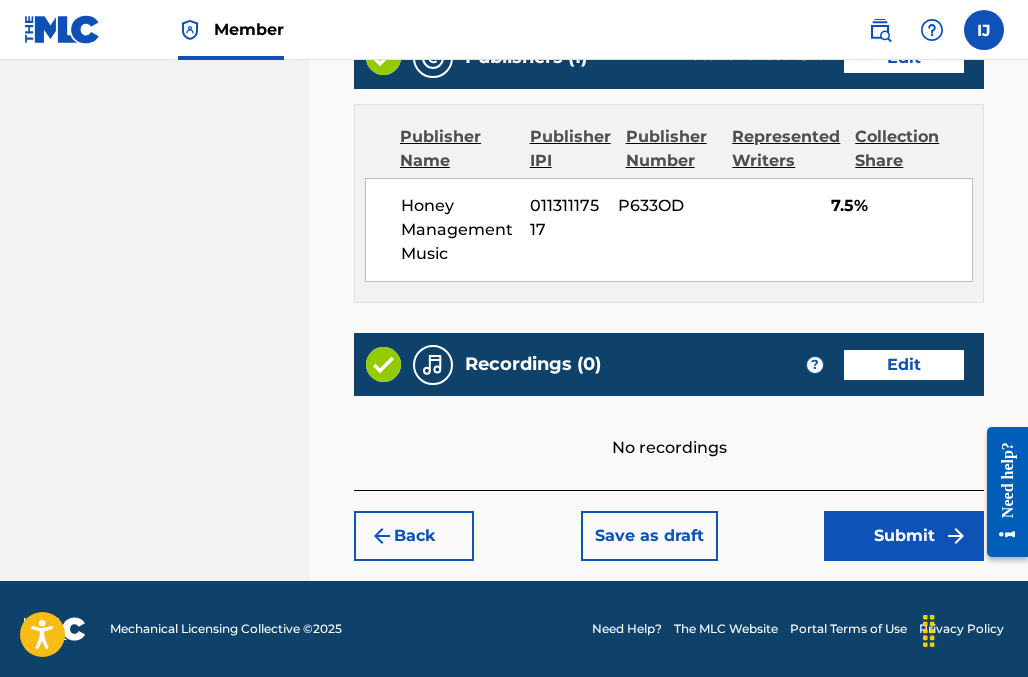 scroll, scrollTop: 1347, scrollLeft: 0, axis: vertical 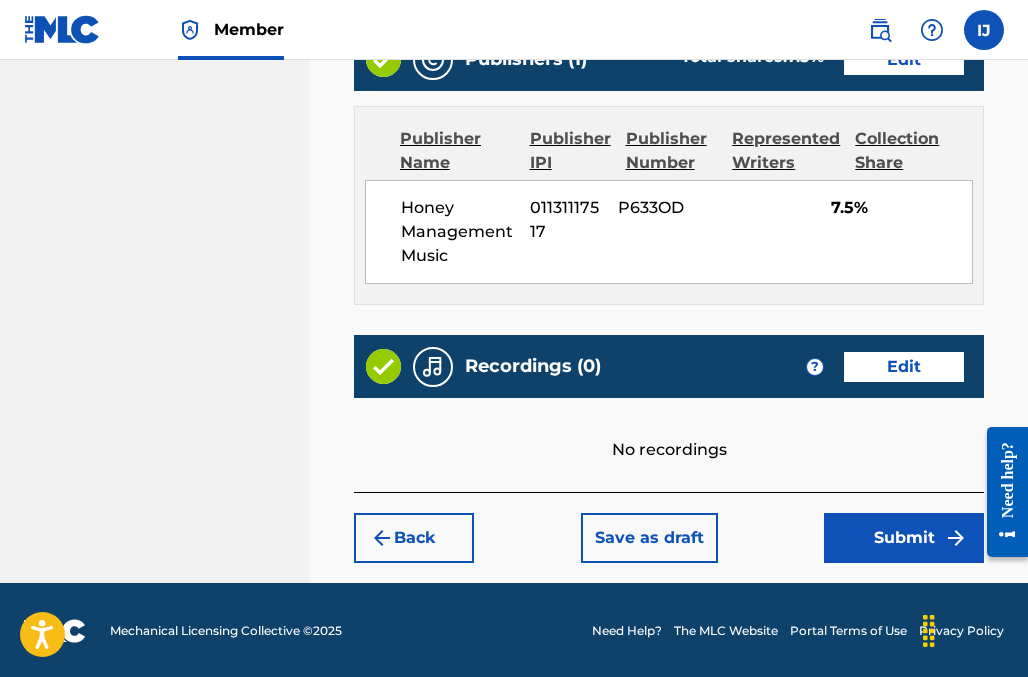 click on "Submit" at bounding box center (904, 538) 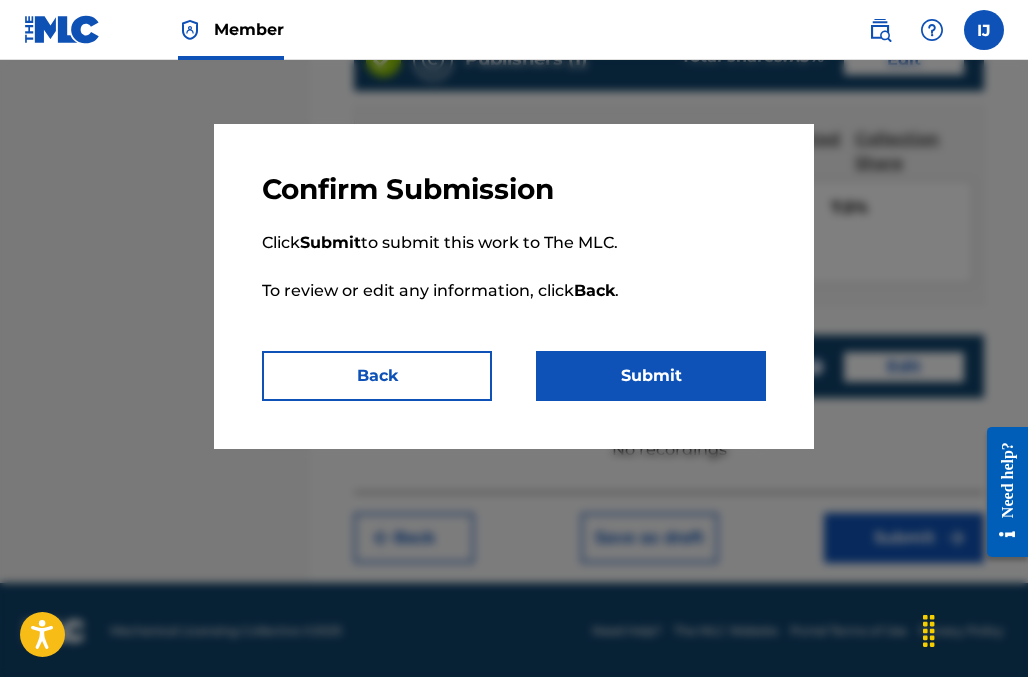 click on "Submit" at bounding box center [651, 376] 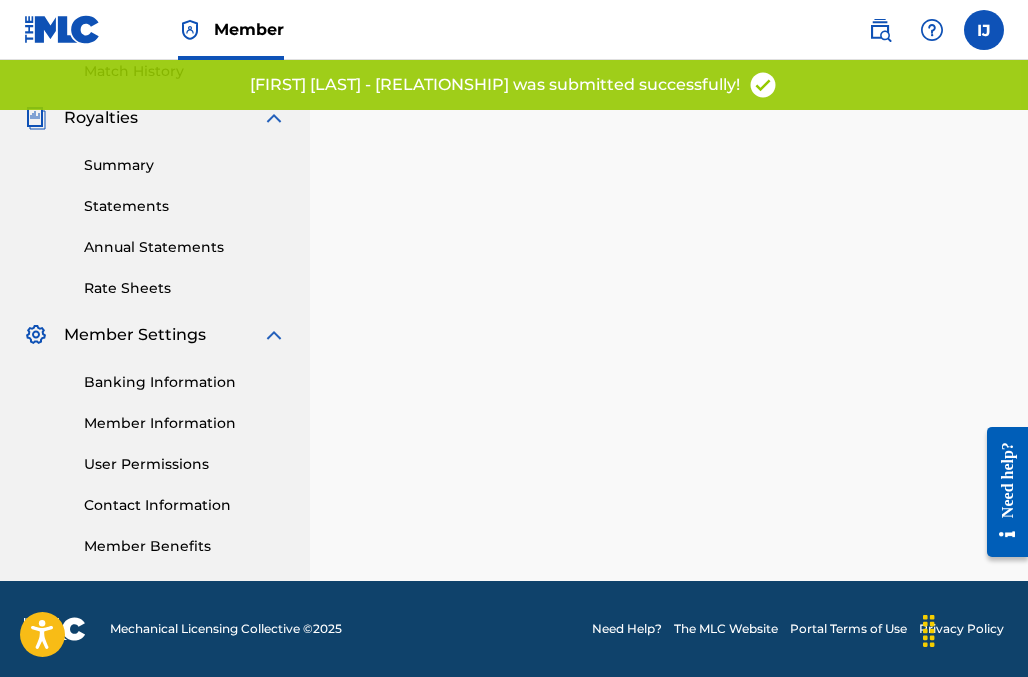 scroll, scrollTop: 0, scrollLeft: 0, axis: both 